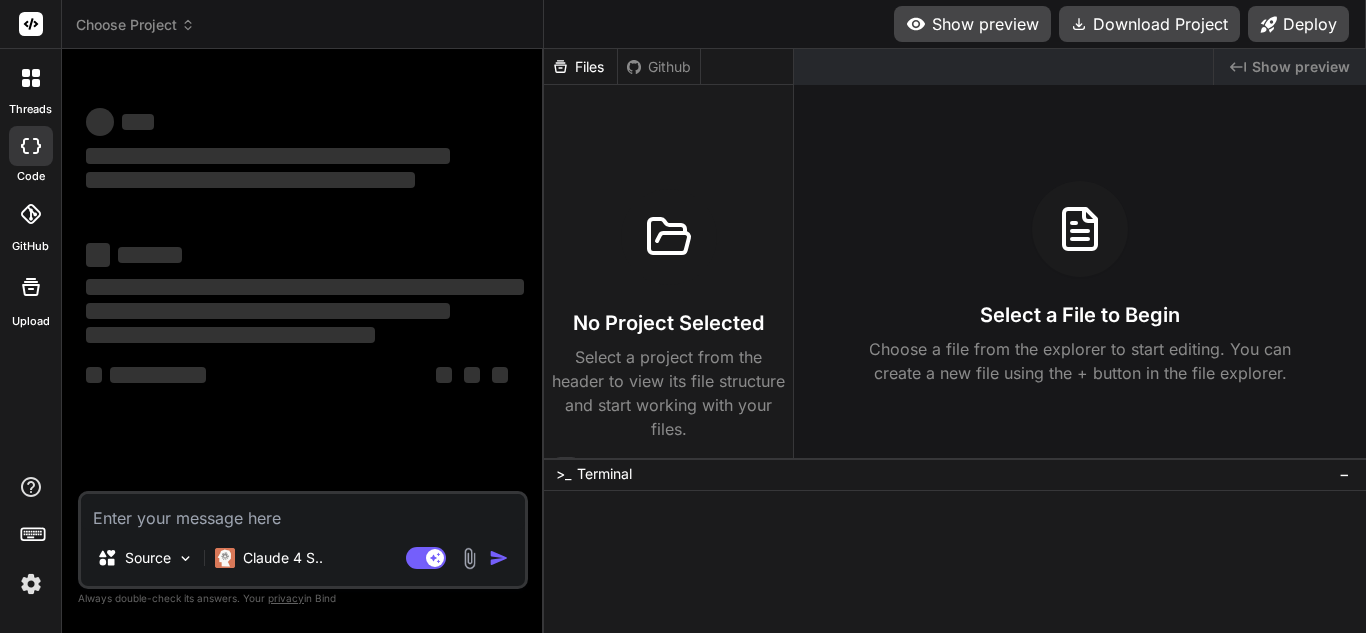 scroll, scrollTop: 0, scrollLeft: 0, axis: both 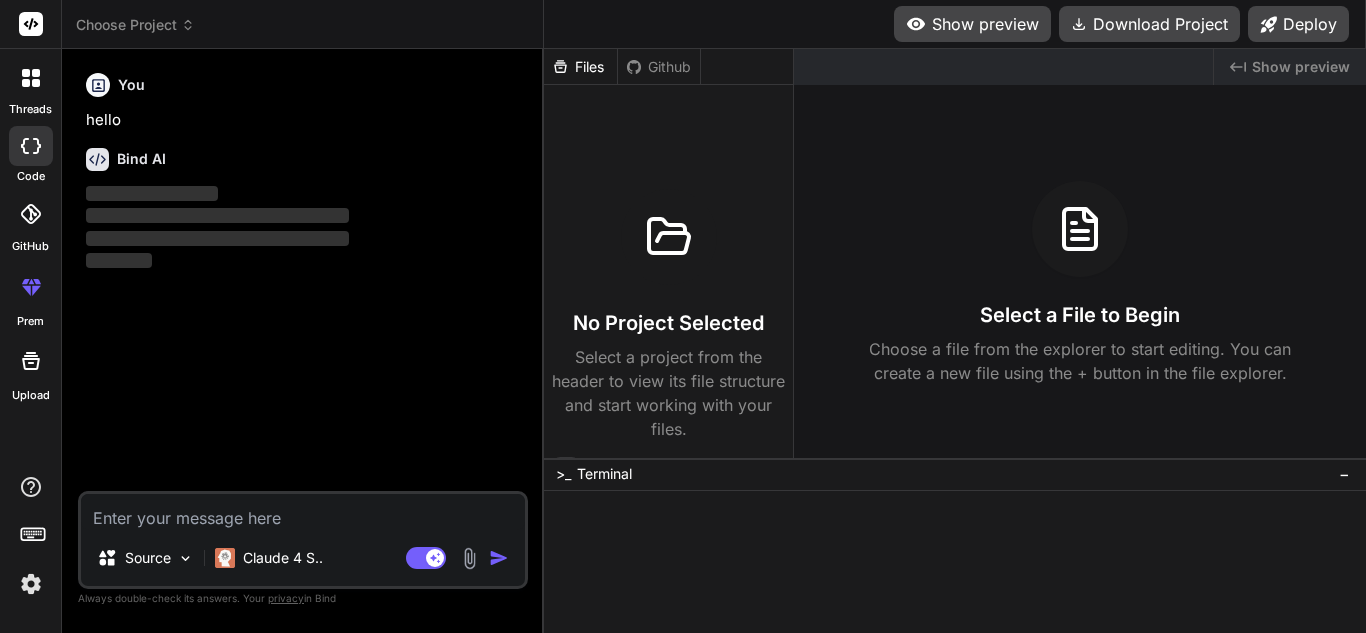 click at bounding box center [303, 512] 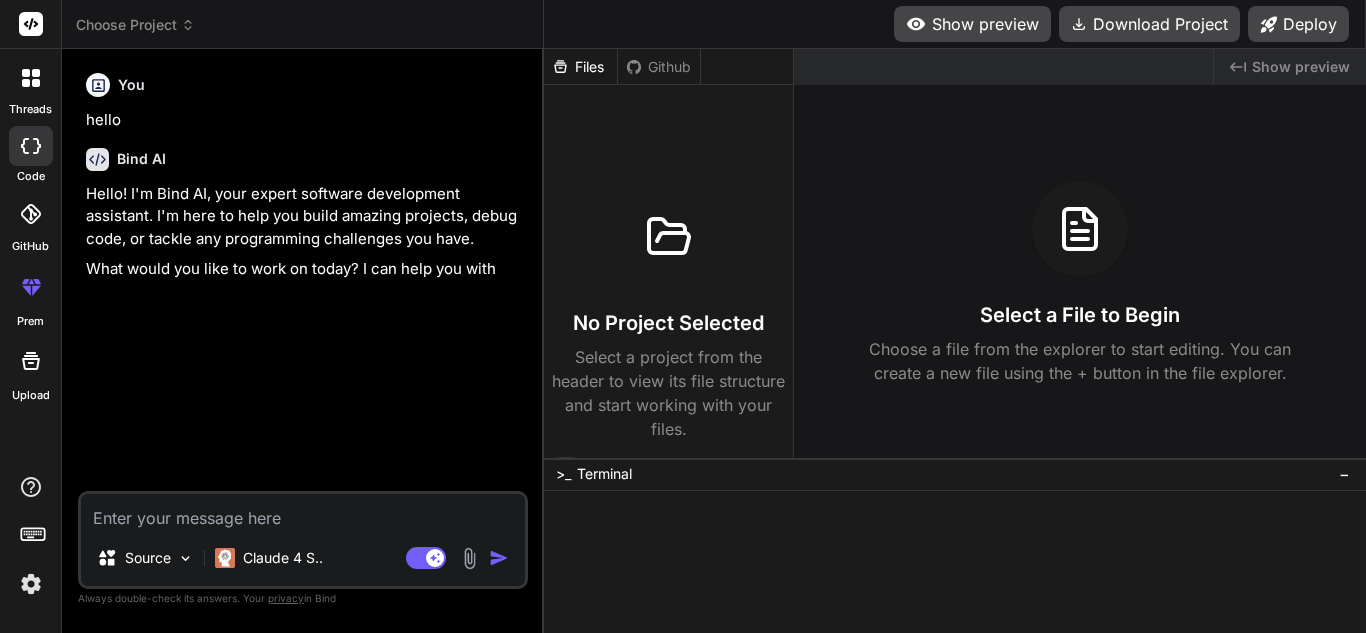 type on "x" 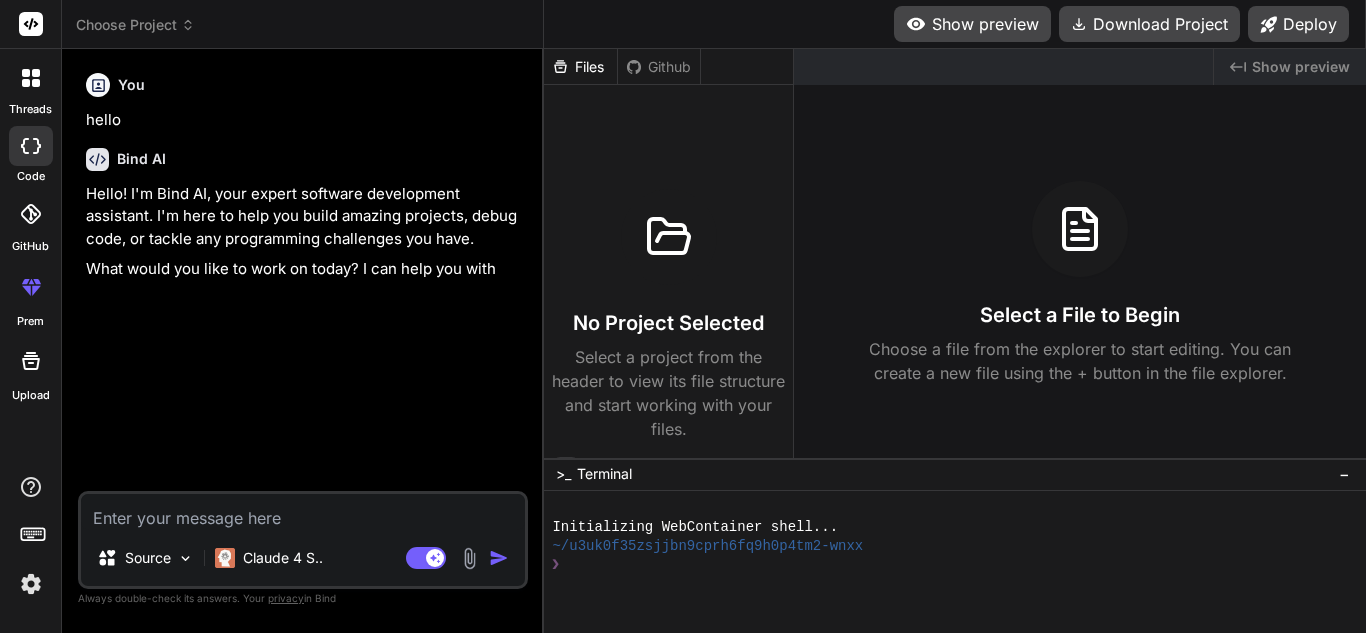 scroll, scrollTop: 0, scrollLeft: 0, axis: both 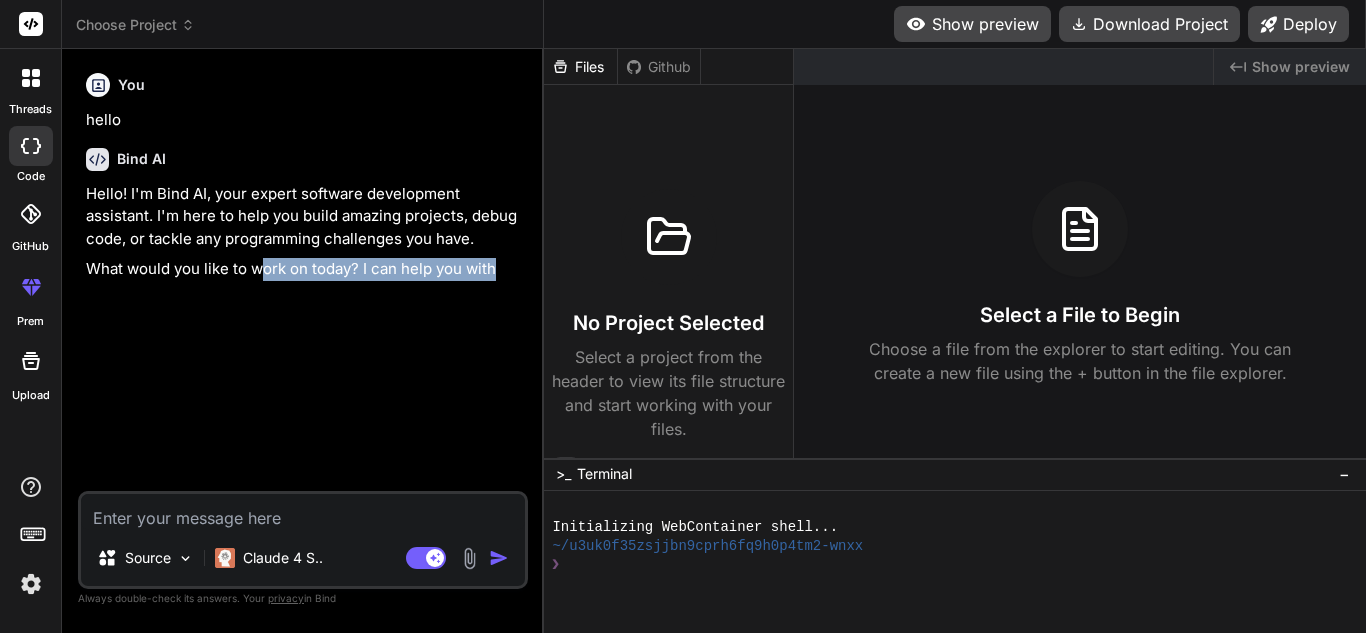 drag, startPoint x: 263, startPoint y: 486, endPoint x: 263, endPoint y: 499, distance: 13 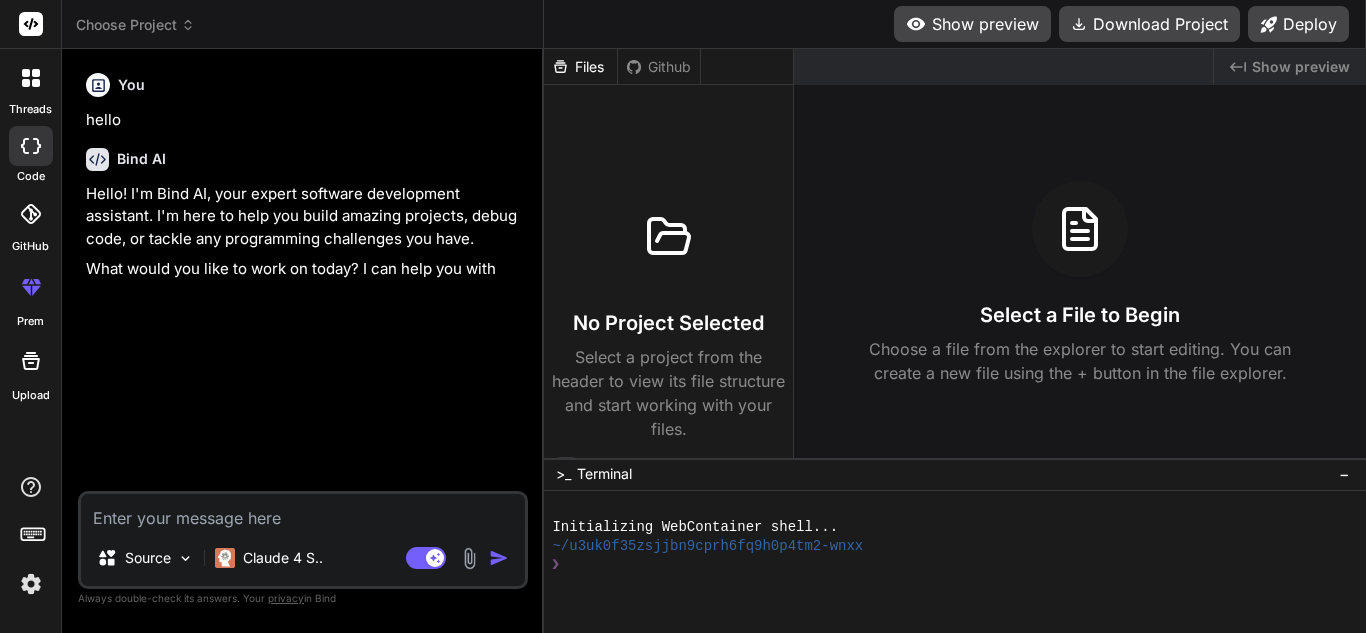 click at bounding box center (303, 512) 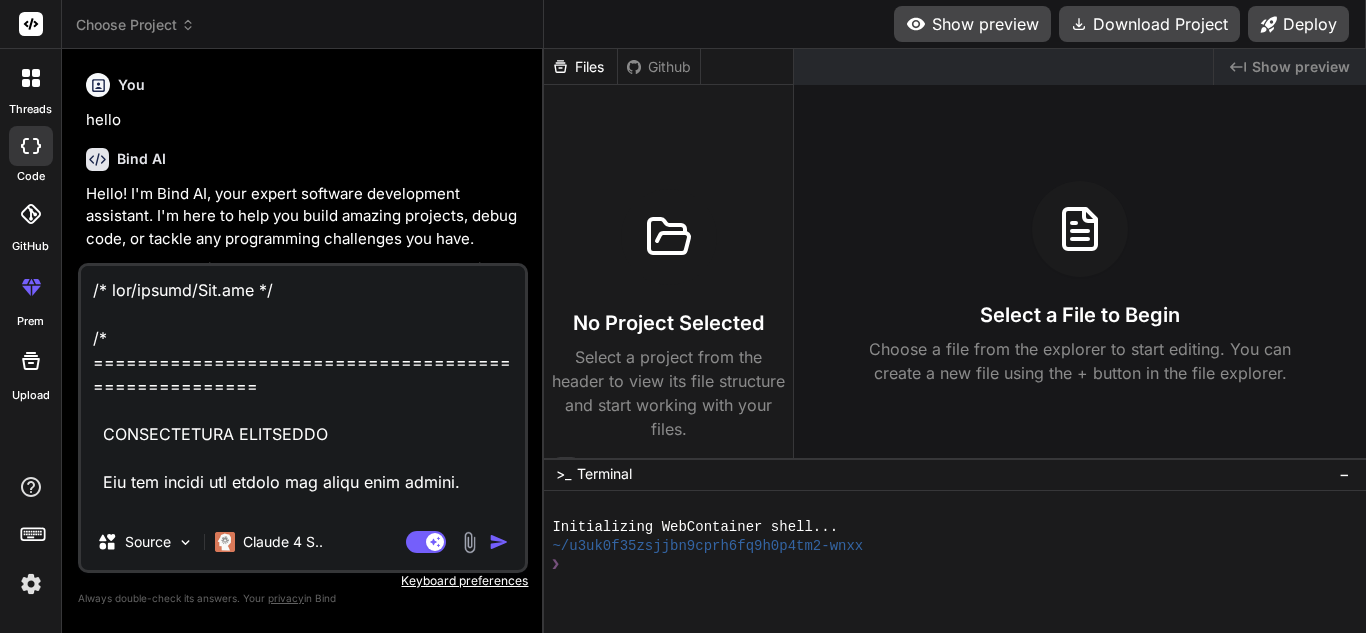 scroll, scrollTop: 12074, scrollLeft: 0, axis: vertical 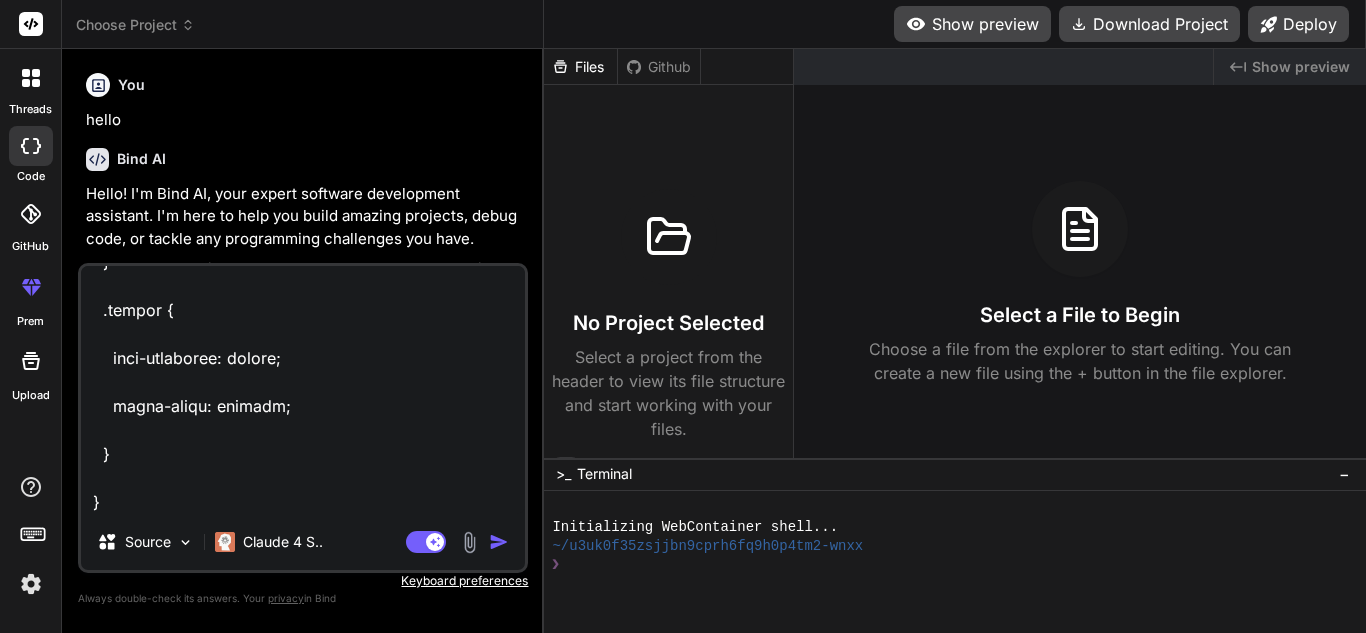 type on "/* src/styles/App.css */
/* =====================================================
CUSTOMIZABLE VARIABLES
You can change the colors and fonts here easily.
=====================================================
*/
:root {
--background-color: #ffffff; /* Dark background */
--card-color: #ffffff;      /* Slightly lighter card background */
--text-primary: #000000;    /* White text */
--text-secondary: #000003;  /* Grey text for secondary info */
--accent-color: #4f53e6;    /* Accent color for buttons and highlights */
--border-color: #3a3d5a;    /* Border color for elements */
--input-bg-color: #ffffff;  /* Background for inputs/selects */
--font-family: 'Segoe UI', 'Roboto', 'Helvetica Neue', sans-serif;
}
/* ===================================================== */
body {
margin: 0;
font-family: var(--font-family);
background-color: var(--background-color);
color: var(--text-primary);
}
.app-container {
padding: 1.5rem;
}
/* Header Styles */
.header {
..." 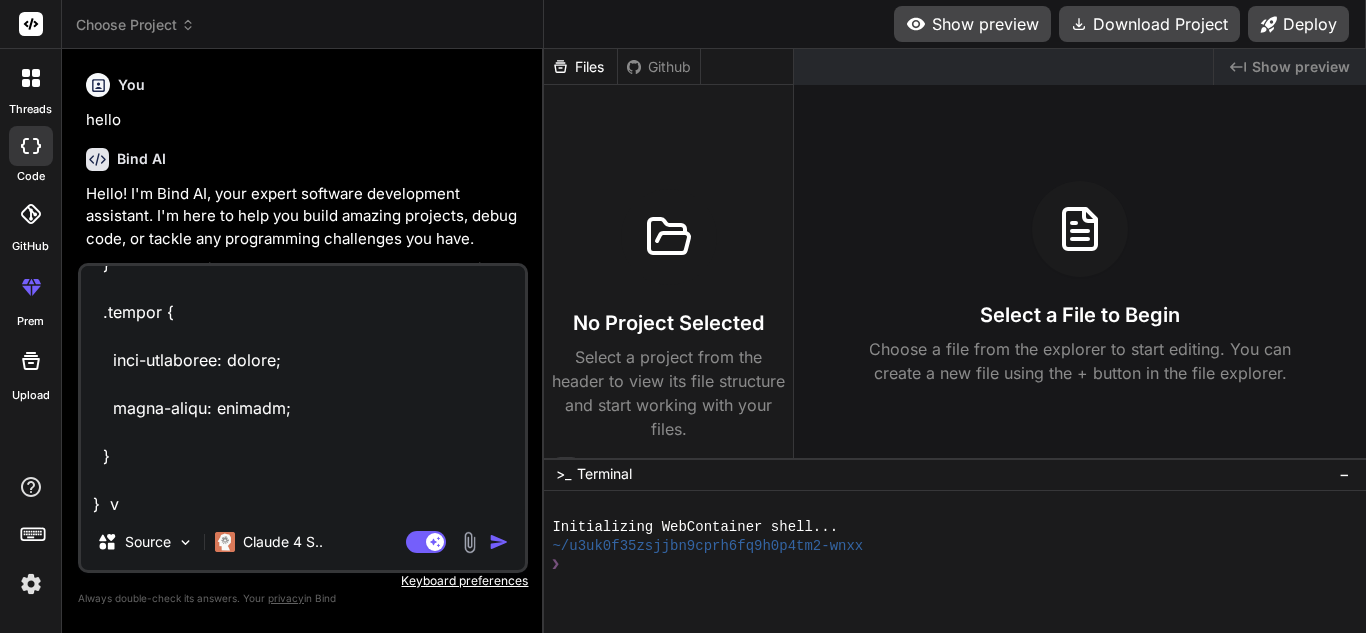 type on "/* src/styles/App.css */
/* =====================================================
CUSTOMIZABLE VARIABLES
You can change the colors and fonts here easily.
=====================================================
*/
:root {
--background-color: #ffffff; /* Dark background */
--card-color: #ffffff;      /* Slightly lighter card background */
--text-primary: #000000;    /* White text */
--text-secondary: #000003;  /* Grey text for secondary info */
--accent-color: #4f53e6;    /* Accent color for buttons and highlights */
--border-color: #3a3d5a;    /* Border color for elements */
--input-bg-color: #ffffff;  /* Background for inputs/selects */
--font-family: 'Segoe UI', 'Roboto', 'Helvetica Neue', sans-serif;
}
/* ===================================================== */
body {
margin: 0;
font-family: var(--font-family);
background-color: var(--background-color);
color: var(--text-primary);
}
.app-container {
padding: 1.5rem;
}
/* Header Styles */
.header {
..." 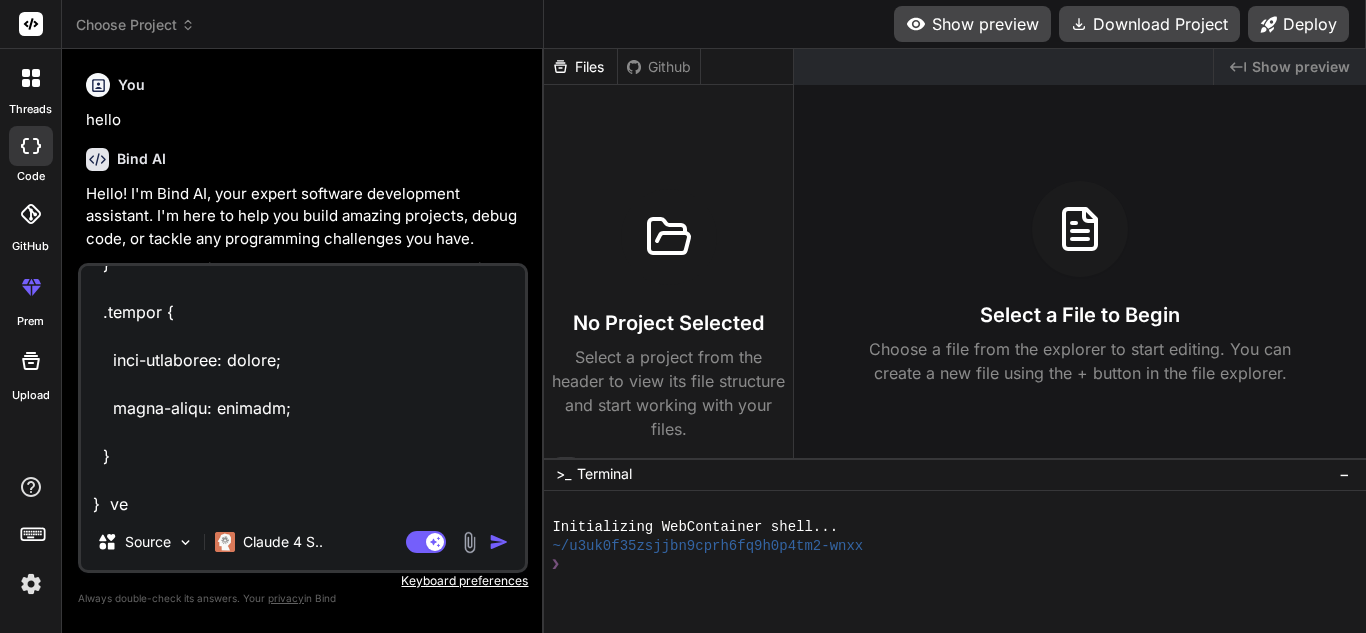 type on "/* src/styles/App.css */
/* =====================================================
CUSTOMIZABLE VARIABLES
You can change the colors and fonts here easily.
=====================================================
*/
:root {
--background-color: #ffffff; /* Dark background */
--card-color: #ffffff;      /* Slightly lighter card background */
--text-primary: #000000;    /* White text */
--text-secondary: #000003;  /* Grey text for secondary info */
--accent-color: #4f53e6;    /* Accent color for buttons and highlights */
--border-color: #3a3d5a;    /* Border color for elements */
--input-bg-color: #ffffff;  /* Background for inputs/selects */
--font-family: 'Segoe UI', 'Roboto', 'Helvetica Neue', sans-serif;
}
/* ===================================================== */
body {
margin: 0;
font-family: var(--font-family);
background-color: var(--background-color);
color: var(--text-primary);
}
.app-container {
padding: 1.5rem;
}
/* Header Styles */
.header {
..." 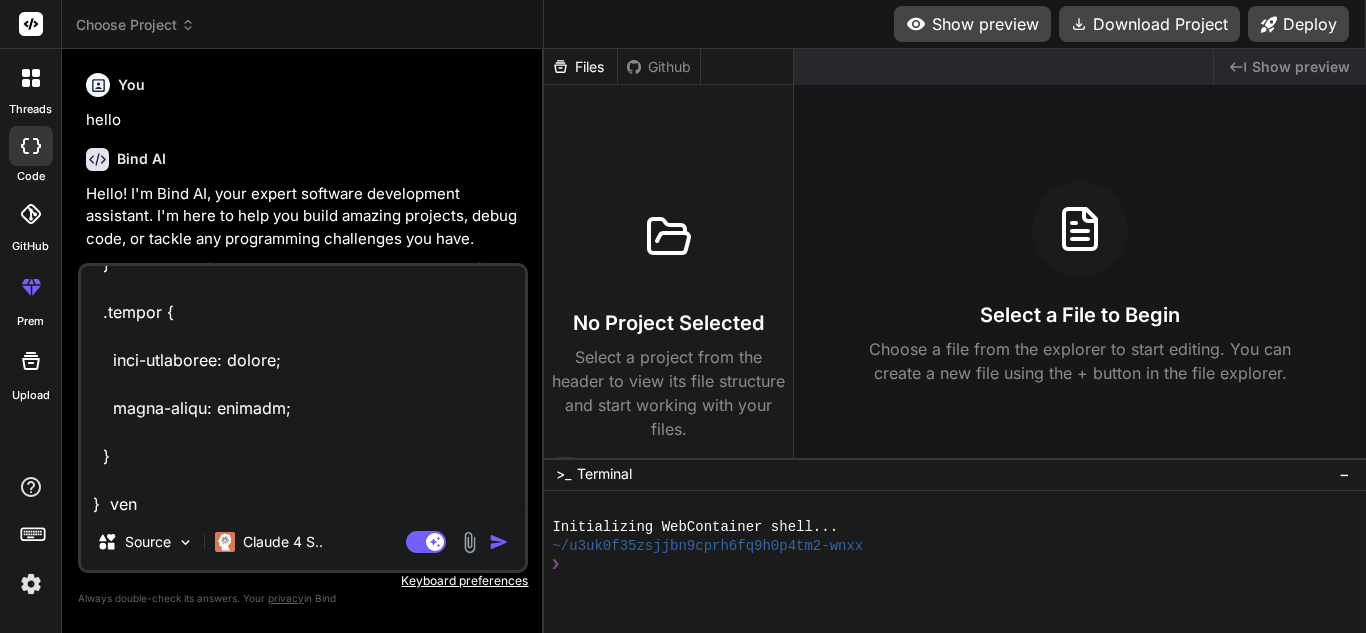 type on "x" 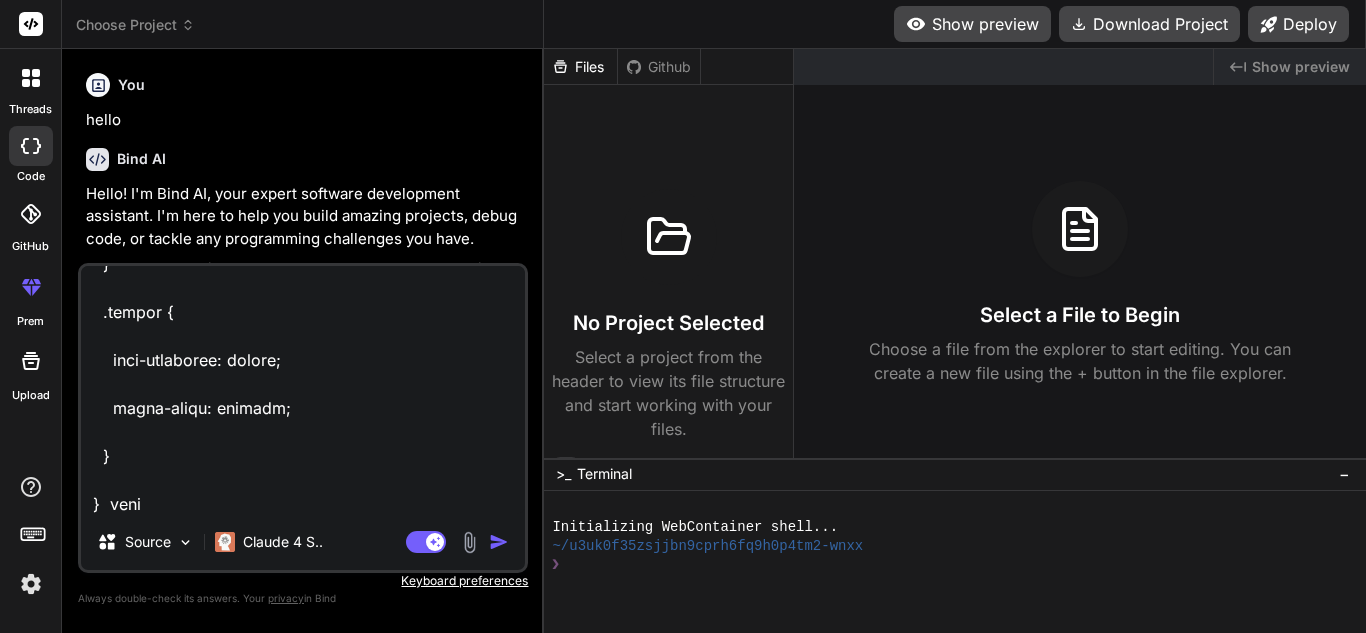 type on "/* src/styles/App.css */
/* =====================================================
CUSTOMIZABLE VARIABLES
You can change the colors and fonts here easily.
=====================================================
*/
:root {
--background-color: #ffffff; /* Dark background */
--card-color: #ffffff;      /* Slightly lighter card background */
--text-primary: #000000;    /* White text */
--text-secondary: #000003;  /* Grey text for secondary info */
--accent-color: #4f53e6;    /* Accent color for buttons and highlights */
--border-color: #3a3d5a;    /* Border color for elements */
--input-bg-color: #ffffff;  /* Background for inputs/selects */
--font-family: 'Segoe UI', 'Roboto', 'Helvetica Neue', sans-serif;
}
/* ===================================================== */
body {
margin: 0;
font-family: var(--font-family);
background-color: var(--background-color);
color: var(--text-primary);
}
.app-container {
padding: 1.5rem;
}
/* Header Styles */
.header {
..." 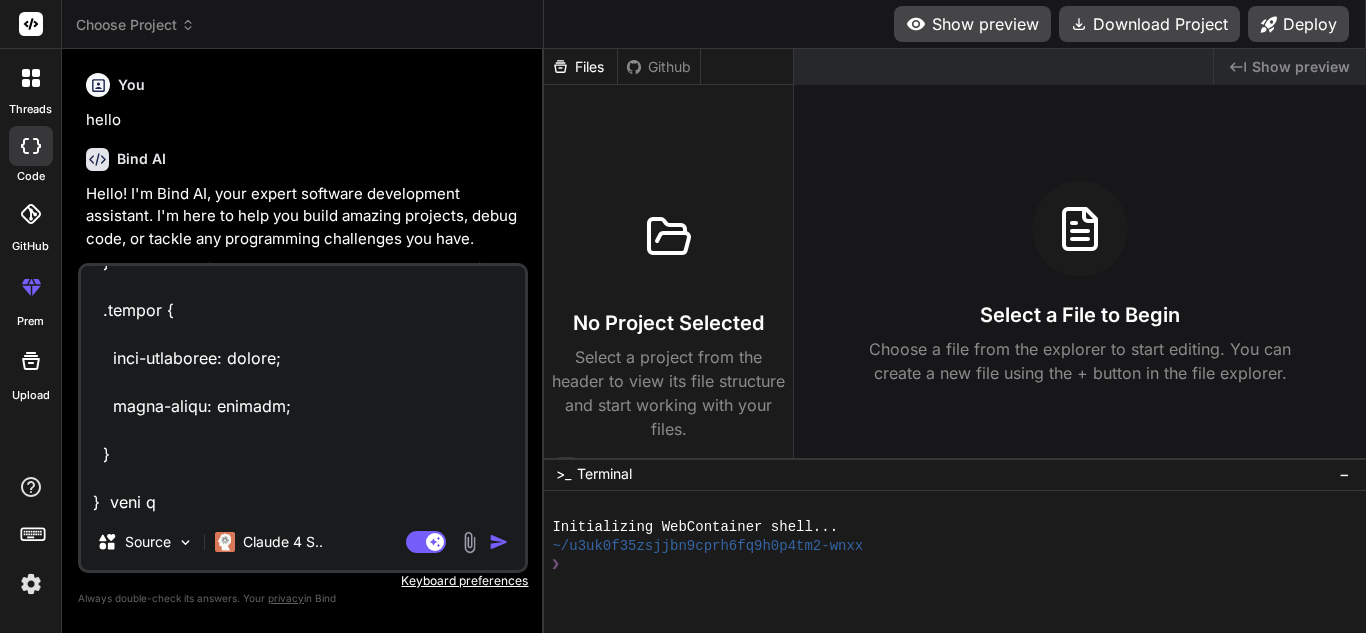 type on "/* src/styles/App.css */
/* =====================================================
CUSTOMIZABLE VARIABLES
You can change the colors and fonts here easily.
=====================================================
*/
:root {
--background-color: #ffffff; /* Dark background */
--card-color: #ffffff;      /* Slightly lighter card background */
--text-primary: #000000;    /* White text */
--text-secondary: #000003;  /* Grey text for secondary info */
--accent-color: #4f53e6;    /* Accent color for buttons and highlights */
--border-color: #3a3d5a;    /* Border color for elements */
--input-bg-color: #ffffff;  /* Background for inputs/selects */
--font-family: 'Segoe UI', 'Roboto', 'Helvetica Neue', sans-serif;
}
/* ===================================================== */
body {
margin: 0;
font-family: var(--font-family);
background-color: var(--background-color);
color: var(--text-primary);
}
.app-container {
padding: 1.5rem;
}
/* Header Styles */
.header {
..." 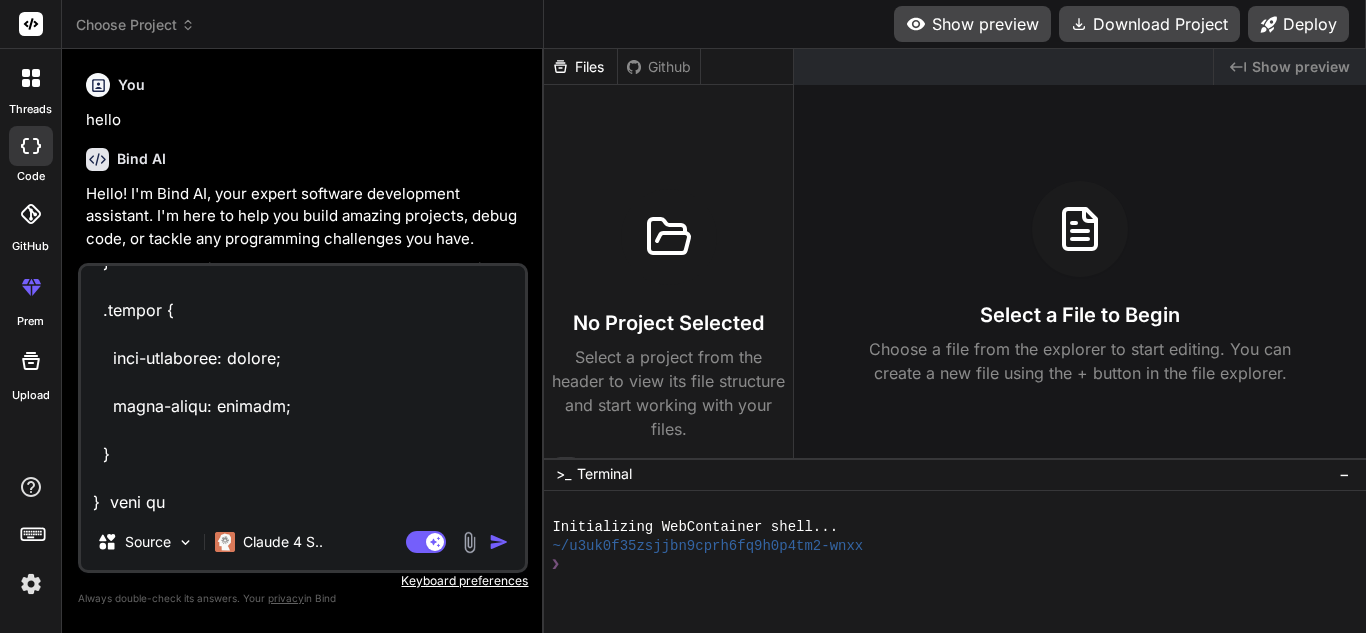 type on "/* src/styles/App.css */
/* =====================================================
CUSTOMIZABLE VARIABLES
You can change the colors and fonts here easily.
=====================================================
*/
:root {
--background-color: #ffffff; /* Dark background */
--card-color: #ffffff;      /* Slightly lighter card background */
--text-primary: #000000;    /* White text */
--text-secondary: #000003;  /* Grey text for secondary info */
--accent-color: #4f53e6;    /* Accent color for buttons and highlights */
--border-color: #3a3d5a;    /* Border color for elements */
--input-bg-color: #ffffff;  /* Background for inputs/selects */
--font-family: 'Segoe UI', 'Roboto', 'Helvetica Neue', sans-serif;
}
/* ===================================================== */
body {
margin: 0;
font-family: var(--font-family);
background-color: var(--background-color);
color: var(--text-primary);
}
.app-container {
padding: 1.5rem;
}
/* Header Styles */
.header {
..." 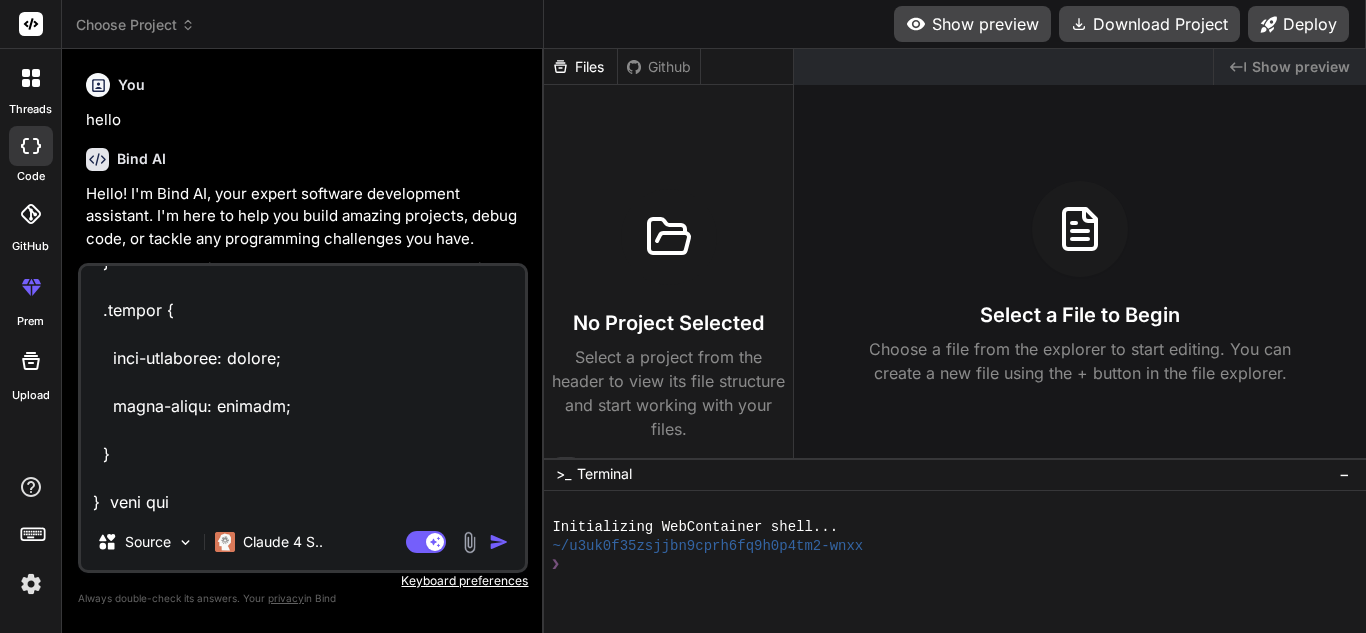 type on "/* src/styles/App.css */
/* =====================================================
CUSTOMIZABLE VARIABLES
You can change the colors and fonts here easily.
=====================================================
*/
:root {
--background-color: #ffffff; /* Dark background */
--card-color: #ffffff;      /* Slightly lighter card background */
--text-primary: #000000;    /* White text */
--text-secondary: #000003;  /* Grey text for secondary info */
--accent-color: #4f53e6;    /* Accent color for buttons and highlights */
--border-color: #3a3d5a;    /* Border color for elements */
--input-bg-color: #ffffff;  /* Background for inputs/selects */
--font-family: 'Segoe UI', 'Roboto', 'Helvetica Neue', sans-serif;
}
/* ===================================================== */
body {
margin: 0;
font-family: var(--font-family);
background-color: var(--background-color);
color: var(--text-primary);
}
.app-container {
padding: 1.5rem;
}
/* Header Styles */
.header {
..." 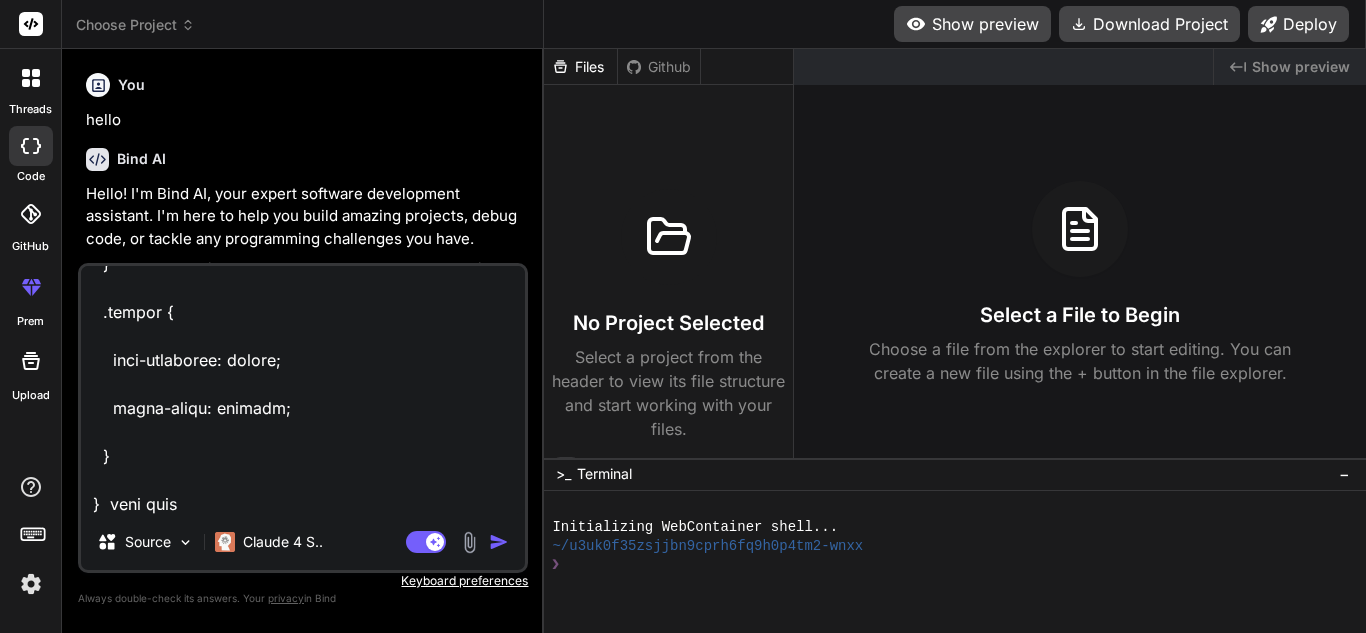 type on "/* src/styles/App.css */
/* =====================================================
CUSTOMIZABLE VARIABLES
You can change the colors and fonts here easily.
=====================================================
*/
:root {
--background-color: #ffffff; /* Dark background */
--card-color: #ffffff;      /* Slightly lighter card background */
--text-primary: #000000;    /* White text */
--text-secondary: #000003;  /* Grey text for secondary info */
--accent-color: #4f53e6;    /* Accent color for buttons and highlights */
--border-color: #3a3d5a;    /* Border color for elements */
--input-bg-color: #ffffff;  /* Background for inputs/selects */
--font-family: 'Segoe UI', 'Roboto', 'Helvetica Neue', sans-serif;
}
/* ===================================================== */
body {
margin: 0;
font-family: var(--font-family);
background-color: var(--background-color);
color: var(--text-primary);
}
.app-container {
padding: 1.5rem;
}
/* Header Styles */
.header {
..." 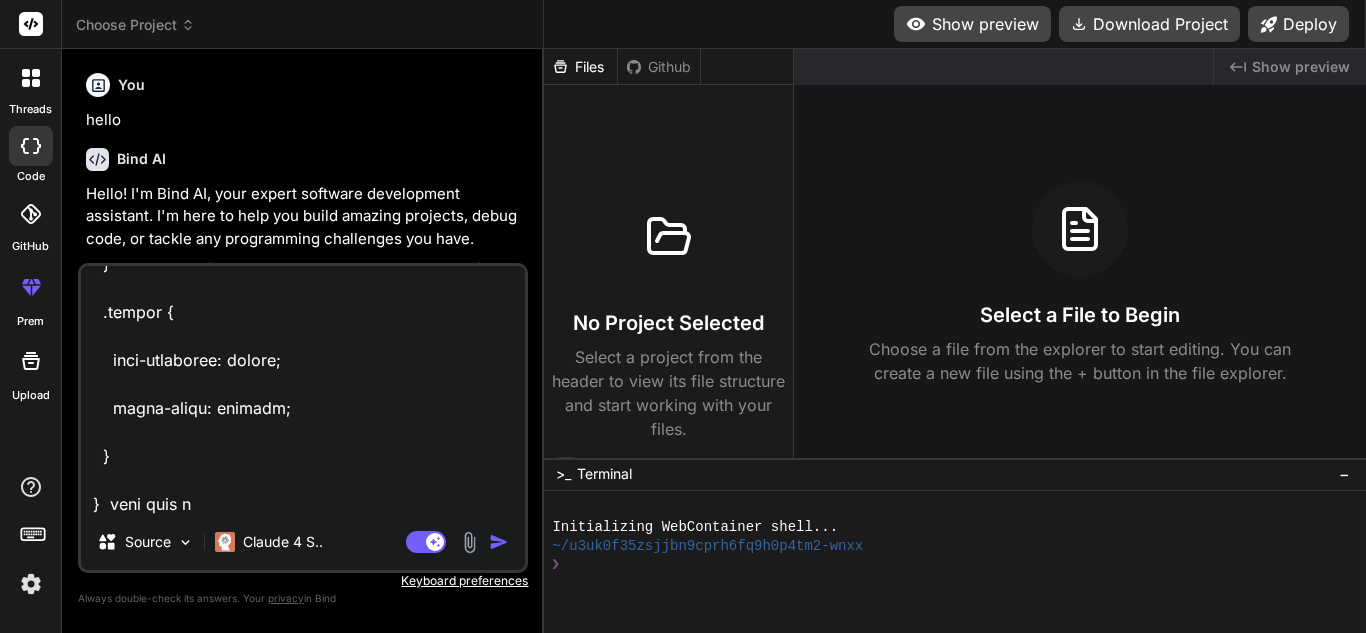 type on "x" 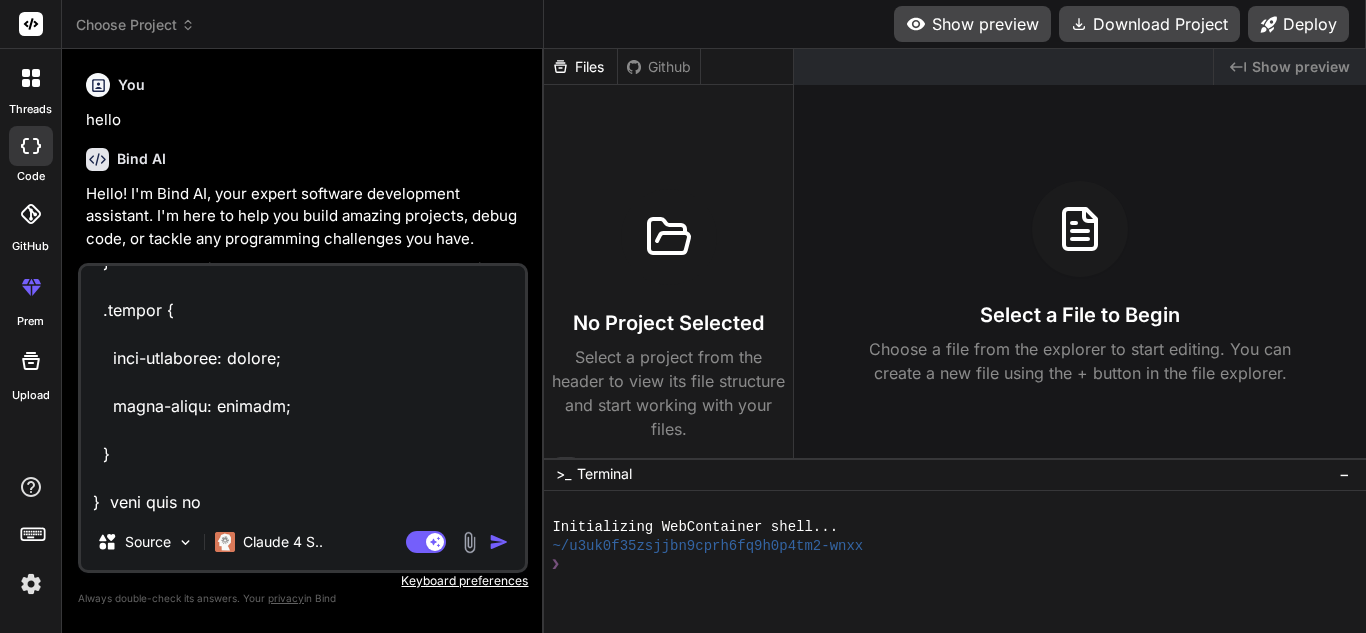 type on "/* src/styles/App.css */
/* =====================================================
CUSTOMIZABLE VARIABLES
You can change the colors and fonts here easily.
=====================================================
*/
:root {
--background-color: #ffffff; /* Dark background */
--card-color: #ffffff;      /* Slightly lighter card background */
--text-primary: #000000;    /* White text */
--text-secondary: #000003;  /* Grey text for secondary info */
--accent-color: #4f53e6;    /* Accent color for buttons and highlights */
--border-color: #3a3d5a;    /* Border color for elements */
--input-bg-color: #ffffff;  /* Background for inputs/selects */
--font-family: 'Segoe UI', 'Roboto', 'Helvetica Neue', sans-serif;
}
/* ===================================================== */
body {
margin: 0;
font-family: var(--font-family);
background-color: var(--background-color);
color: var(--text-primary);
}
.app-container {
padding: 1.5rem;
}
/* Header Styles */
.header {
..." 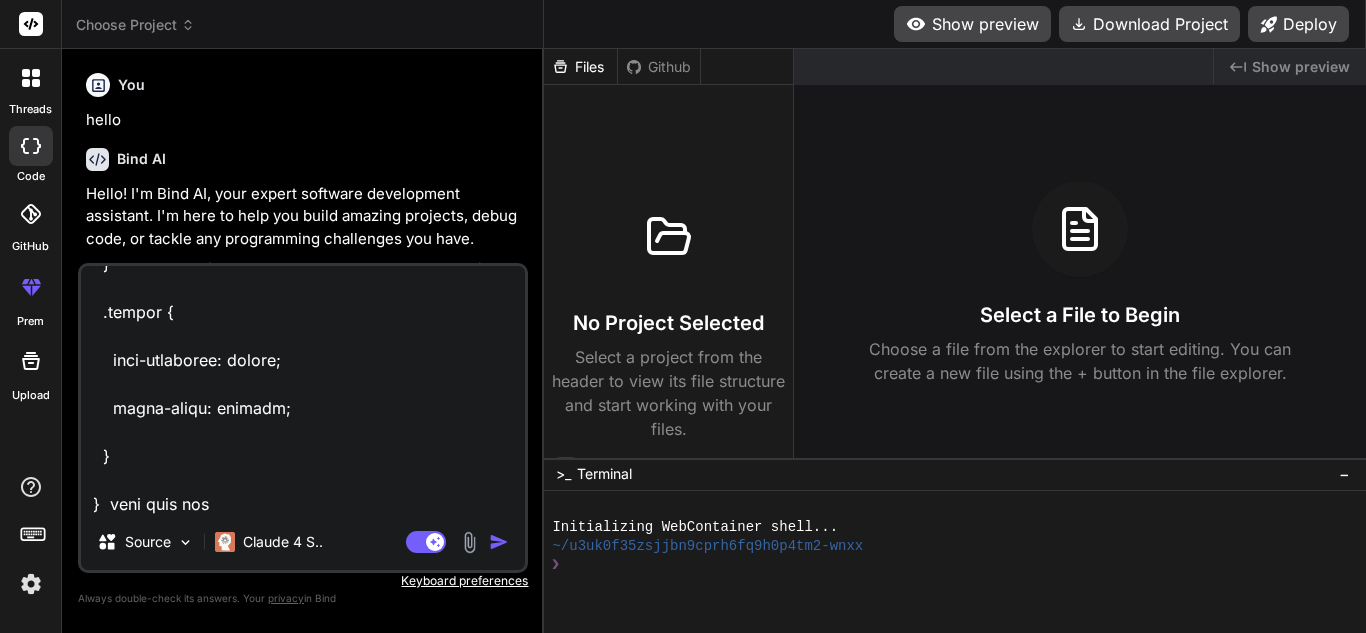 type on "/* src/styles/App.css */
/* =====================================================
CUSTOMIZABLE VARIABLES
You can change the colors and fonts here easily.
=====================================================
*/
:root {
--background-color: #ffffff; /* Dark background */
--card-color: #ffffff;      /* Slightly lighter card background */
--text-primary: #000000;    /* White text */
--text-secondary: #000003;  /* Grey text for secondary info */
--accent-color: #4f53e6;    /* Accent color for buttons and highlights */
--border-color: #3a3d5a;    /* Border color for elements */
--input-bg-color: #ffffff;  /* Background for inputs/selects */
--font-family: 'Segoe UI', 'Roboto', 'Helvetica Neue', sans-serif;
}
/* ===================================================== */
body {
margin: 0;
font-family: var(--font-family);
background-color: var(--background-color);
color: var(--text-primary);
}
.app-container {
padding: 1.5rem;
}
/* Header Styles */
.header {
..." 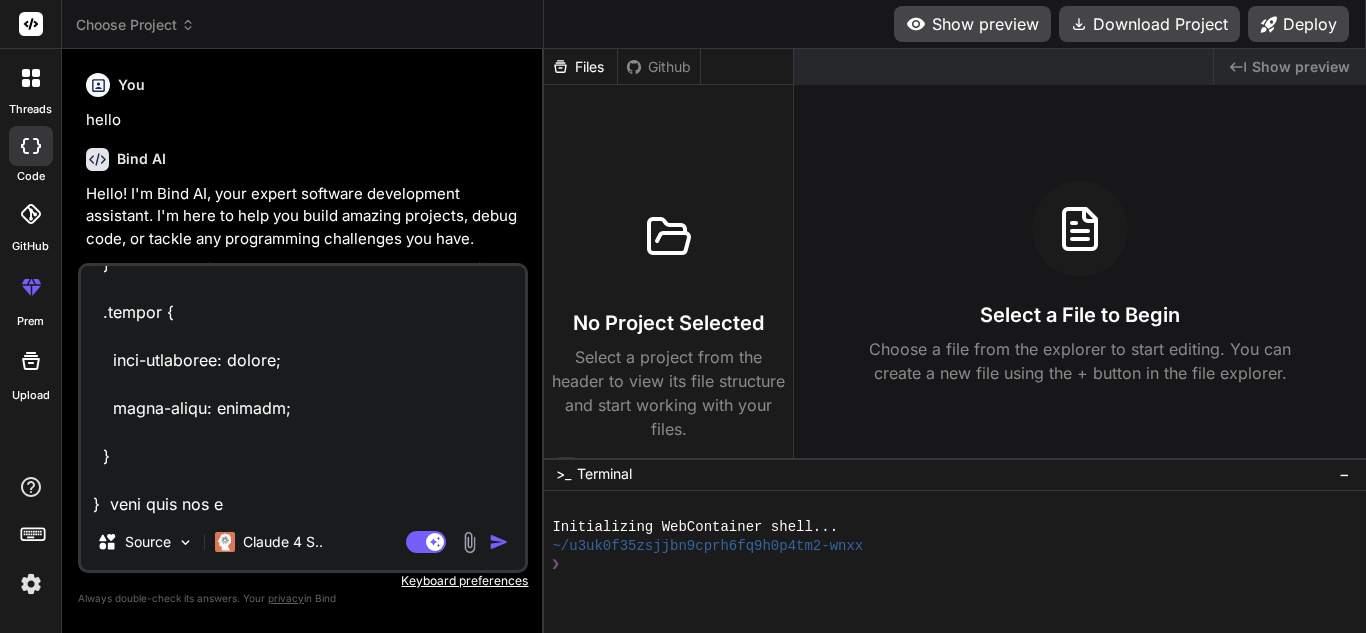 type on "x" 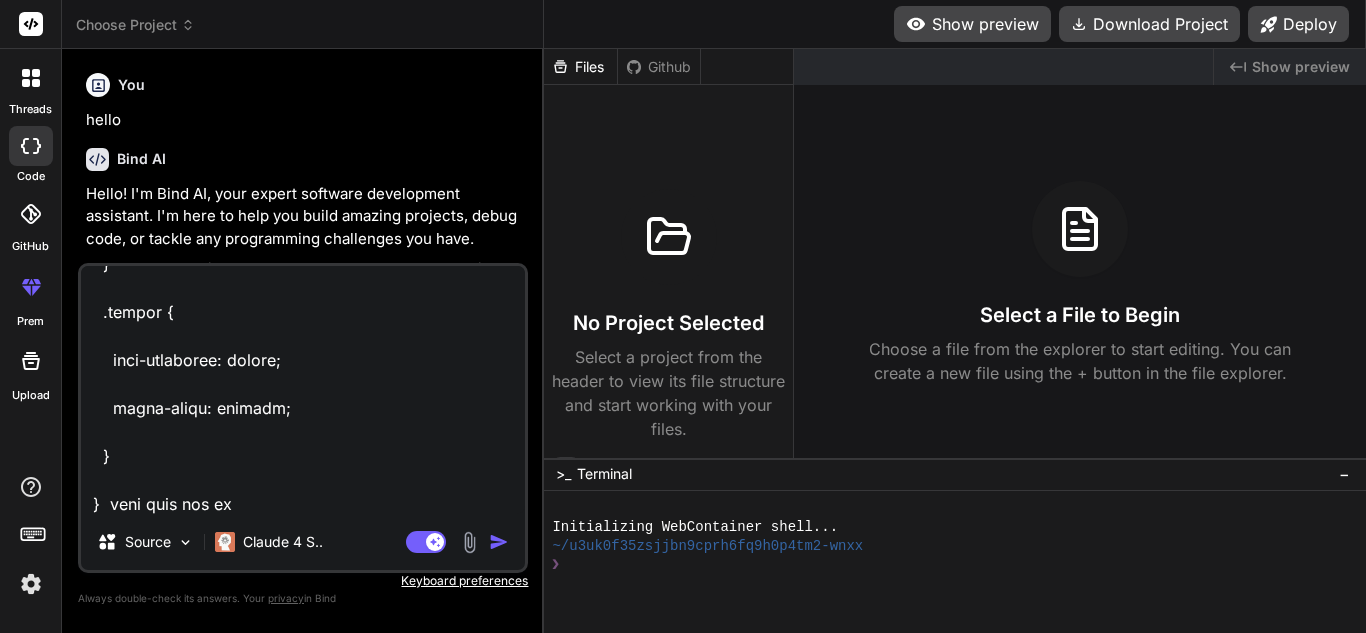 type on "/* src/styles/App.css */
/* =====================================================
CUSTOMIZABLE VARIABLES
You can change the colors and fonts here easily.
=====================================================
*/
:root {
--background-color: #ffffff; /* Dark background */
--card-color: #ffffff;      /* Slightly lighter card background */
--text-primary: #000000;    /* White text */
--text-secondary: #000003;  /* Grey text for secondary info */
--accent-color: #4f53e6;    /* Accent color for buttons and highlights */
--border-color: #3a3d5a;    /* Border color for elements */
--input-bg-color: #ffffff;  /* Background for inputs/selects */
--font-family: 'Segoe UI', 'Roboto', 'Helvetica Neue', sans-serif;
}
/* ===================================================== */
body {
margin: 0;
font-family: var(--font-family);
background-color: var(--background-color);
color: var(--text-primary);
}
.app-container {
padding: 1.5rem;
}
/* Header Styles */
.header {
..." 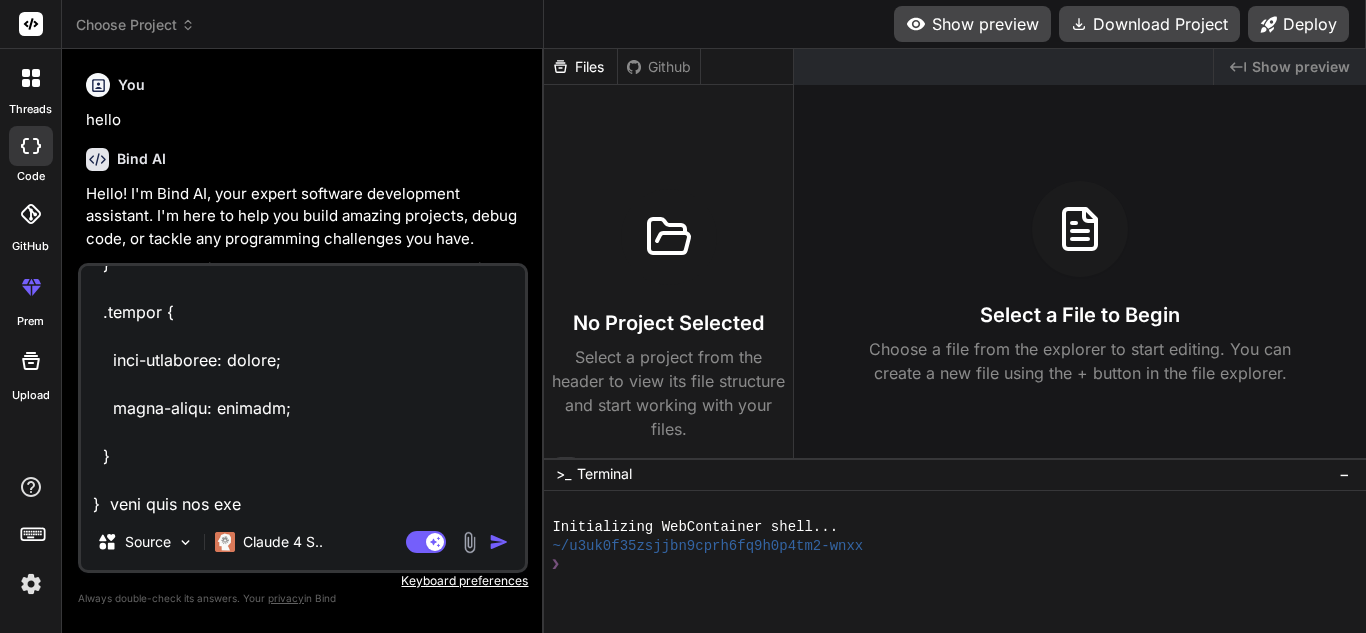 type on "/* src/styles/App.css */
/* =====================================================
CUSTOMIZABLE VARIABLES
You can change the colors and fonts here easily.
=====================================================
*/
:root {
--background-color: #ffffff; /* Dark background */
--card-color: #ffffff;      /* Slightly lighter card background */
--text-primary: #000000;    /* White text */
--text-secondary: #000003;  /* Grey text for secondary info */
--accent-color: #4f53e6;    /* Accent color for buttons and highlights */
--border-color: #3a3d5a;    /* Border color for elements */
--input-bg-color: #ffffff;  /* Background for inputs/selects */
--font-family: 'Segoe UI', 'Roboto', 'Helvetica Neue', sans-serif;
}
/* ===================================================== */
body {
margin: 0;
font-family: var(--font-family);
background-color: var(--background-color);
color: var(--text-primary);
}
.app-container {
padding: 1.5rem;
}
/* Header Styles */
.header {
..." 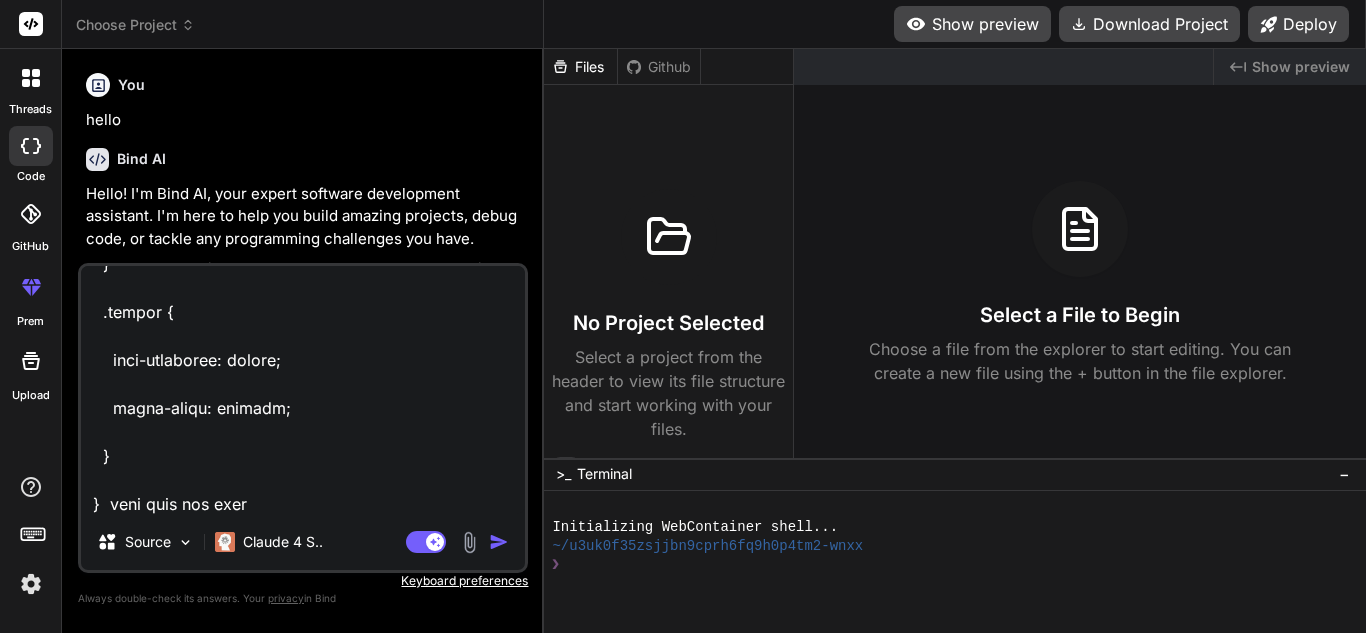type on "/* src/styles/App.css */
/* =====================================================
CUSTOMIZABLE VARIABLES
You can change the colors and fonts here easily.
=====================================================
*/
:root {
--background-color: #ffffff; /* Dark background */
--card-color: #ffffff;      /* Slightly lighter card background */
--text-primary: #000000;    /* White text */
--text-secondary: #000003;  /* Grey text for secondary info */
--accent-color: #4f53e6;    /* Accent color for buttons and highlights */
--border-color: #3a3d5a;    /* Border color for elements */
--input-bg-color: #ffffff;  /* Background for inputs/selects */
--font-family: 'Segoe UI', 'Roboto', 'Helvetica Neue', sans-serif;
}
/* ===================================================== */
body {
margin: 0;
font-family: var(--font-family);
background-color: var(--background-color);
color: var(--text-primary);
}
.app-container {
padding: 1.5rem;
}
/* Header Styles */
.header {
..." 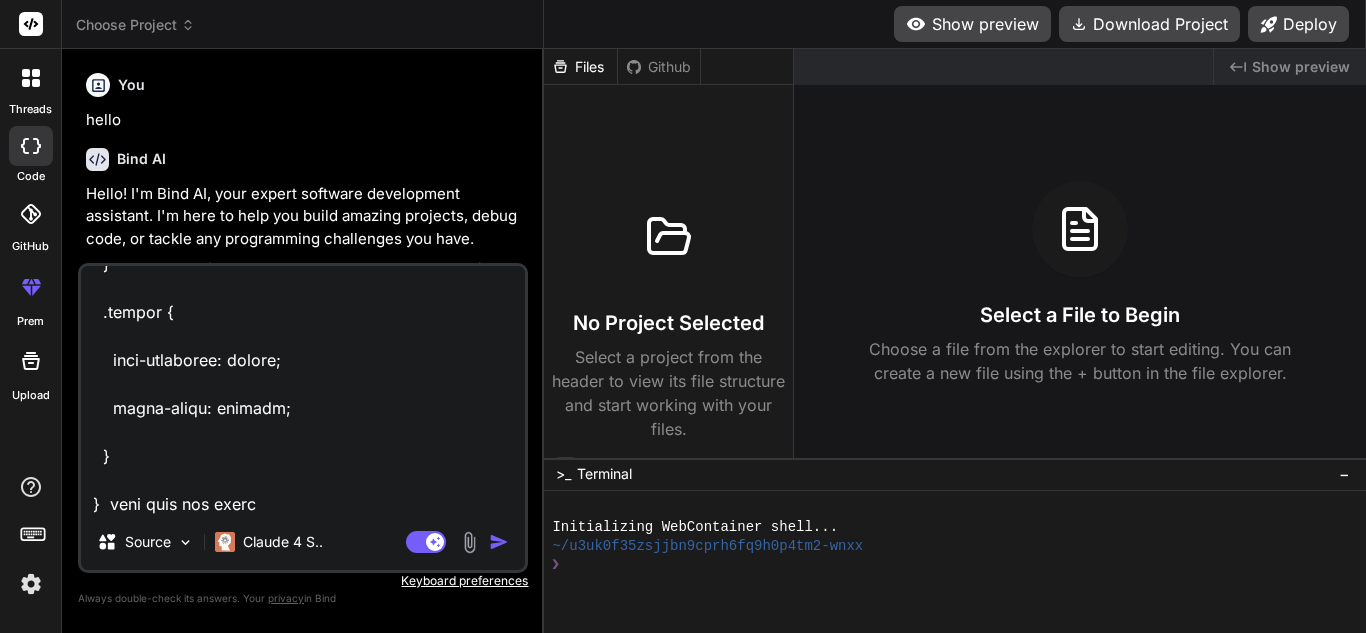 type on "/* src/styles/App.css */
/* =====================================================
CUSTOMIZABLE VARIABLES
You can change the colors and fonts here easily.
=====================================================
*/
:root {
--background-color: #ffffff; /* Dark background */
--card-color: #ffffff;      /* Slightly lighter card background */
--text-primary: #000000;    /* White text */
--text-secondary: #000003;  /* Grey text for secondary info */
--accent-color: #4f53e6;    /* Accent color for buttons and highlights */
--border-color: #3a3d5a;    /* Border color for elements */
--input-bg-color: #ffffff;  /* Background for inputs/selects */
--font-family: 'Segoe UI', 'Roboto', 'Helvetica Neue', sans-serif;
}
/* ===================================================== */
body {
margin: 0;
font-family: var(--font-family);
background-color: var(--background-color);
color: var(--text-primary);
}
.app-container {
padding: 1.5rem;
}
/* Header Styles */
.header {
..." 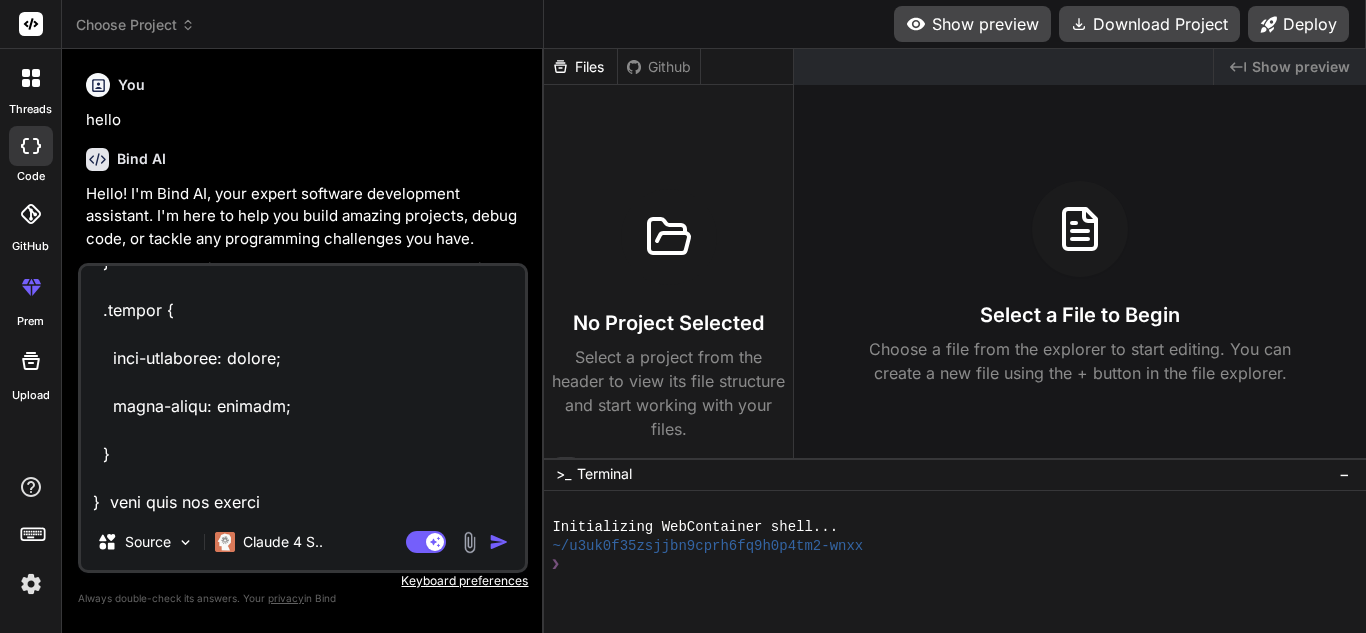 type on "/* src/styles/App.css */
/* =====================================================
CUSTOMIZABLE VARIABLES
You can change the colors and fonts here easily.
=====================================================
*/
:root {
--background-color: #ffffff; /* Dark background */
--card-color: #ffffff;      /* Slightly lighter card background */
--text-primary: #000000;    /* White text */
--text-secondary: #000003;  /* Grey text for secondary info */
--accent-color: #4f53e6;    /* Accent color for buttons and highlights */
--border-color: #3a3d5a;    /* Border color for elements */
--input-bg-color: #ffffff;  /* Background for inputs/selects */
--font-family: 'Segoe UI', 'Roboto', 'Helvetica Neue', sans-serif;
}
/* ===================================================== */
body {
margin: 0;
font-family: var(--font-family);
background-color: var(--background-color);
color: var(--text-primary);
}
.app-container {
padding: 1.5rem;
}
/* Header Styles */
.header {
..." 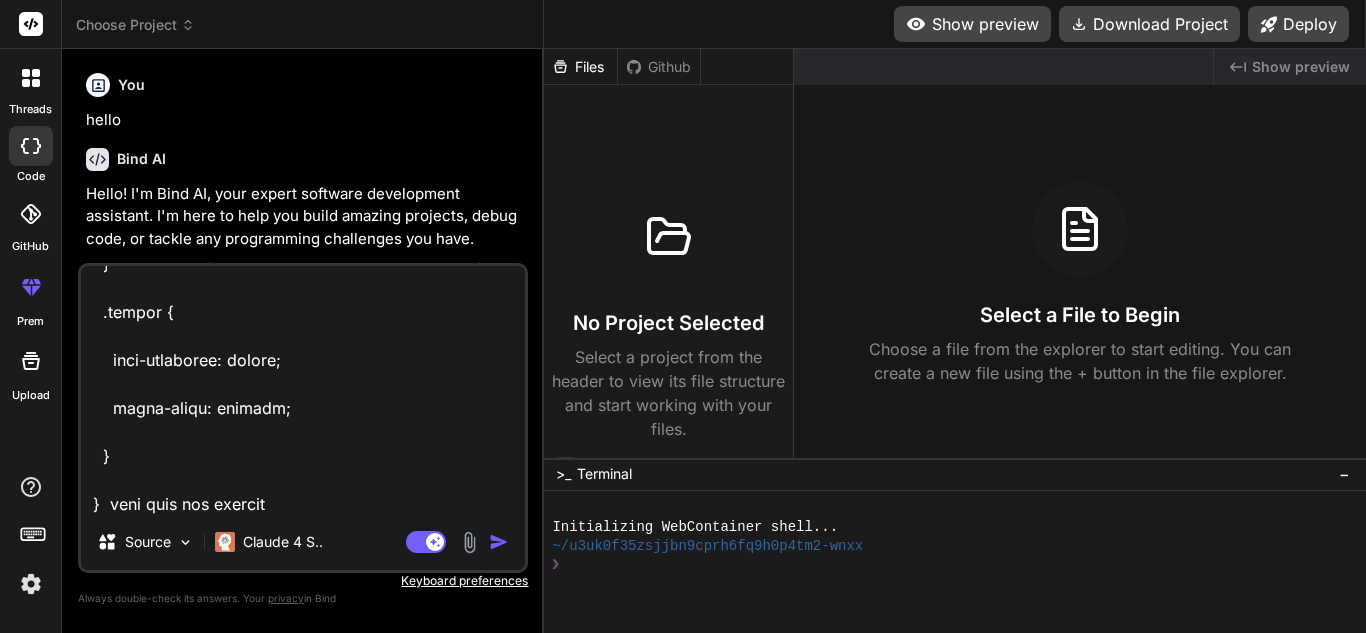 type on "/* src/styles/App.css */
/* =====================================================
CUSTOMIZABLE VARIABLES
You can change the colors and fonts here easily.
=====================================================
*/
:root {
--background-color: #ffffff; /* Dark background */
--card-color: #ffffff;      /* Slightly lighter card background */
--text-primary: #000000;    /* White text */
--text-secondary: #000003;  /* Grey text for secondary info */
--accent-color: #4f53e6;    /* Accent color for buttons and highlights */
--border-color: #3a3d5a;    /* Border color for elements */
--input-bg-color: #ffffff;  /* Background for inputs/selects */
--font-family: 'Segoe UI', 'Roboto', 'Helvetica Neue', sans-serif;
}
/* ===================================================== */
body {
margin: 0;
font-family: var(--font-family);
background-color: var(--background-color);
color: var(--text-primary);
}
.app-container {
padding: 1.5rem;
}
/* Header Styles */
.header {
..." 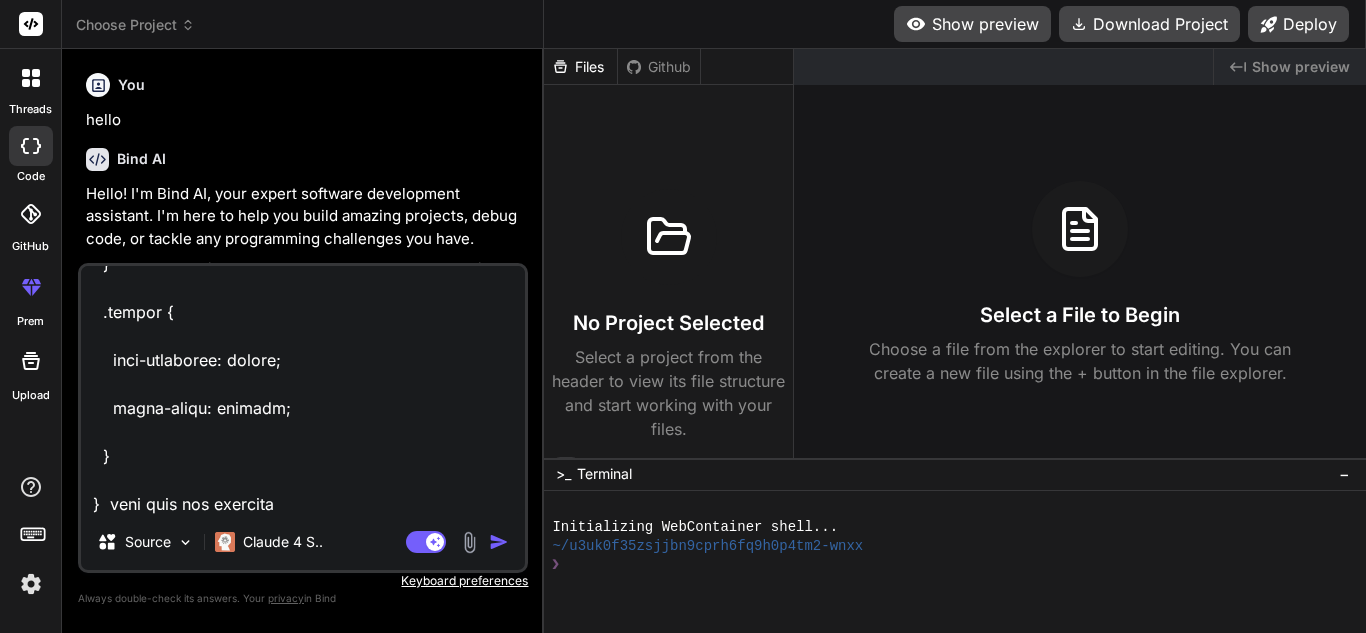 type on "x" 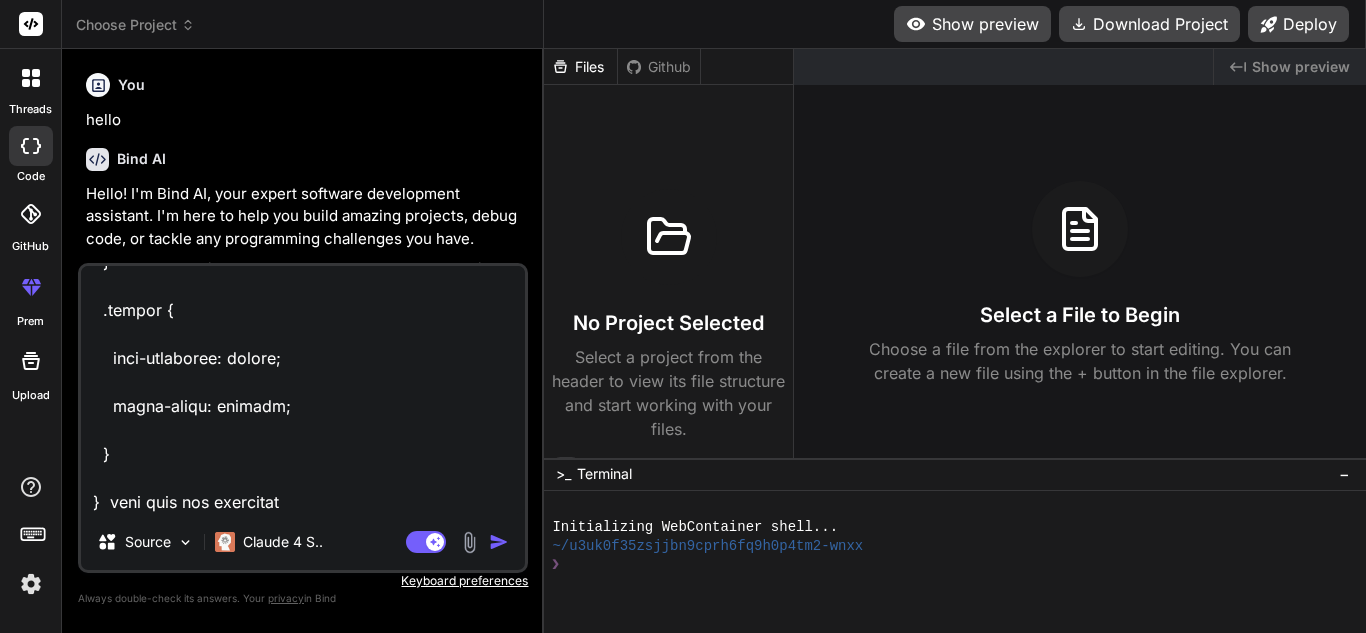type on "/* src/styles/App.css */
/* =====================================================
CUSTOMIZABLE VARIABLES
You can change the colors and fonts here easily.
=====================================================
*/
:root {
--background-color: #ffffff; /* Dark background */
--card-color: #ffffff;      /* Slightly lighter card background */
--text-primary: #000000;    /* White text */
--text-secondary: #000003;  /* Grey text for secondary info */
--accent-color: #4f53e6;    /* Accent color for buttons and highlights */
--border-color: #3a3d5a;    /* Border color for elements */
--input-bg-color: #ffffff;  /* Background for inputs/selects */
--font-family: 'Segoe UI', 'Roboto', 'Helvetica Neue', sans-serif;
}
/* ===================================================== */
body {
margin: 0;
font-family: var(--font-family);
background-color: var(--background-color);
color: var(--text-primary);
}
.app-container {
padding: 1.5rem;
}
/* Header Styles */
.header {
..." 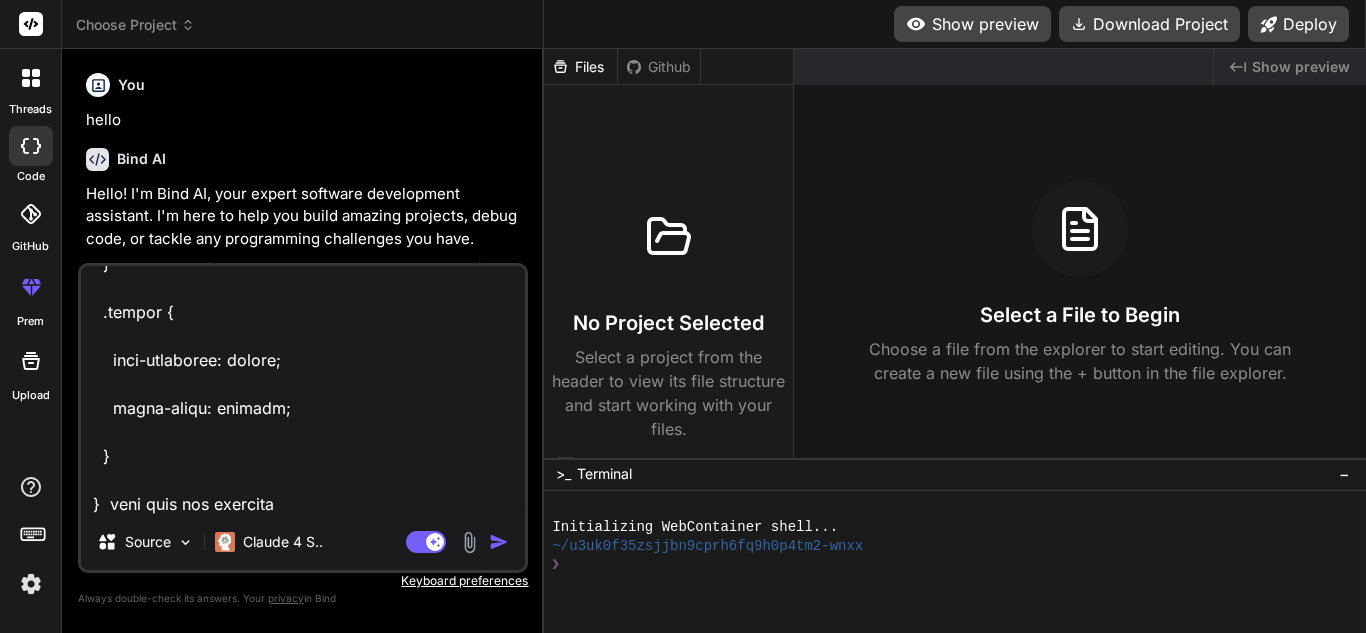type on "/* src/styles/App.css */
/* =====================================================
CUSTOMIZABLE VARIABLES
You can change the colors and fonts here easily.
=====================================================
*/
:root {
--background-color: #ffffff; /* Dark background */
--card-color: #ffffff;      /* Slightly lighter card background */
--text-primary: #000000;    /* White text */
--text-secondary: #000003;  /* Grey text for secondary info */
--accent-color: #4f53e6;    /* Accent color for buttons and highlights */
--border-color: #3a3d5a;    /* Border color for elements */
--input-bg-color: #ffffff;  /* Background for inputs/selects */
--font-family: 'Segoe UI', 'Roboto', 'Helvetica Neue', sans-serif;
}
/* ===================================================== */
body {
margin: 0;
font-family: var(--font-family);
background-color: var(--background-color);
color: var(--text-primary);
}
.app-container {
padding: 1.5rem;
}
/* Header Styles */
.header {
..." 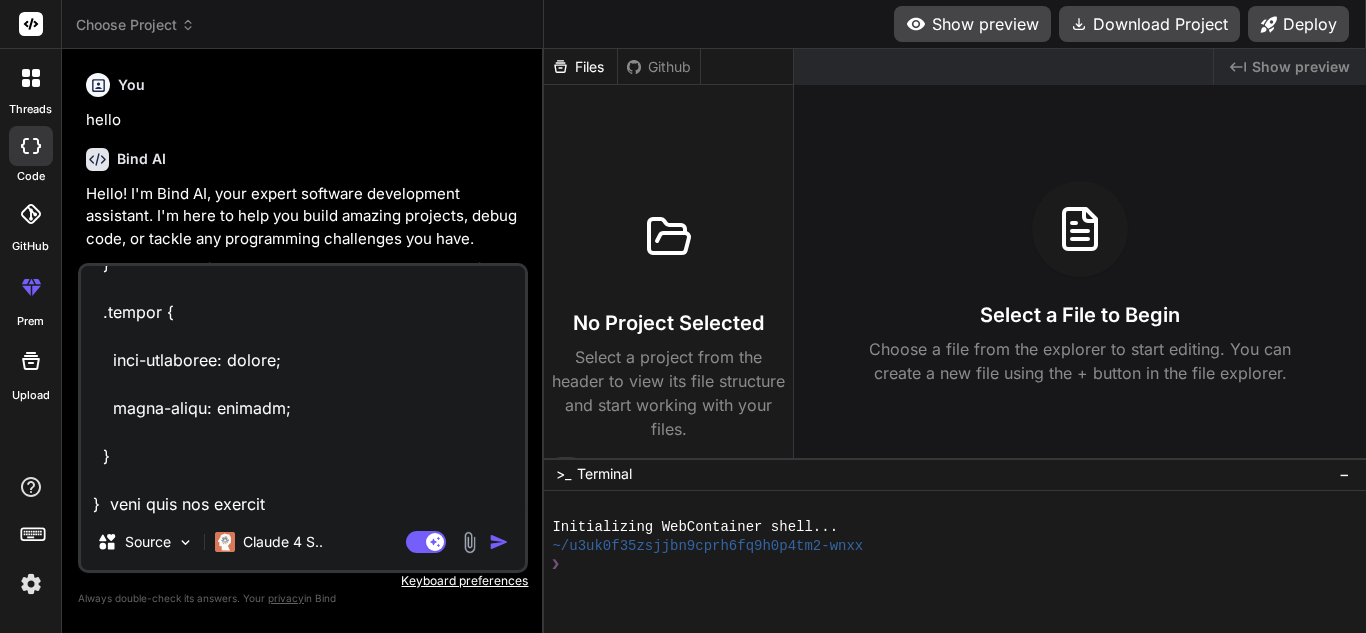 type on "/* src/styles/App.css */
/* =====================================================
CUSTOMIZABLE VARIABLES
You can change the colors and fonts here easily.
=====================================================
*/
:root {
--background-color: #ffffff; /* Dark background */
--card-color: #ffffff;      /* Slightly lighter card background */
--text-primary: #000000;    /* White text */
--text-secondary: #000003;  /* Grey text for secondary info */
--accent-color: #4f53e6;    /* Accent color for buttons and highlights */
--border-color: #3a3d5a;    /* Border color for elements */
--input-bg-color: #ffffff;  /* Background for inputs/selects */
--font-family: 'Segoe UI', 'Roboto', 'Helvetica Neue', sans-serif;
}
/* ===================================================== */
body {
margin: 0;
font-family: var(--font-family);
background-color: var(--background-color);
color: var(--text-primary);
}
.app-container {
padding: 1.5rem;
}
/* Header Styles */
.header {
..." 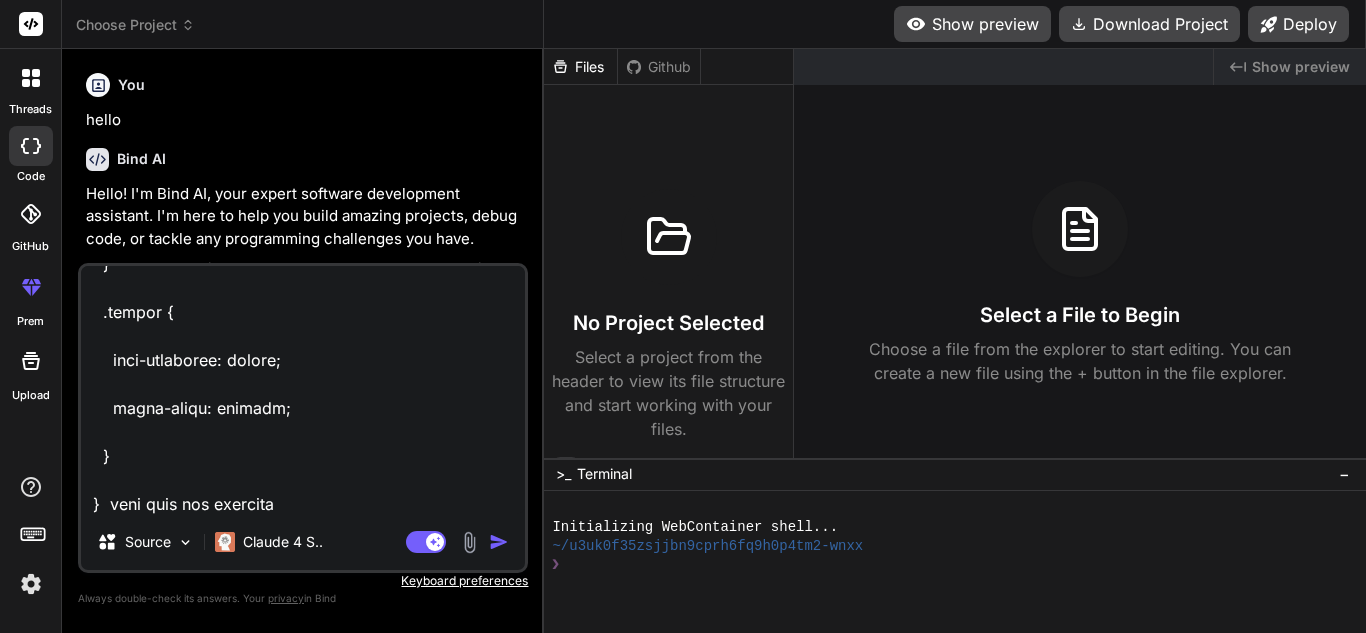 type on "/* src/styles/App.css */
/* =====================================================
CUSTOMIZABLE VARIABLES
You can change the colors and fonts here easily.
=====================================================
*/
:root {
--background-color: #ffffff; /* Dark background */
--card-color: #ffffff;      /* Slightly lighter card background */
--text-primary: #000000;    /* White text */
--text-secondary: #000003;  /* Grey text for secondary info */
--accent-color: #4f53e6;    /* Accent color for buttons and highlights */
--border-color: #3a3d5a;    /* Border color for elements */
--input-bg-color: #ffffff;  /* Background for inputs/selects */
--font-family: 'Segoe UI', 'Roboto', 'Helvetica Neue', sans-serif;
}
/* ===================================================== */
body {
margin: 0;
font-family: var(--font-family);
background-color: var(--background-color);
color: var(--text-primary);
}
.app-container {
padding: 1.5rem;
}
/* Header Styles */
.header {
..." 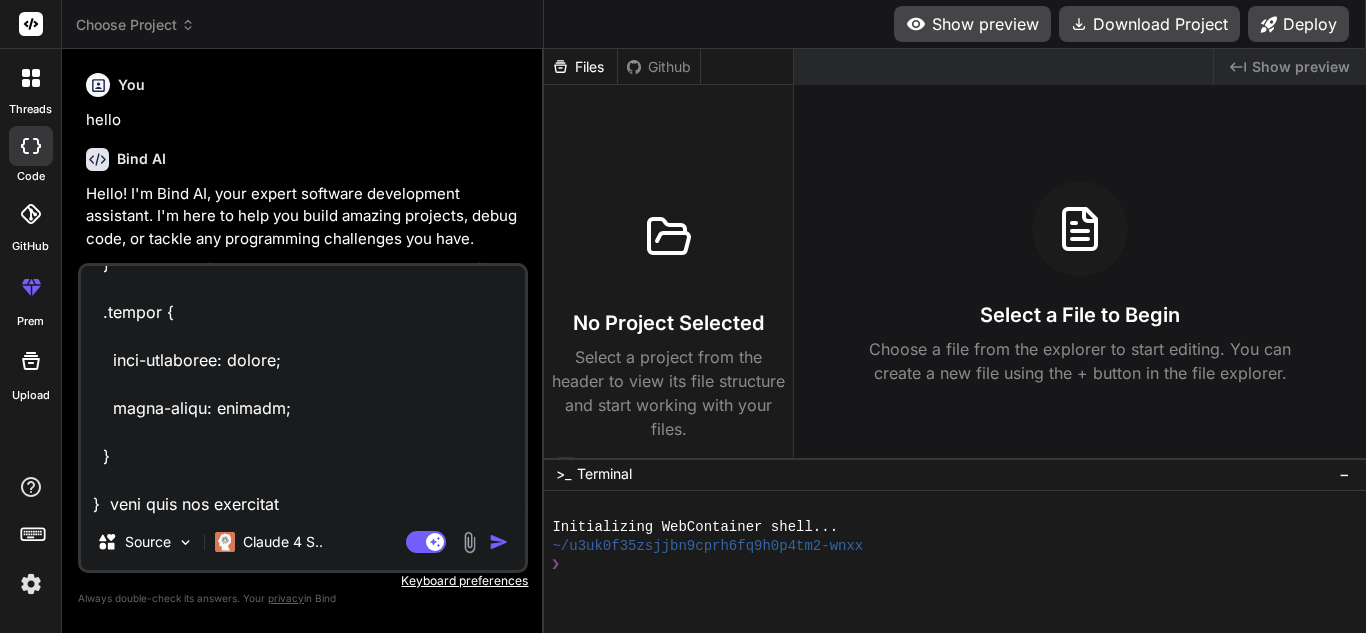 type on "/* src/styles/App.css */
/* =====================================================
CUSTOMIZABLE VARIABLES
You can change the colors and fonts here easily.
=====================================================
*/
:root {
--background-color: #ffffff; /* Dark background */
--card-color: #ffffff;      /* Slightly lighter card background */
--text-primary: #000000;    /* White text */
--text-secondary: #000003;  /* Grey text for secondary info */
--accent-color: #4f53e6;    /* Accent color for buttons and highlights */
--border-color: #3a3d5a;    /* Border color for elements */
--input-bg-color: #ffffff;  /* Background for inputs/selects */
--font-family: 'Segoe UI', 'Roboto', 'Helvetica Neue', sans-serif;
}
/* ===================================================== */
body {
margin: 0;
font-family: var(--font-family);
background-color: var(--background-color);
color: var(--text-primary);
}
.app-container {
padding: 1.5rem;
}
/* Header Styles */
.header {
..." 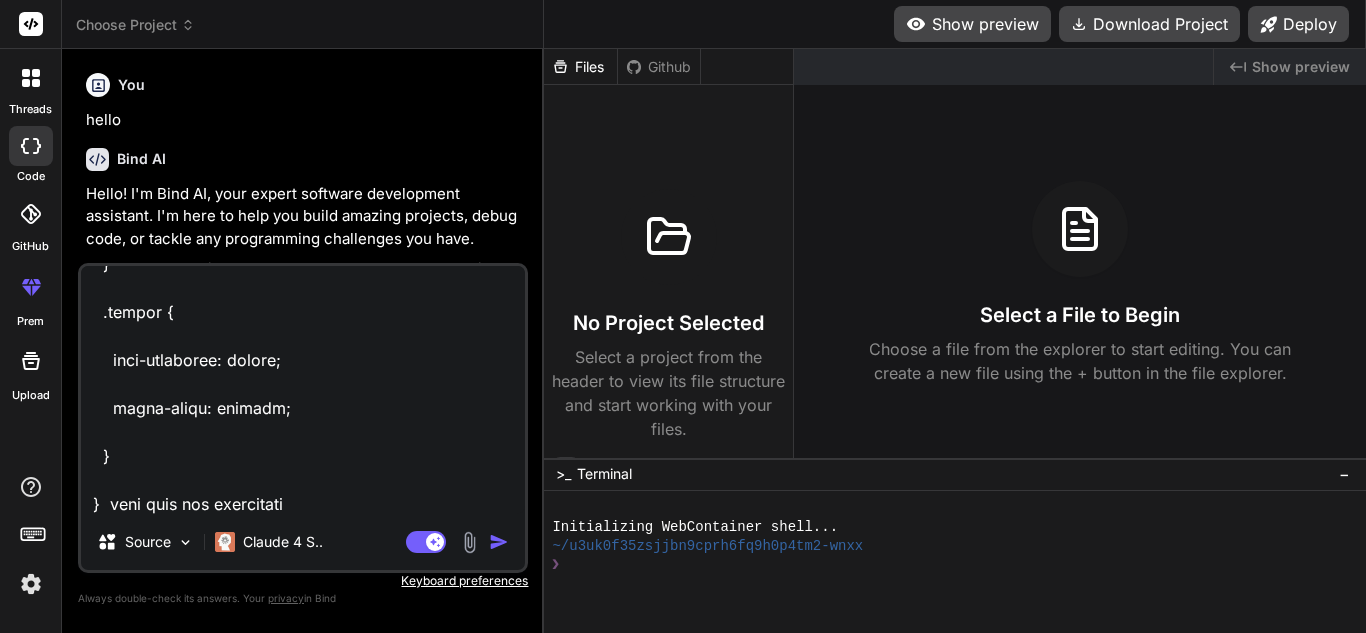 type on "x" 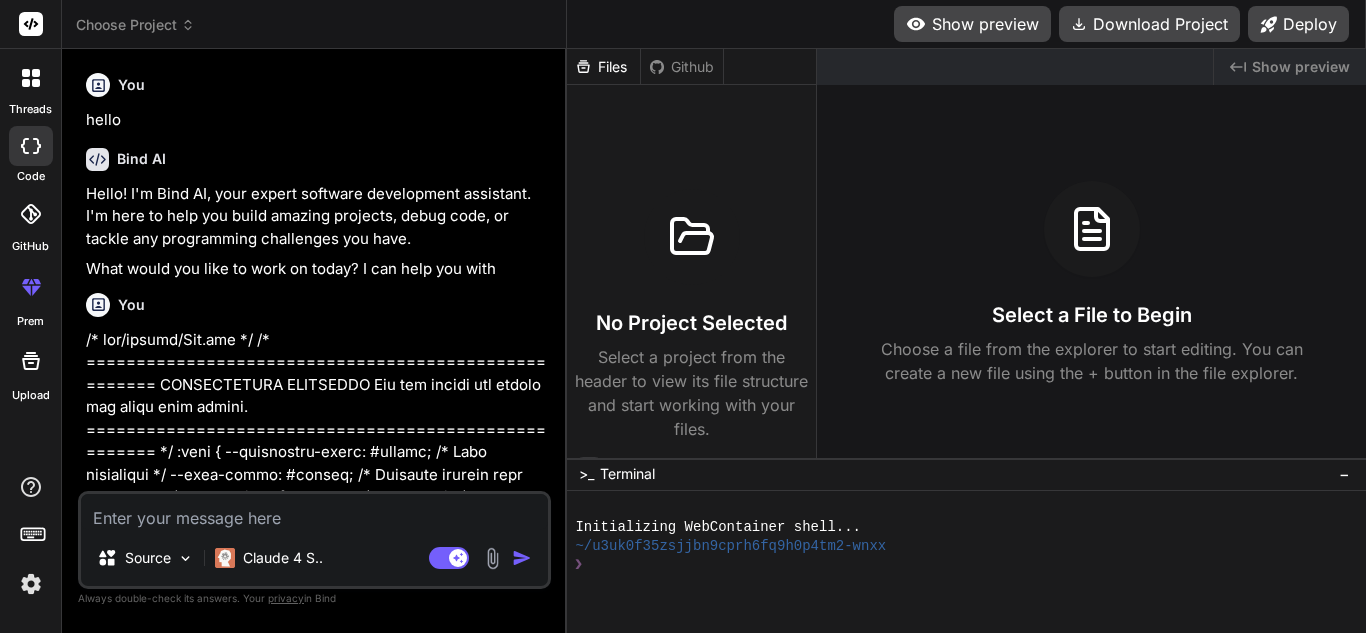 scroll, scrollTop: 0, scrollLeft: 0, axis: both 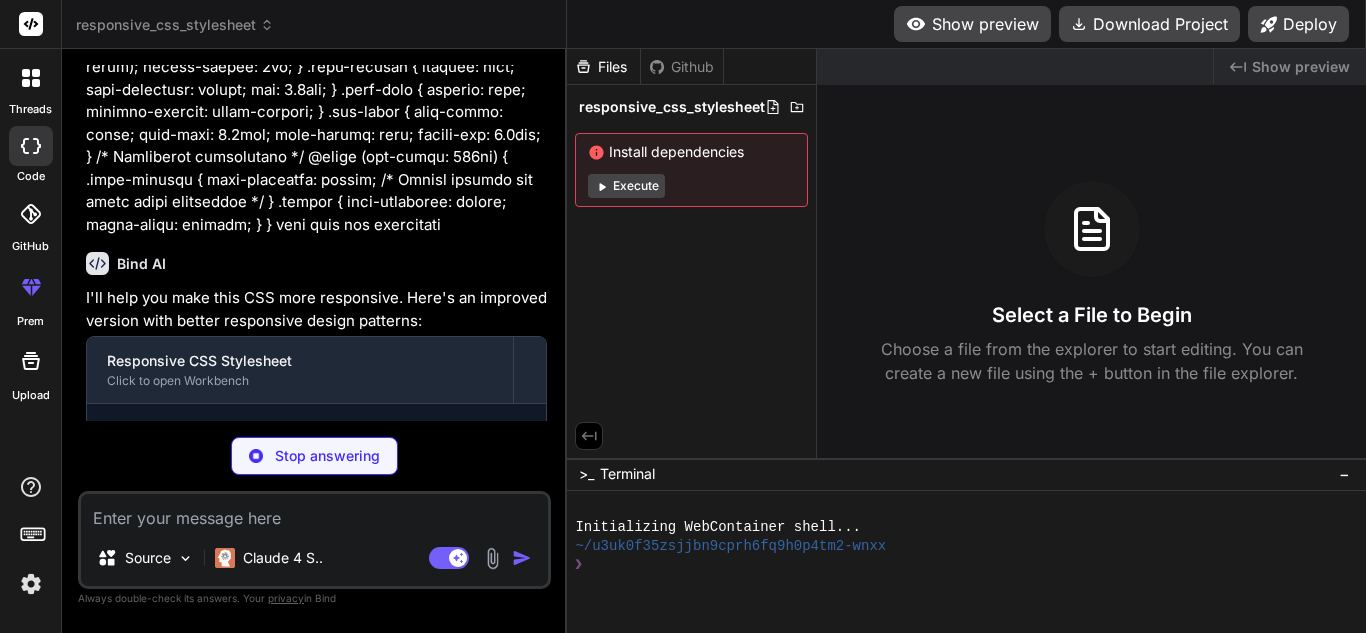 click on "Execute" at bounding box center [626, 186] 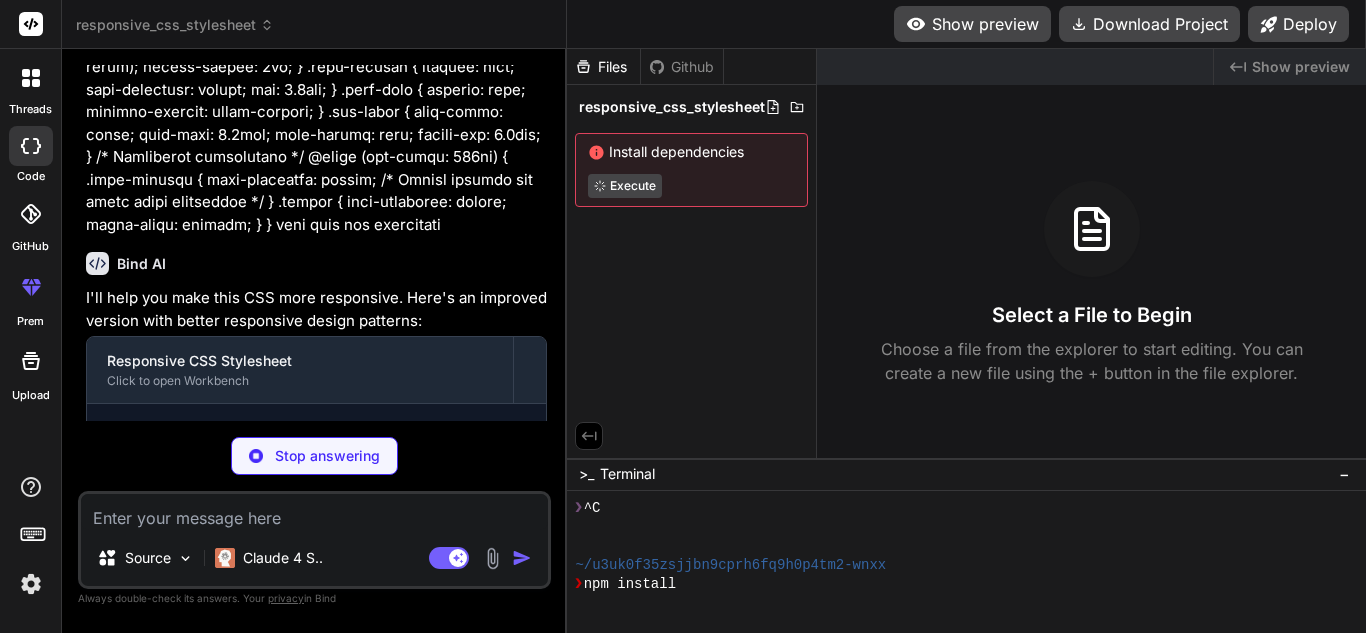 scroll, scrollTop: 57, scrollLeft: 0, axis: vertical 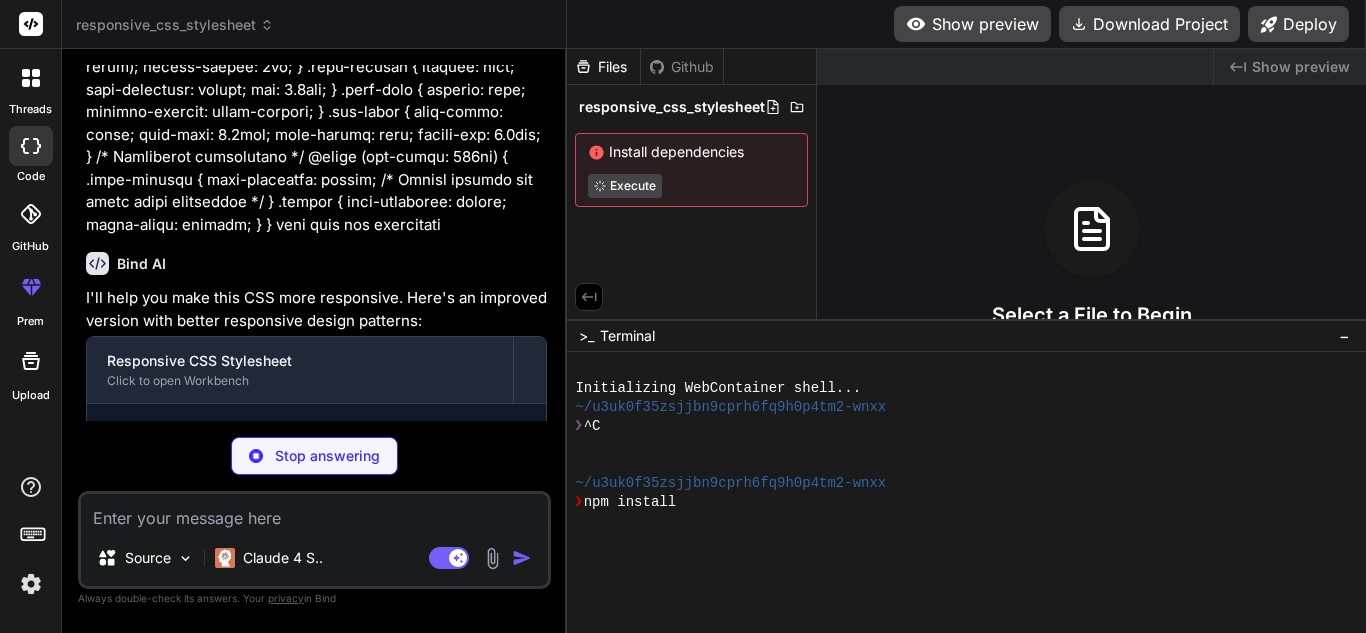 drag, startPoint x: 971, startPoint y: 458, endPoint x: 945, endPoint y: 319, distance: 141.41075 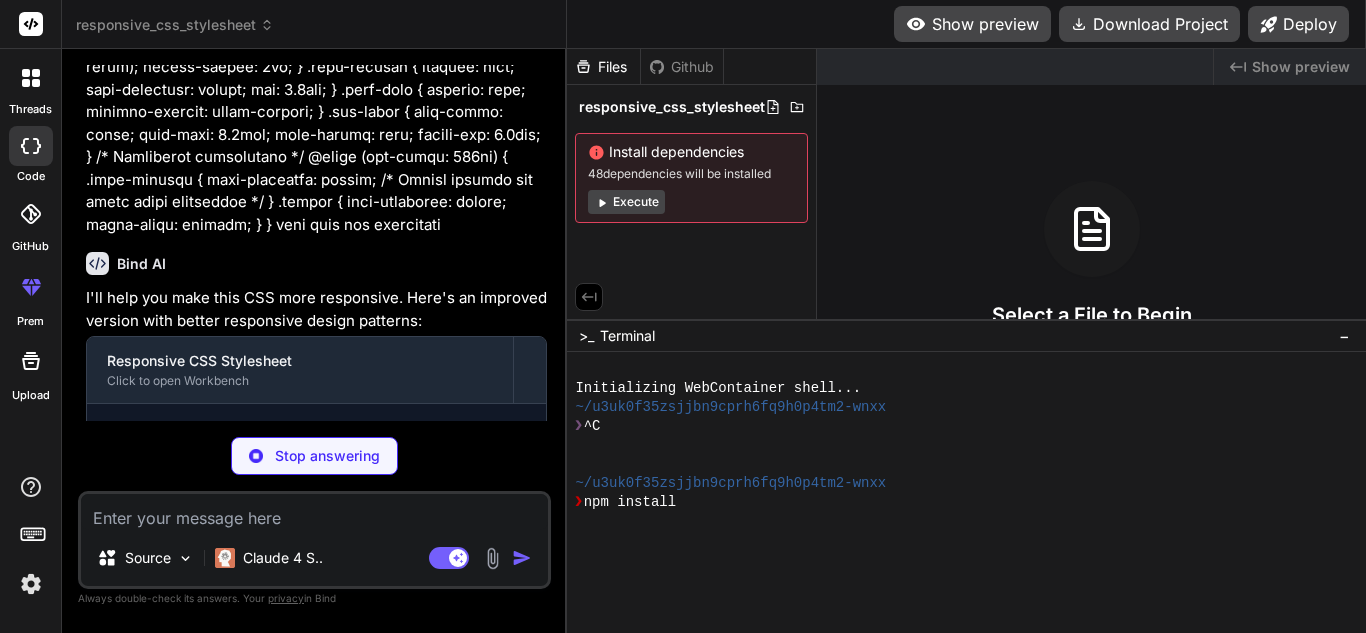 click on "Execute" at bounding box center (626, 202) 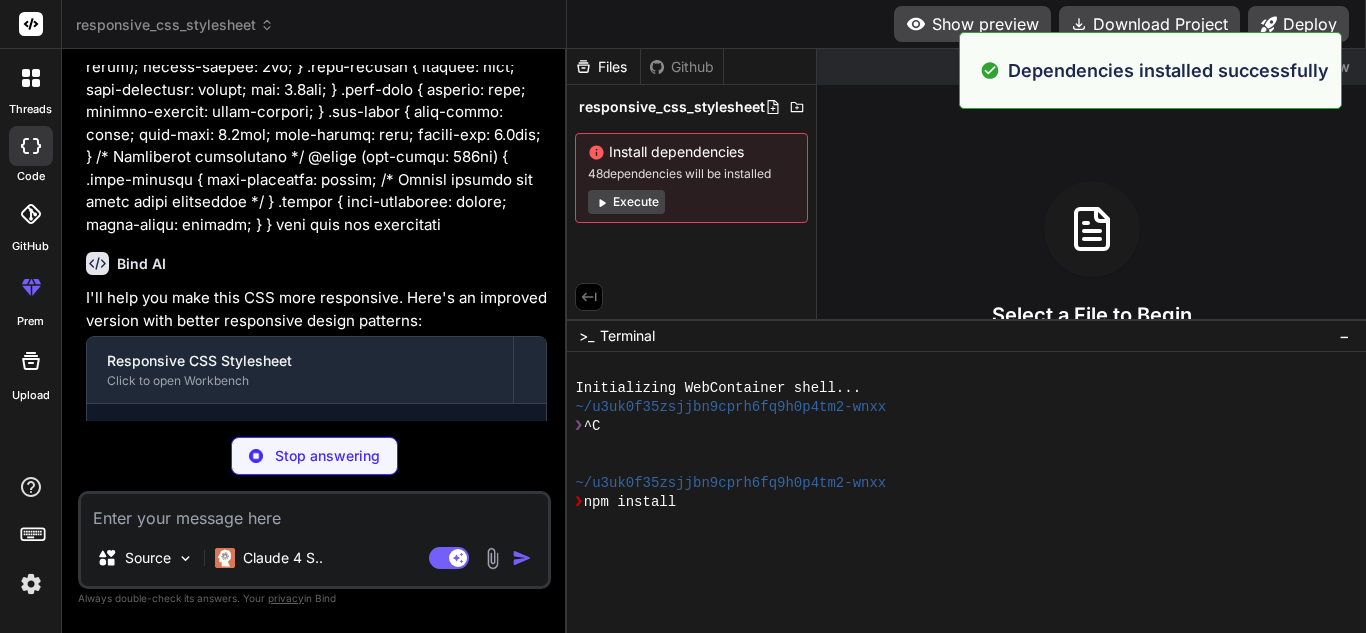 click on "Execute" at bounding box center (626, 202) 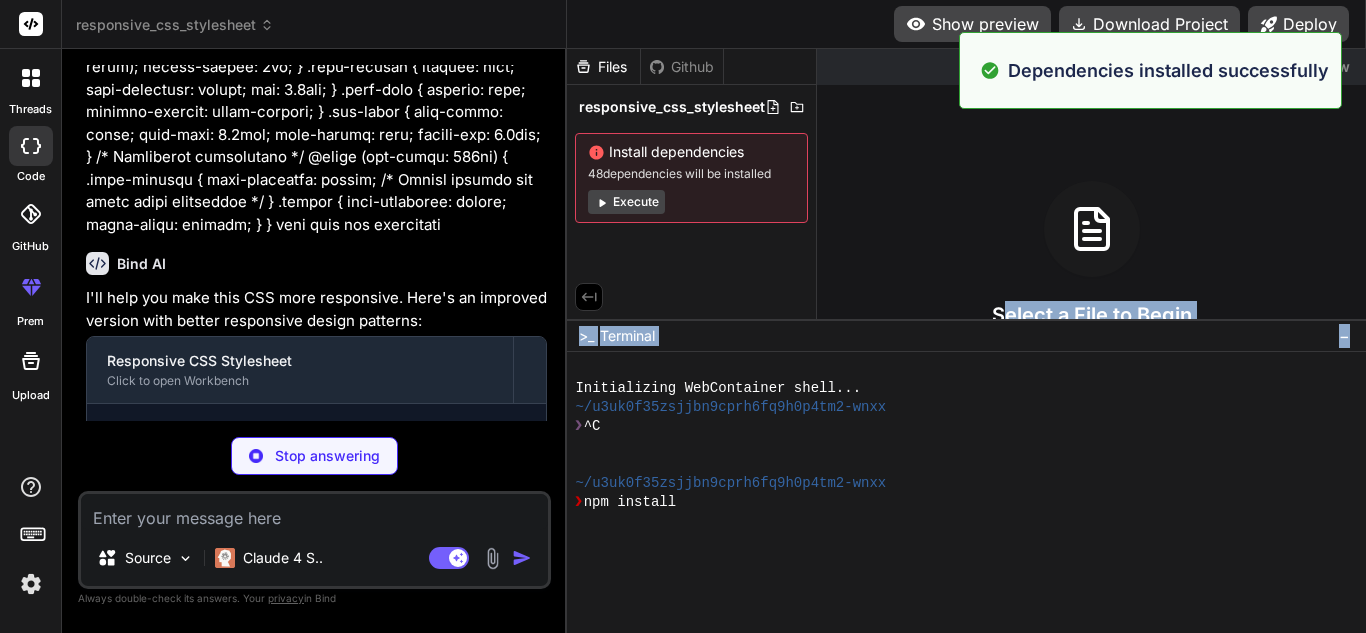 drag, startPoint x: 999, startPoint y: 316, endPoint x: 999, endPoint y: 377, distance: 61 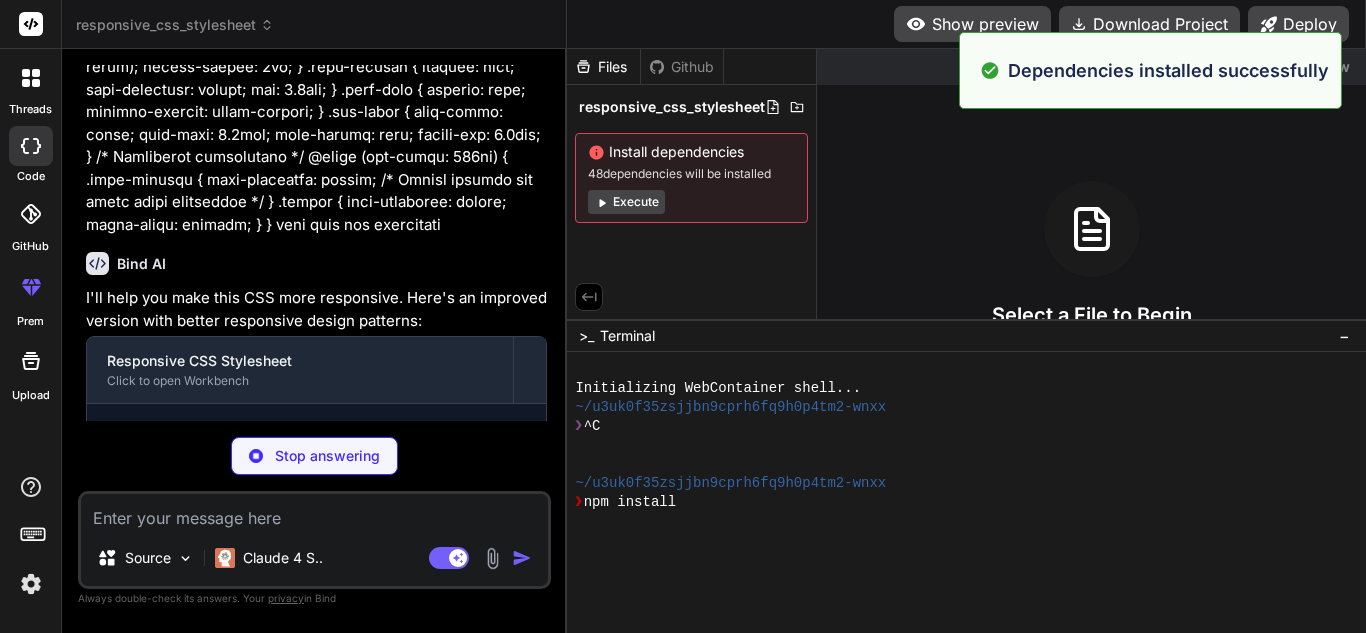 click on "48  dependencies will be installed" at bounding box center (691, 174) 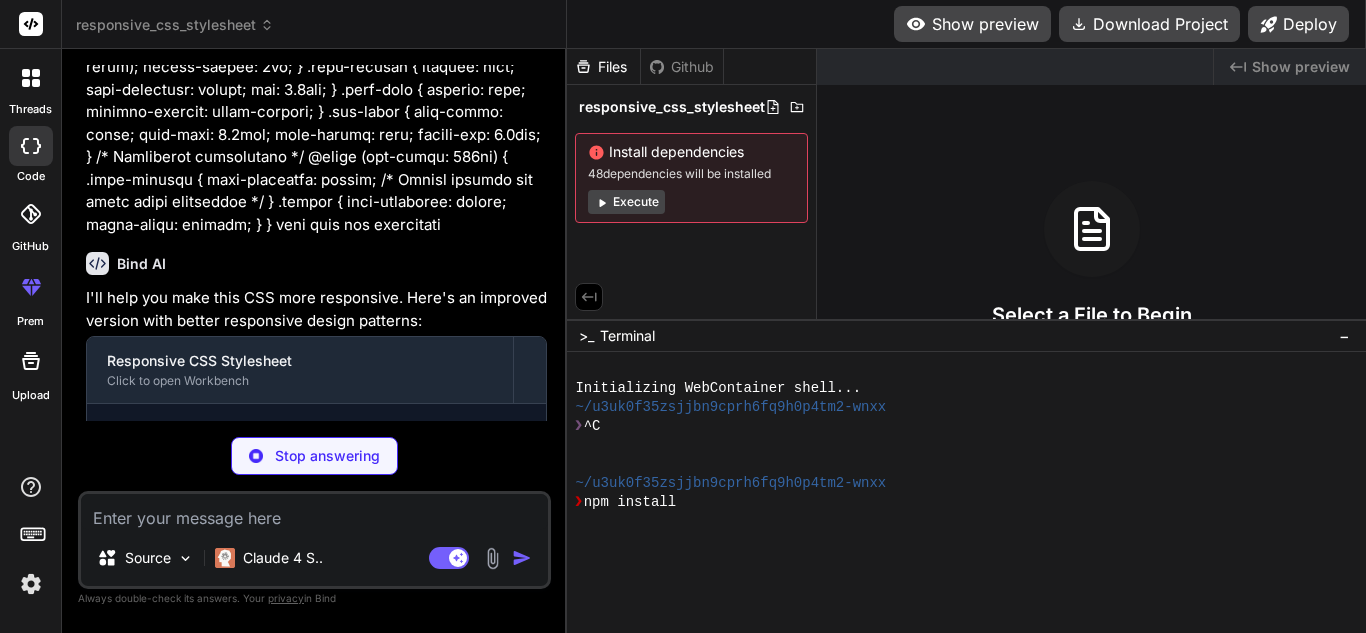 click on "Install dependencies" at bounding box center (691, 152) 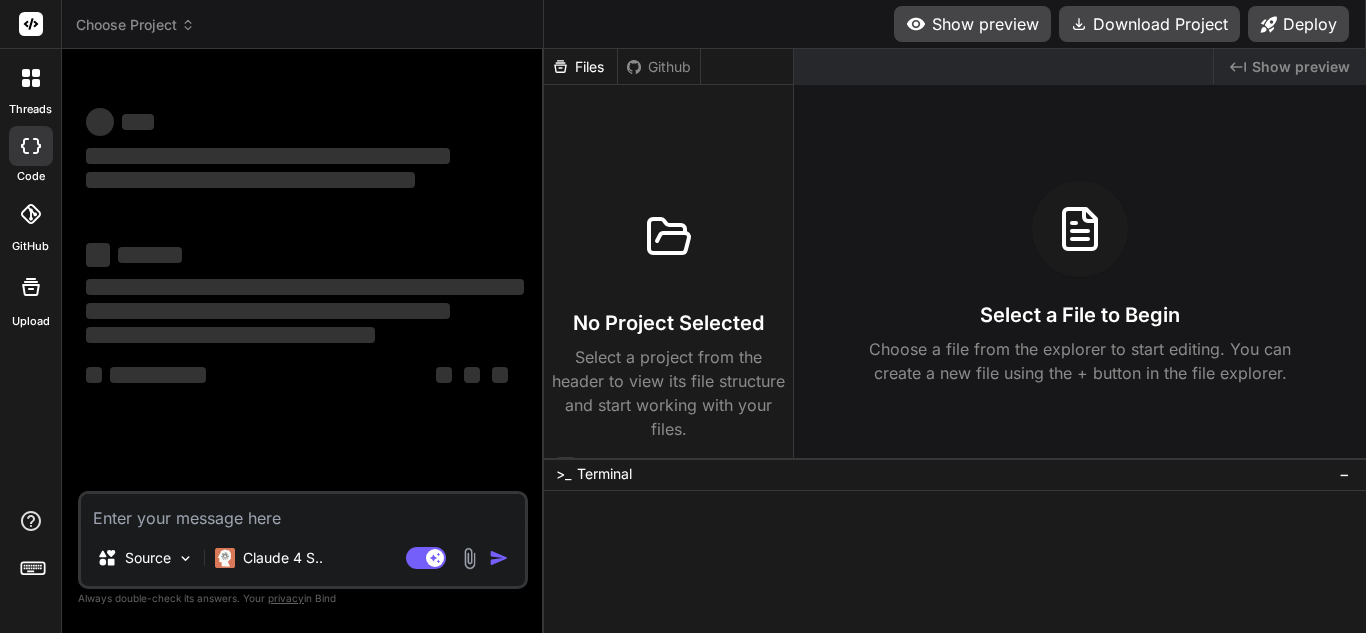 scroll, scrollTop: 0, scrollLeft: 0, axis: both 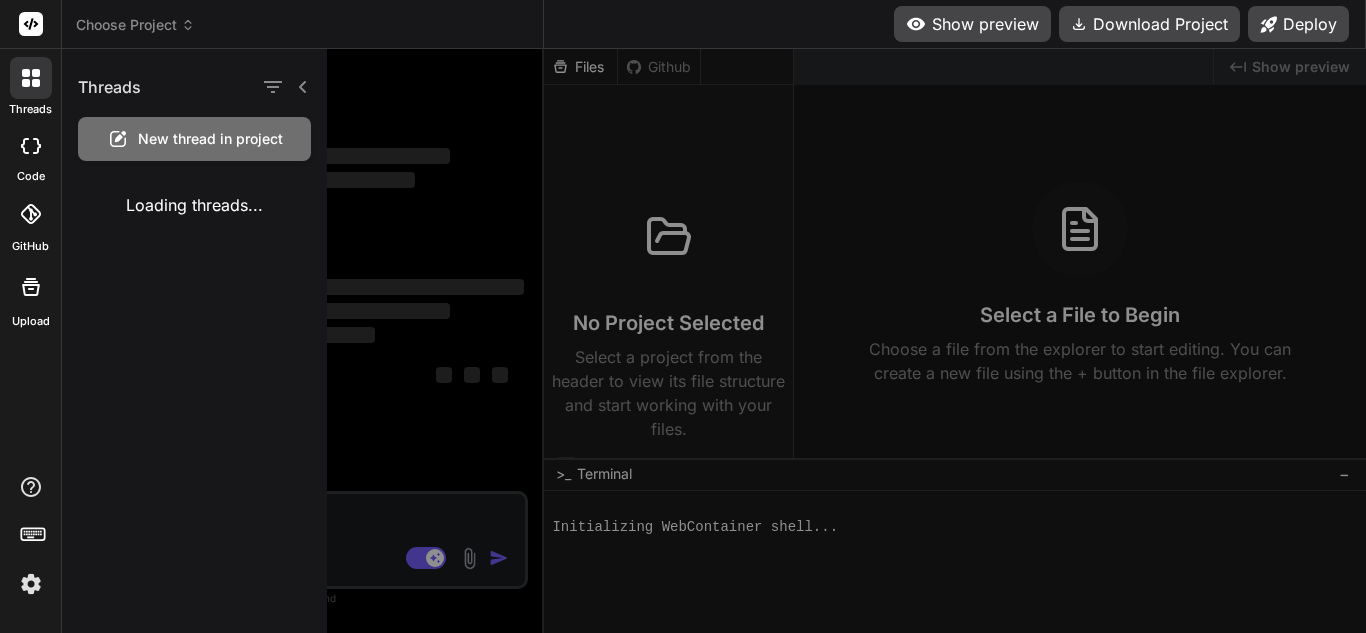 click on "New thread in project" at bounding box center (210, 139) 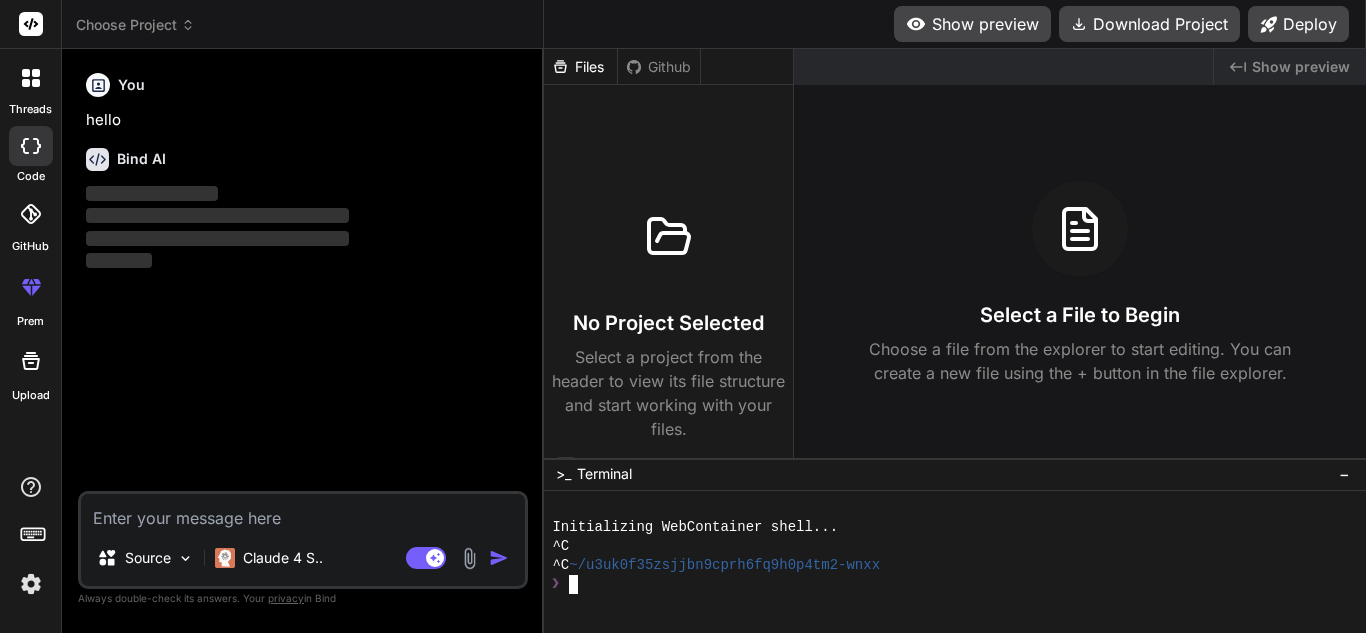 click at bounding box center [947, 603] 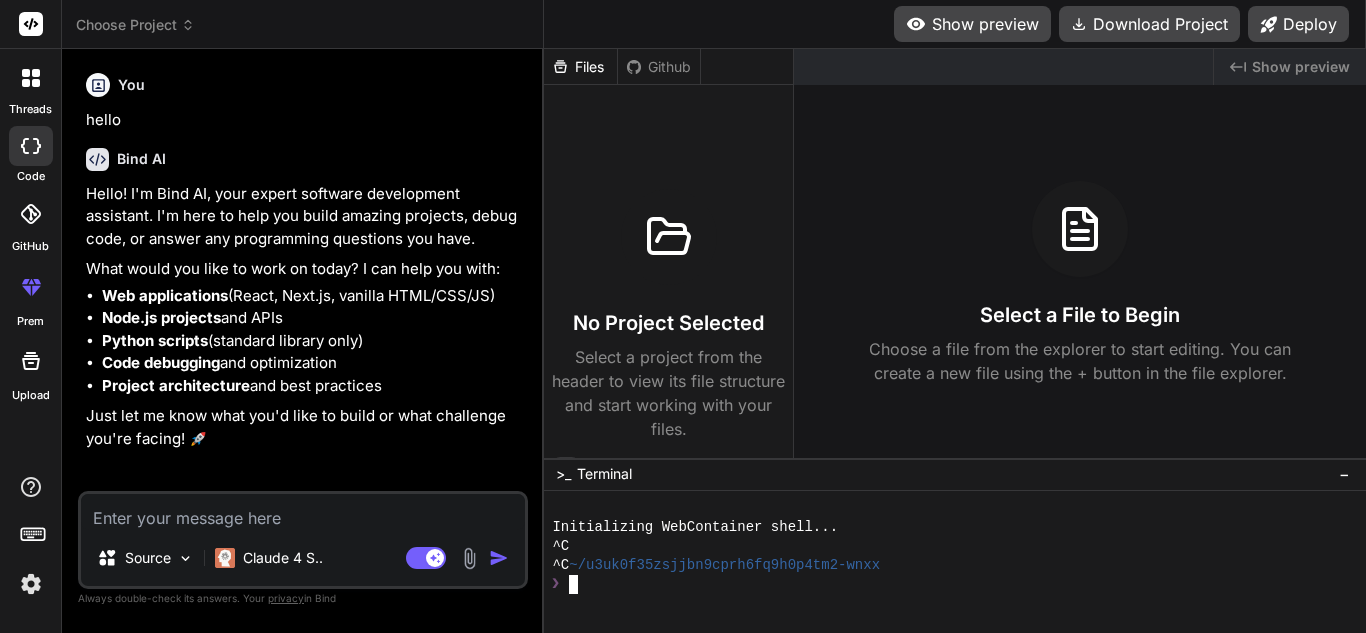 type on "x" 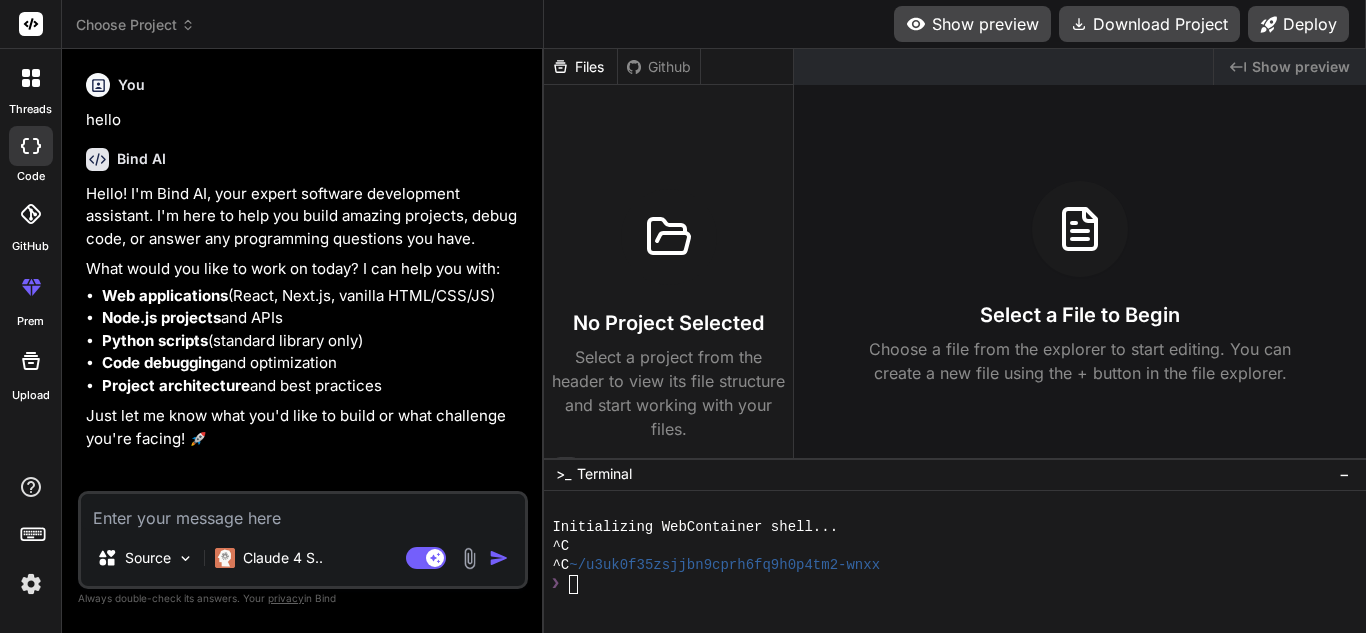 click at bounding box center (303, 512) 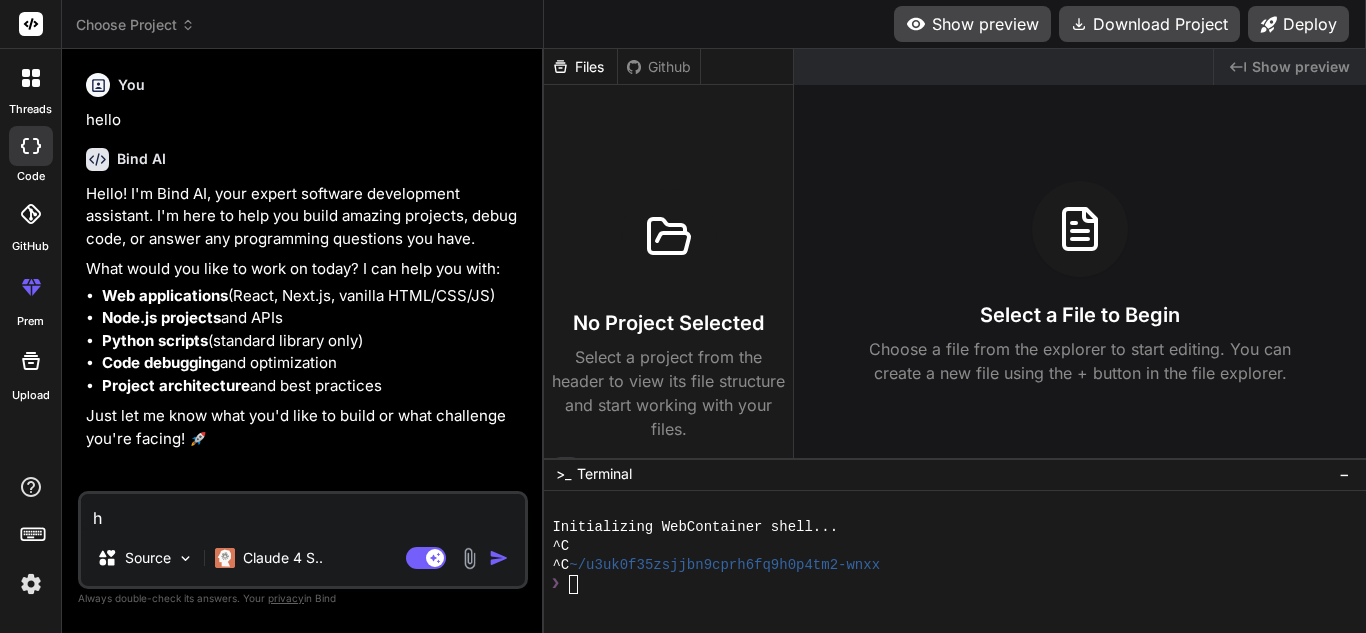 type on "hi" 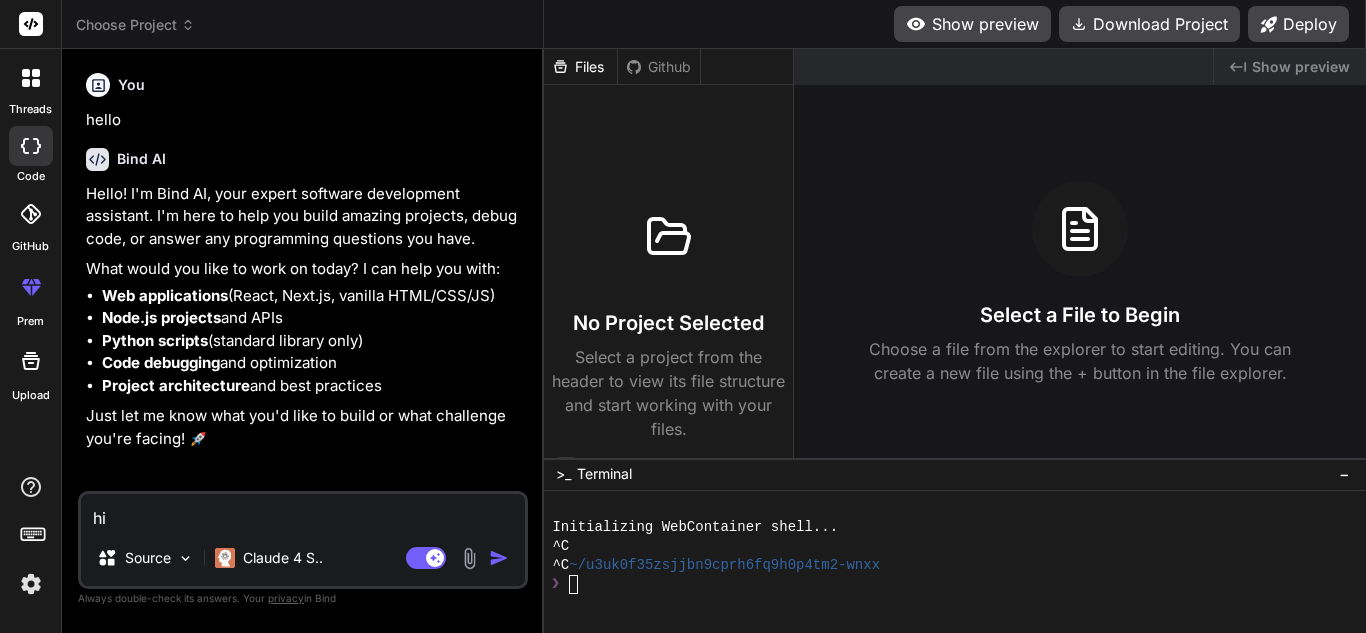 type on "hi" 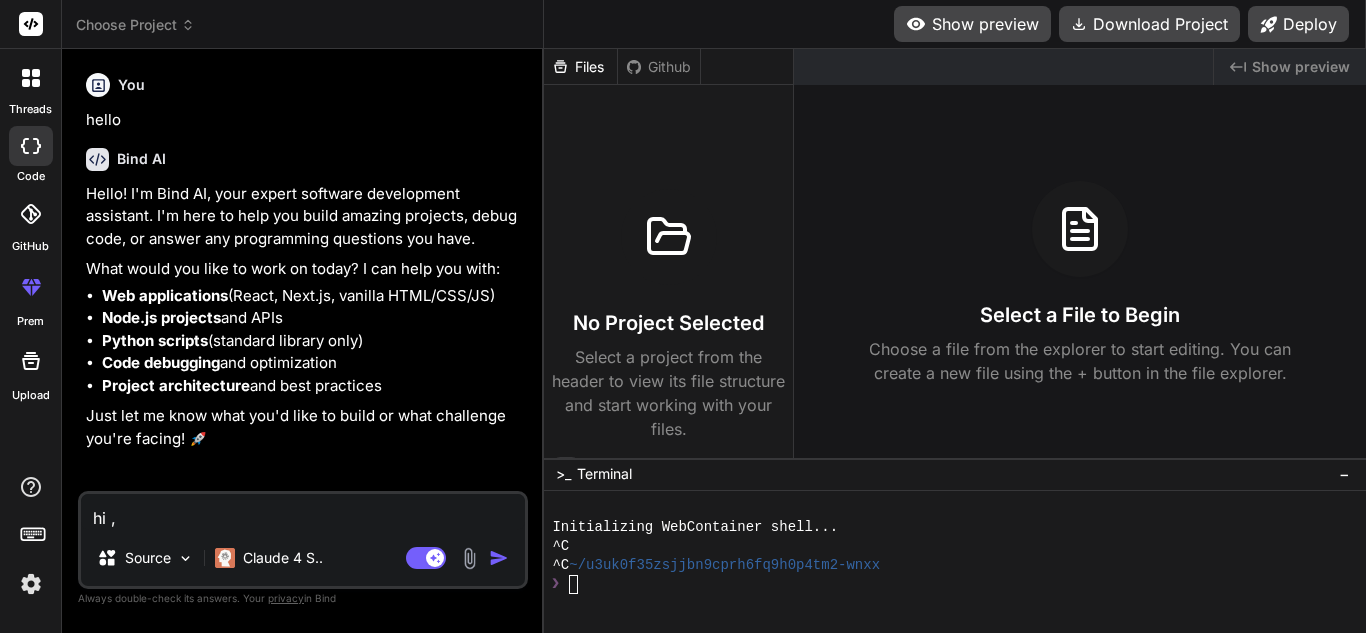 type on "x" 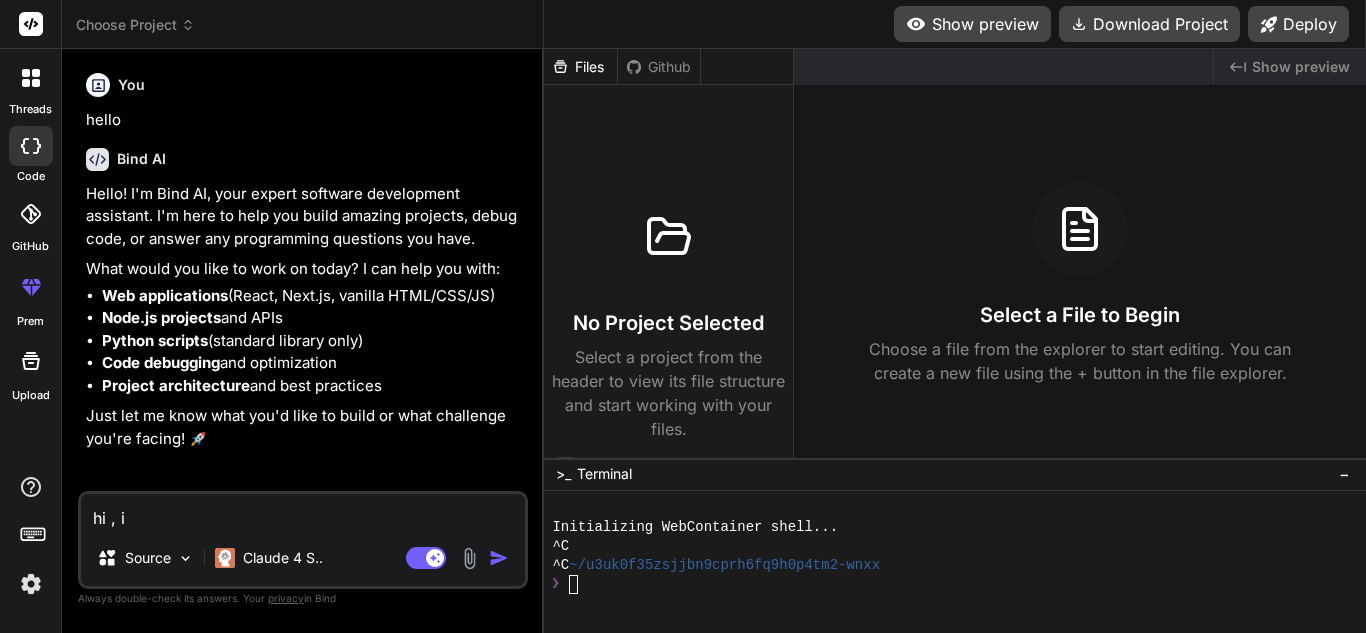 type on "hi , i" 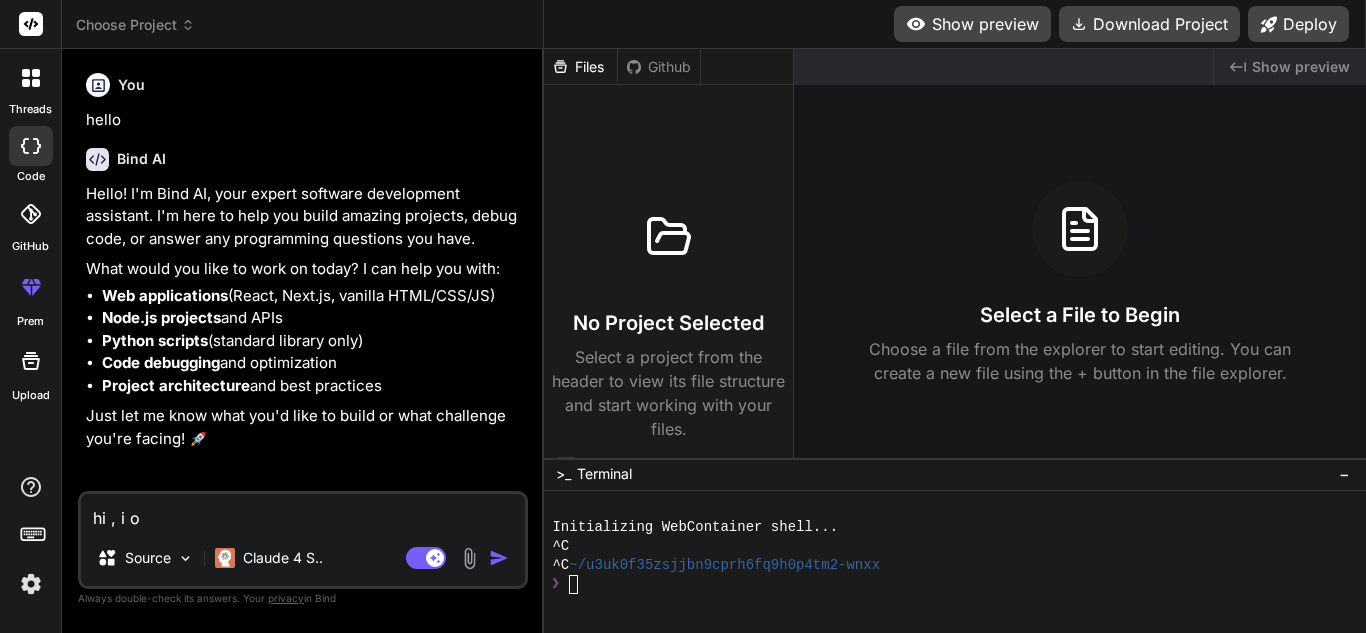 type on "hi , i" 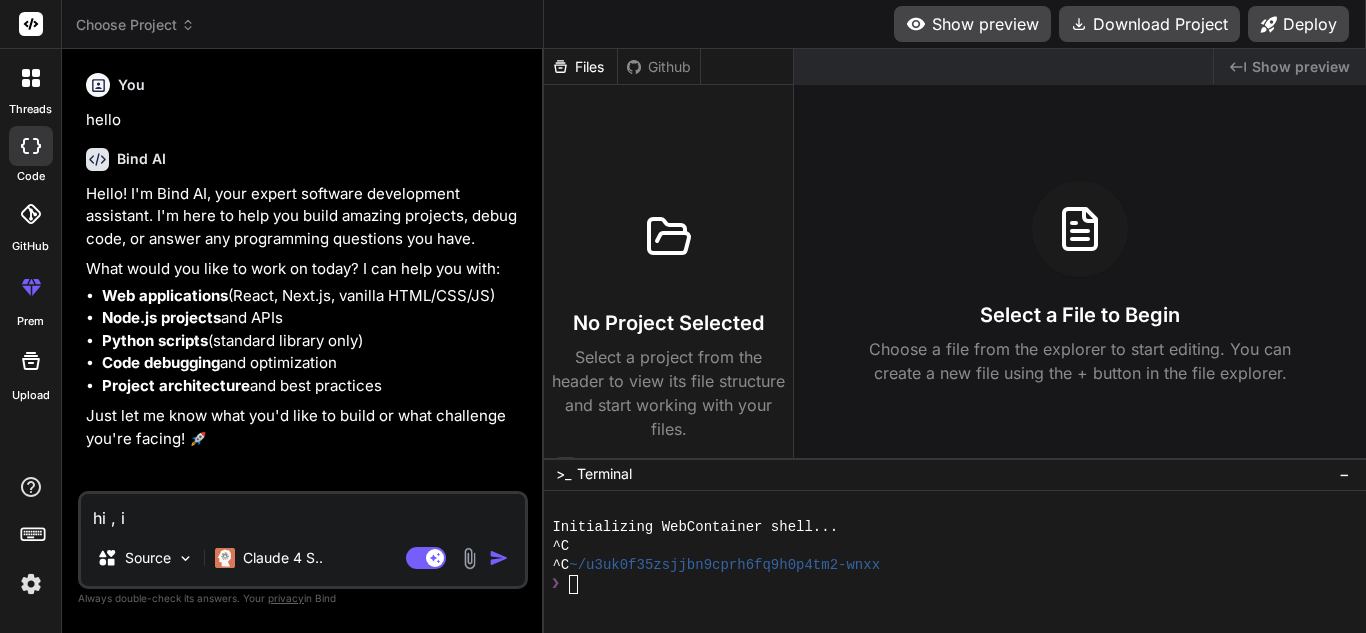 type on "hi , i d" 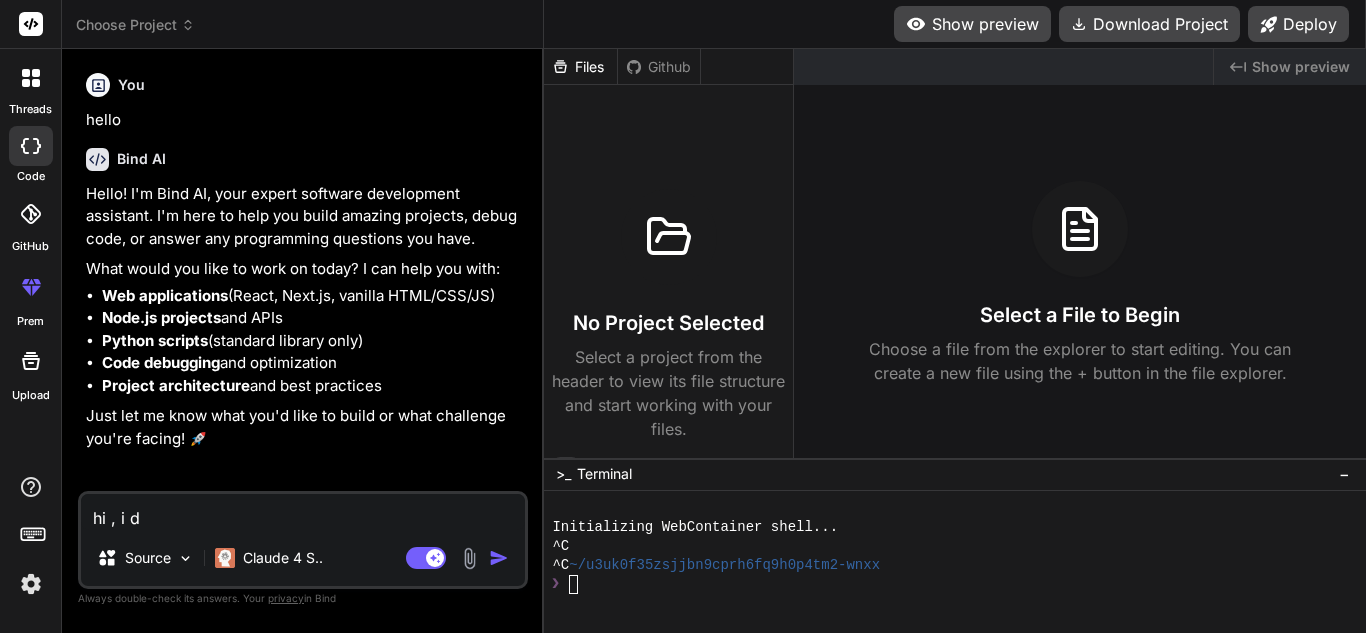 type on "x" 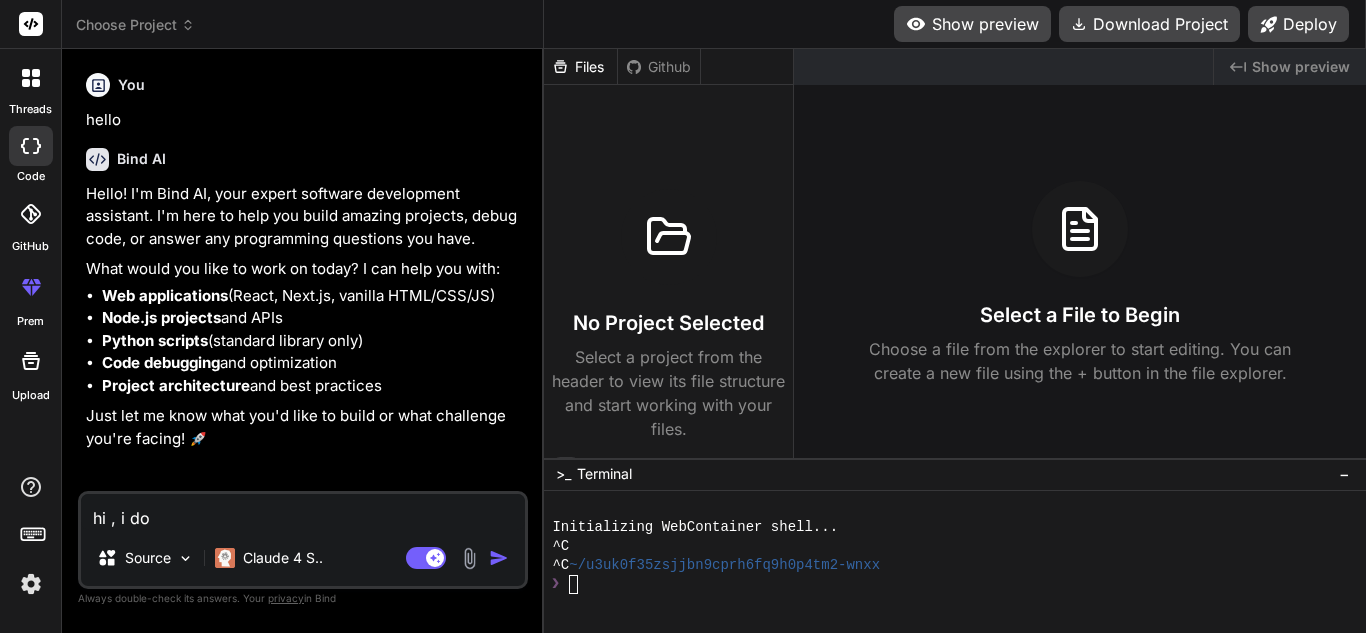 type on "hi , i don" 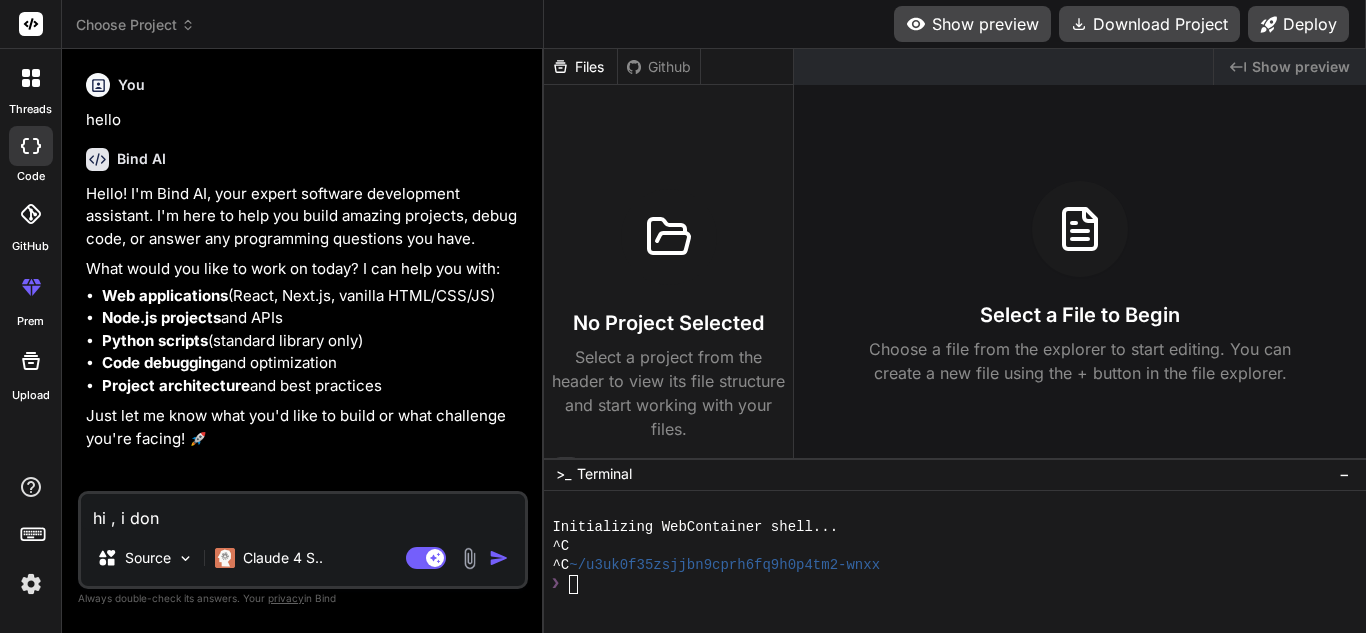type on "hi , i dont" 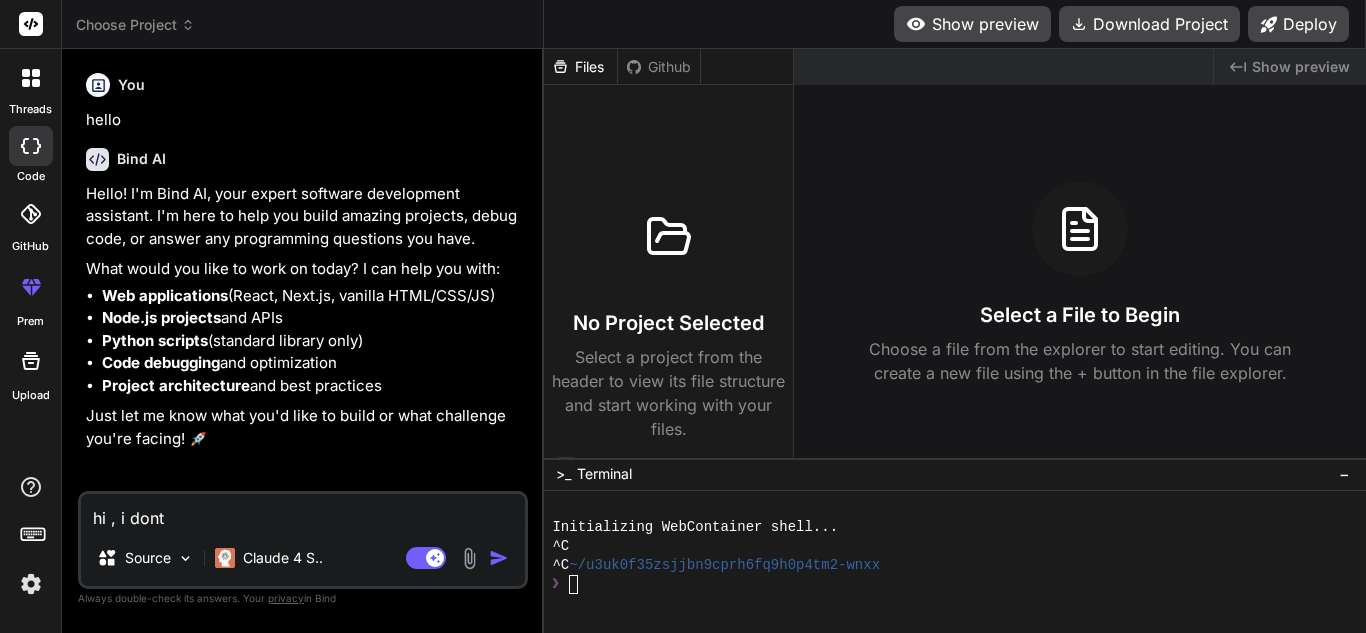 type on "hi , i dont" 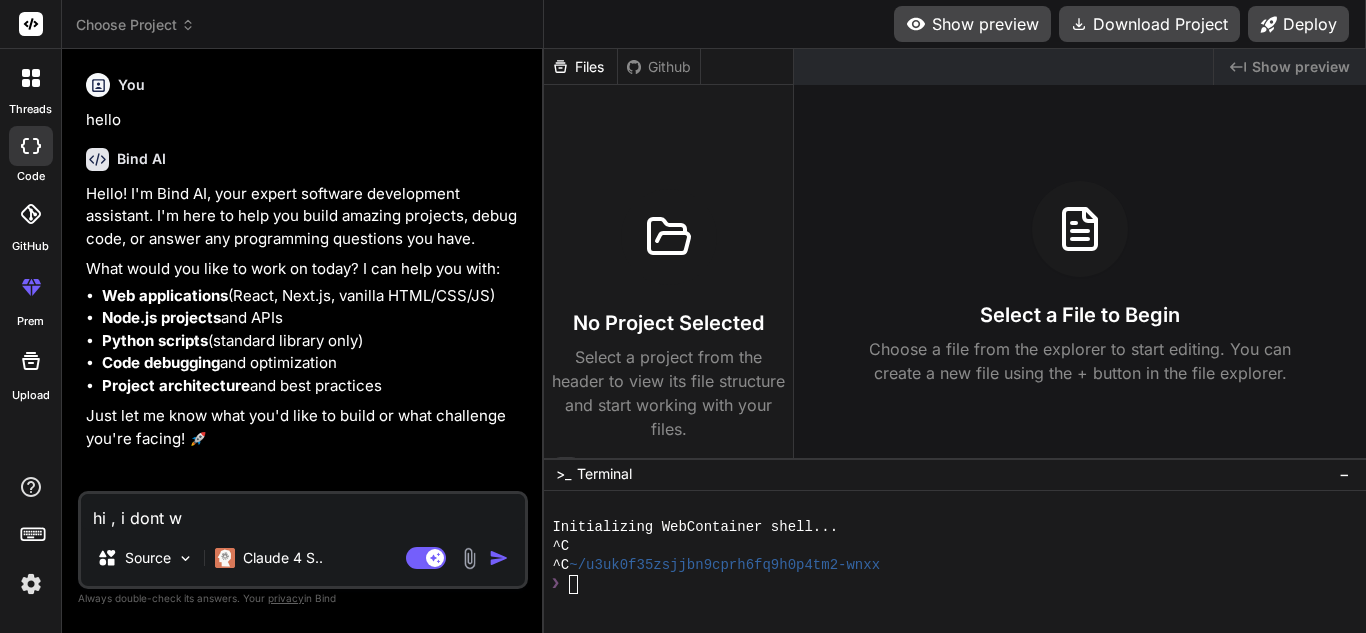 type on "hi , i dont wa" 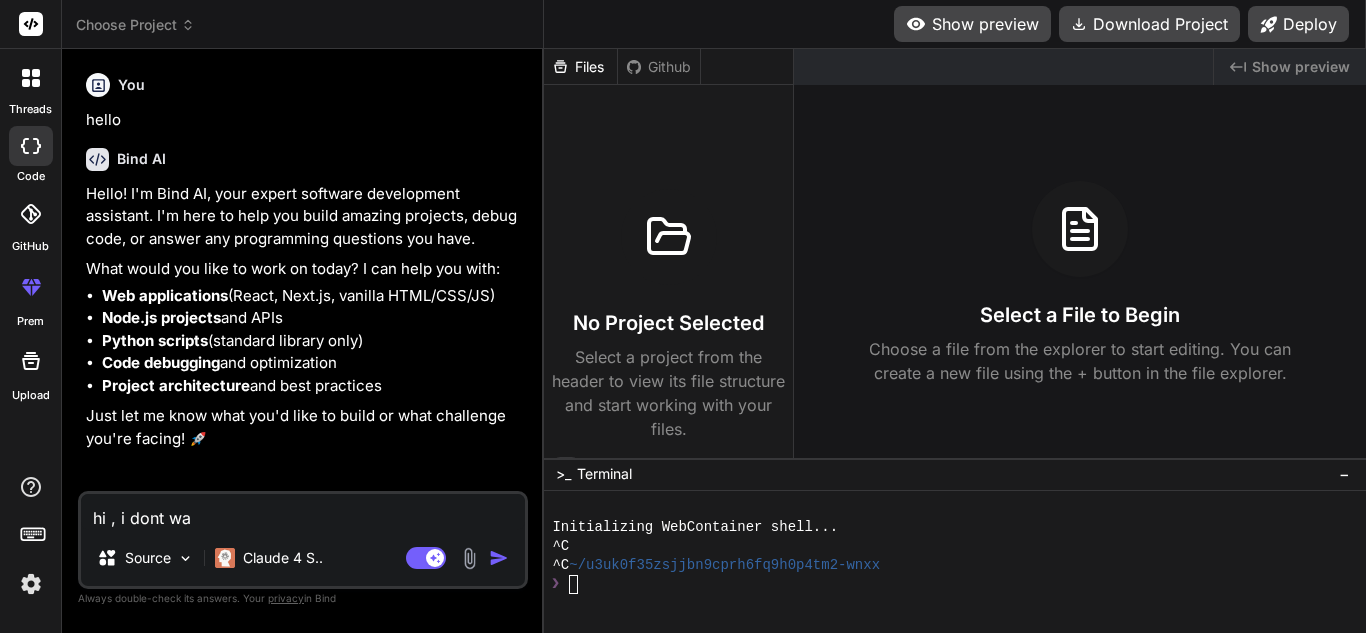 type on "hi , i dont wan" 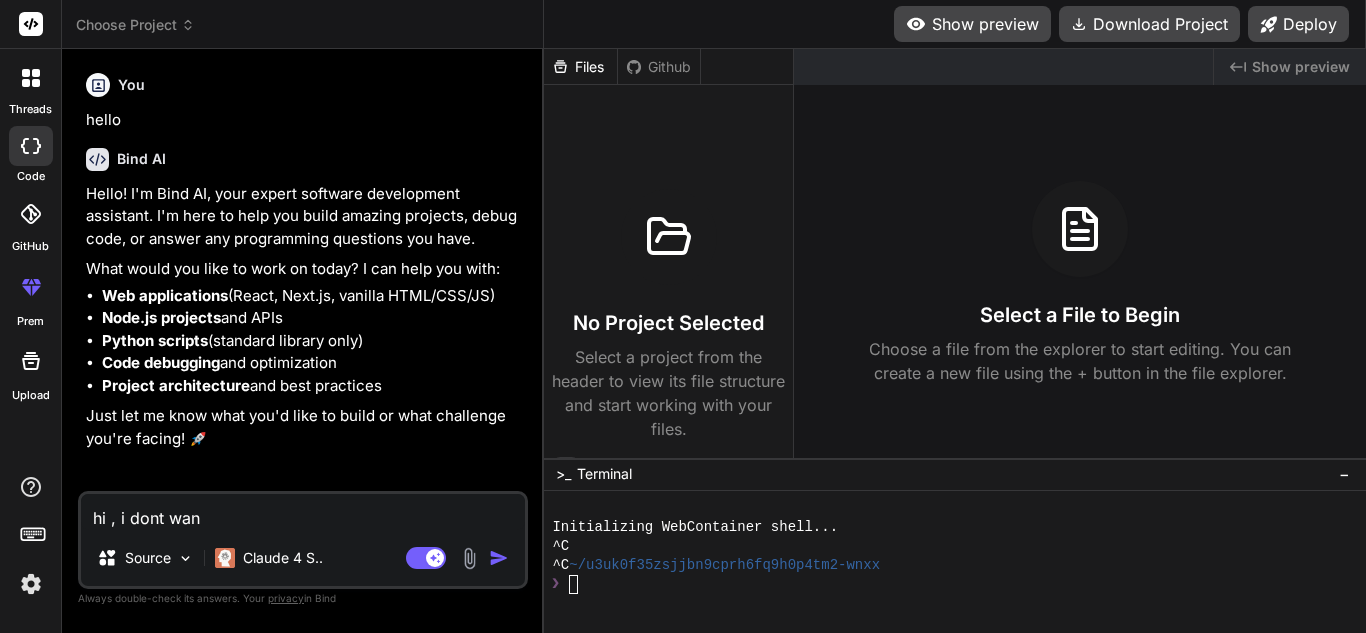 type on "hi , i dont want" 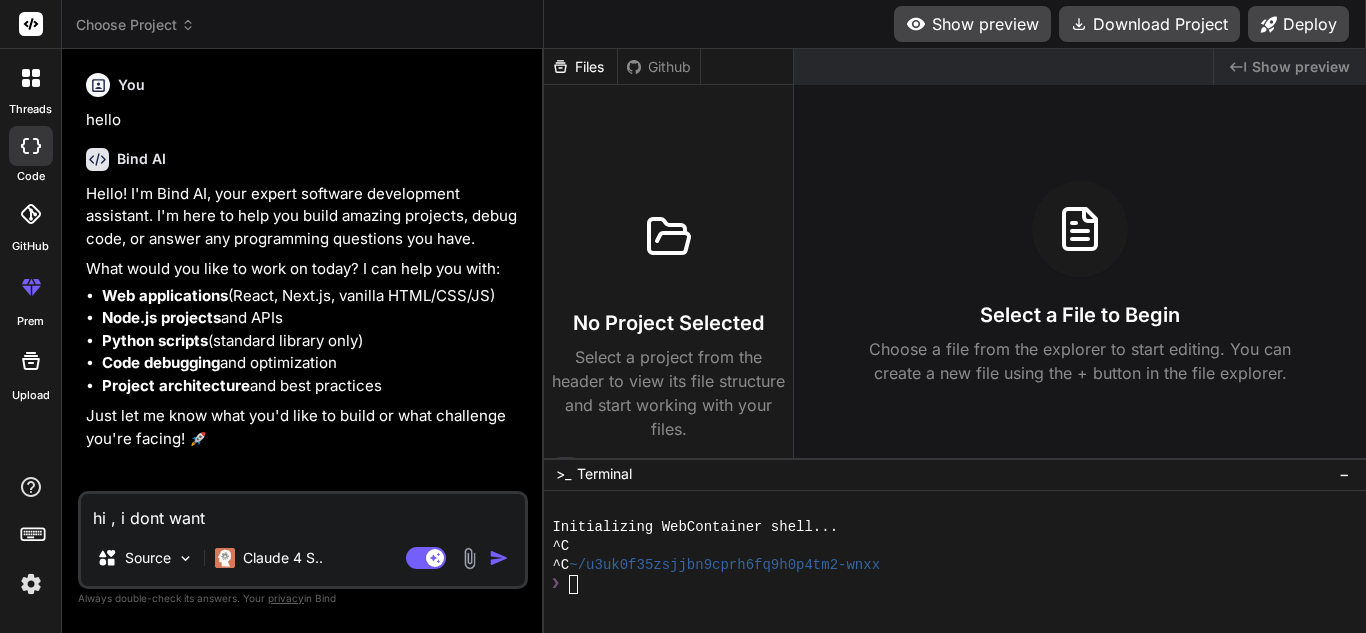 type on "x" 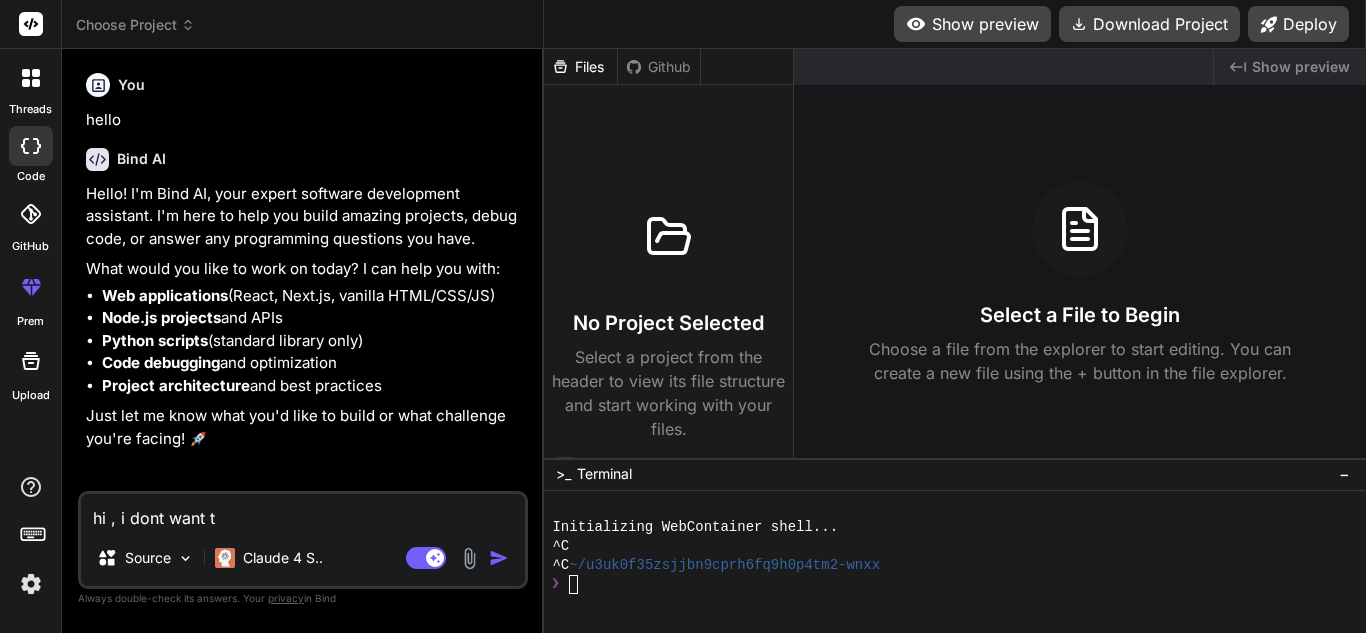 type on "hi , i dont want to" 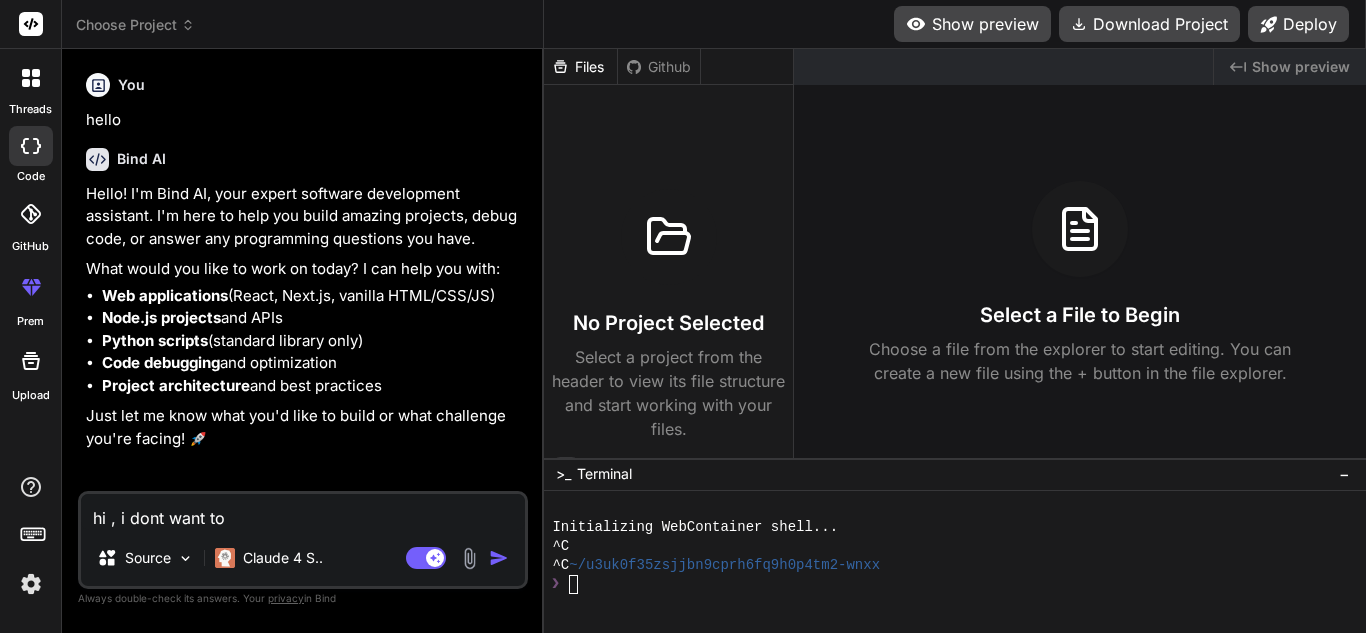 type on "hi , i dont want to" 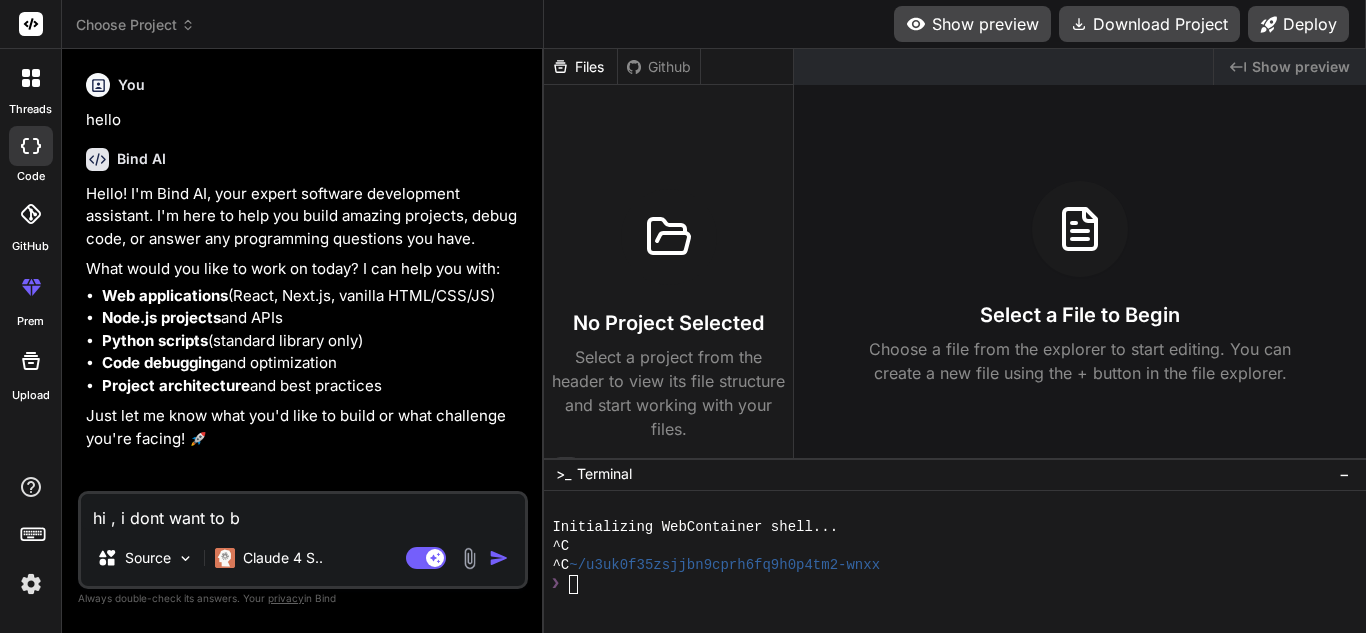 type on "hi , i dont want to bui" 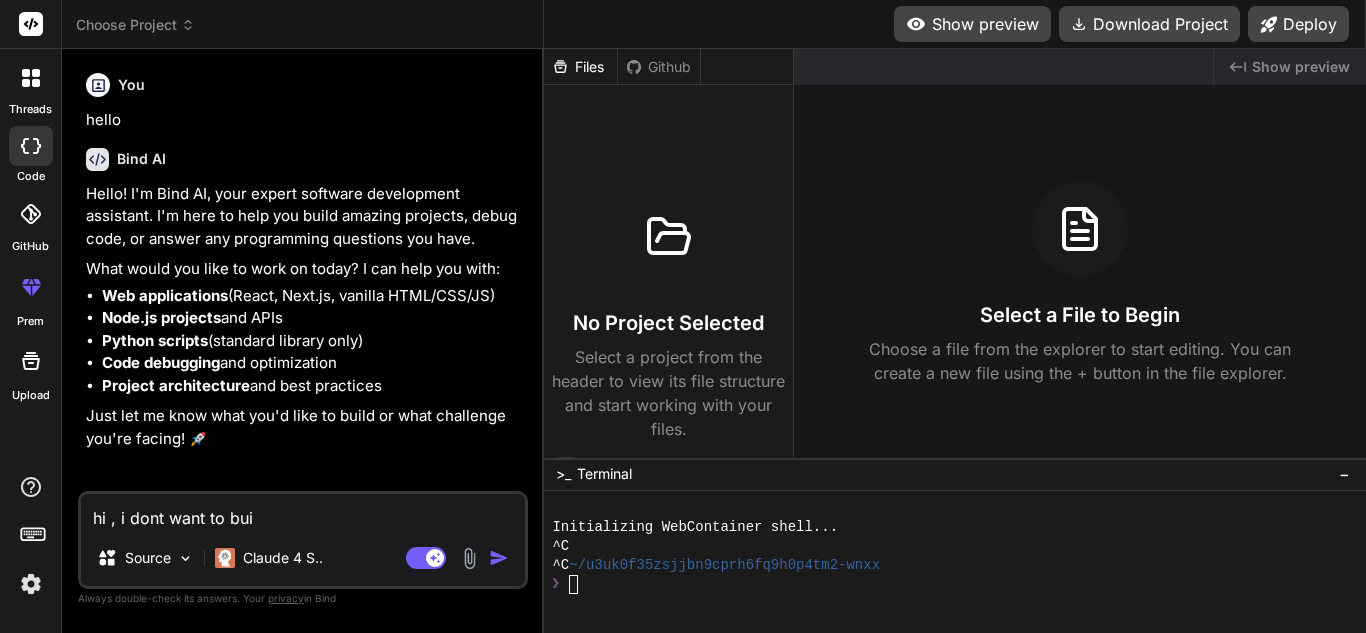 type on "hi , i dont want to bui" 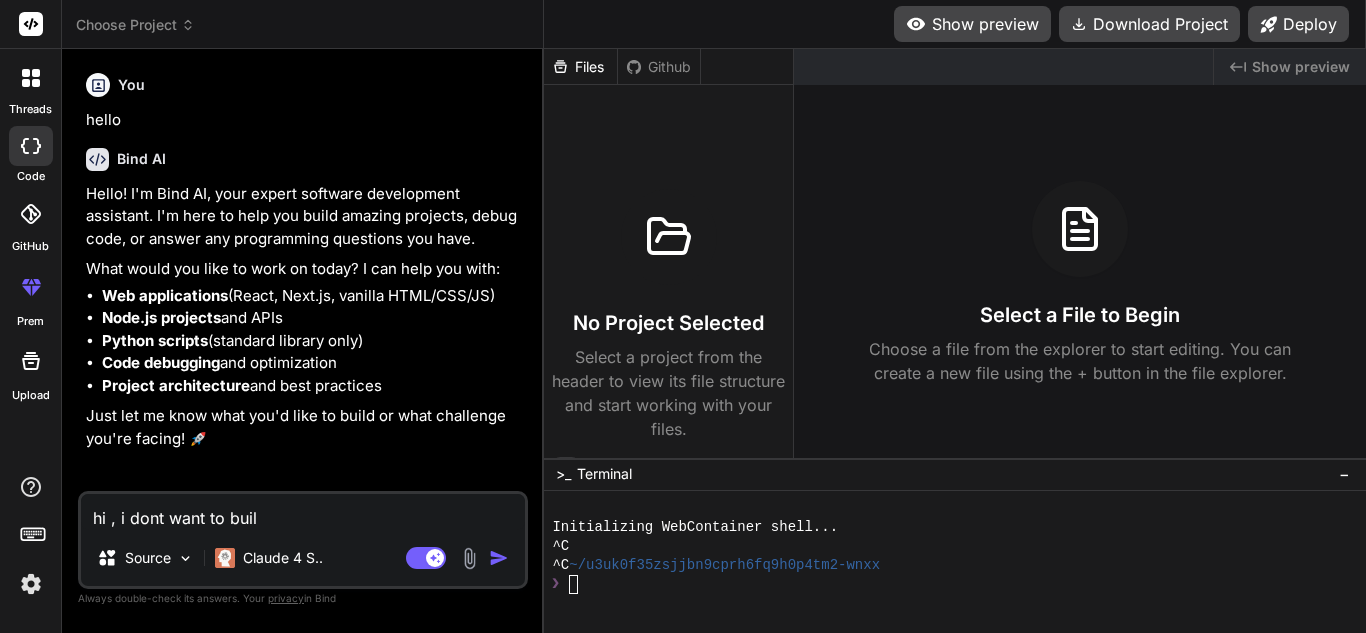 type on "hi , i dont want to build" 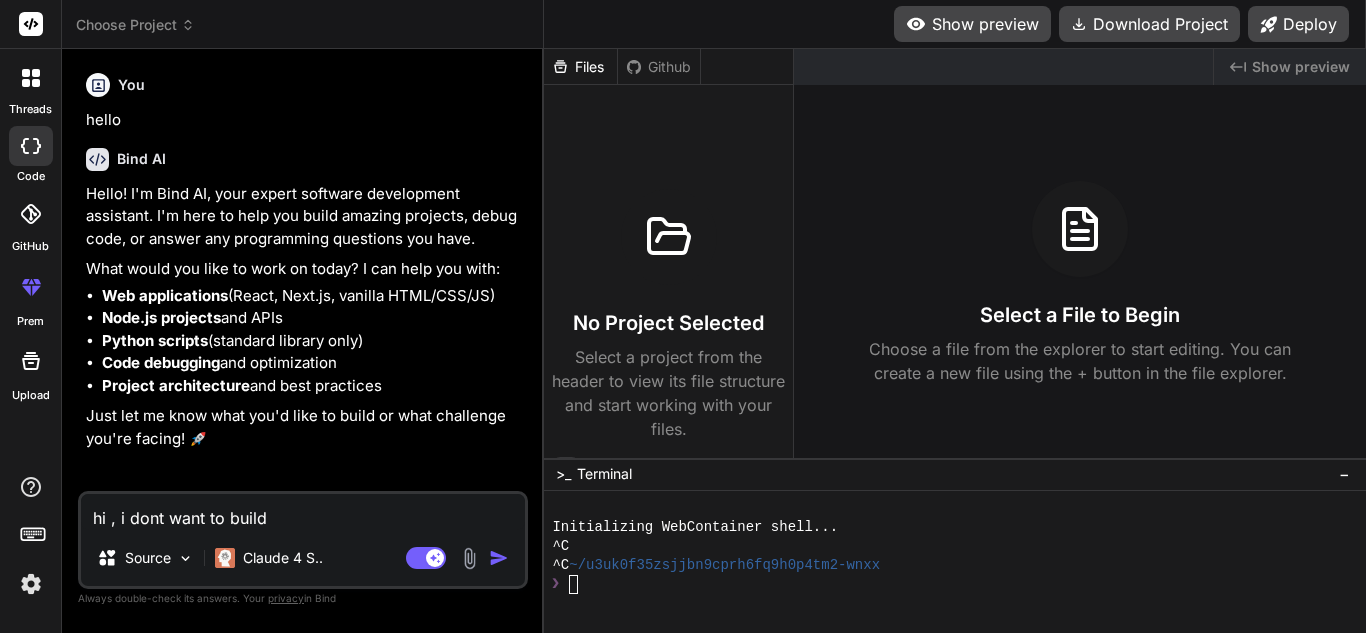 type on "hi , i dont want to build" 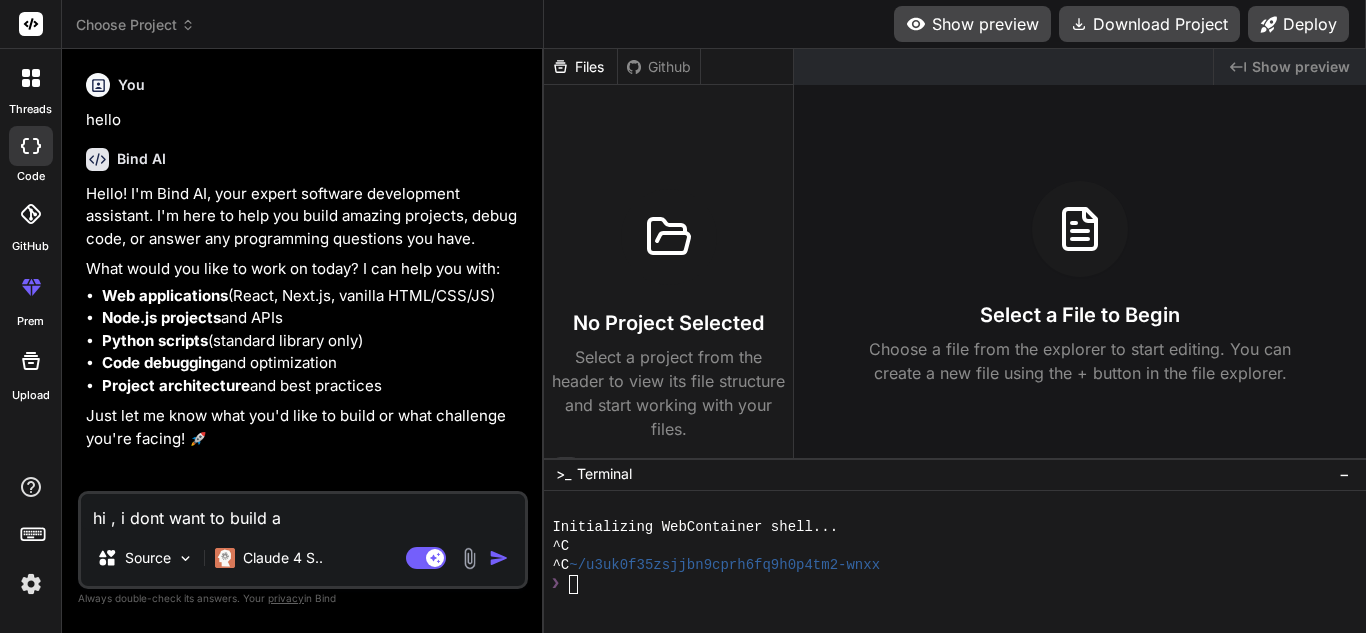 type on "x" 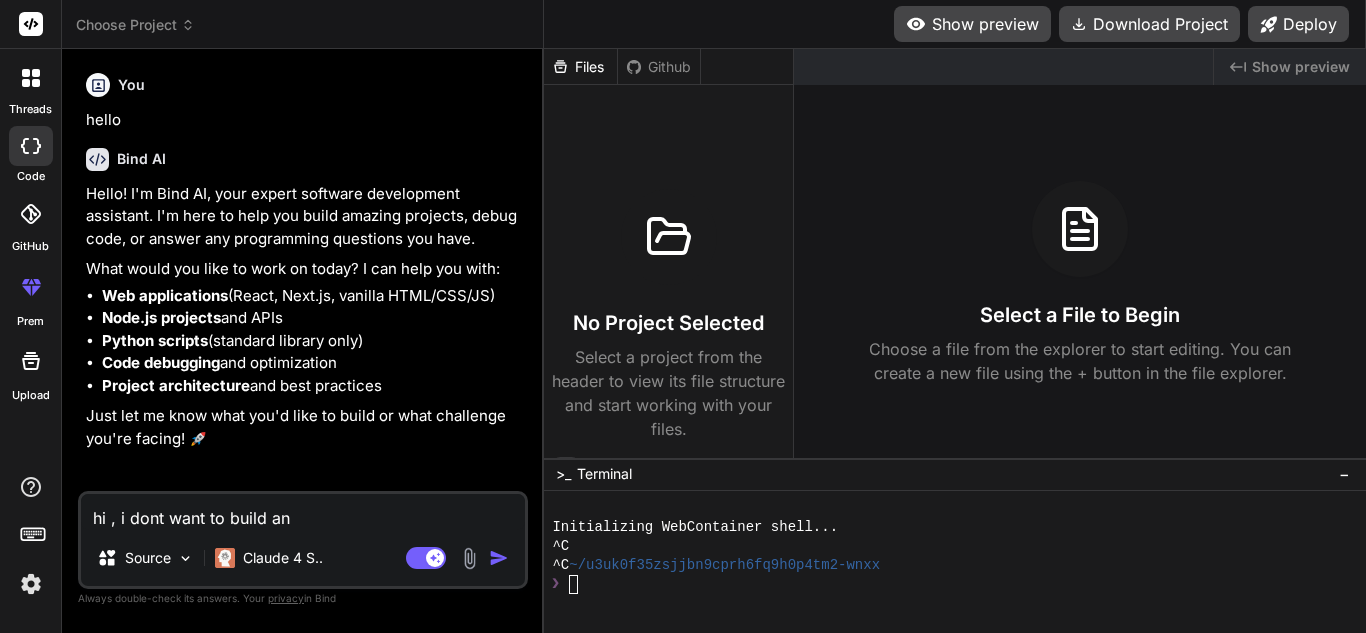 type on "hi , i dont want to build any" 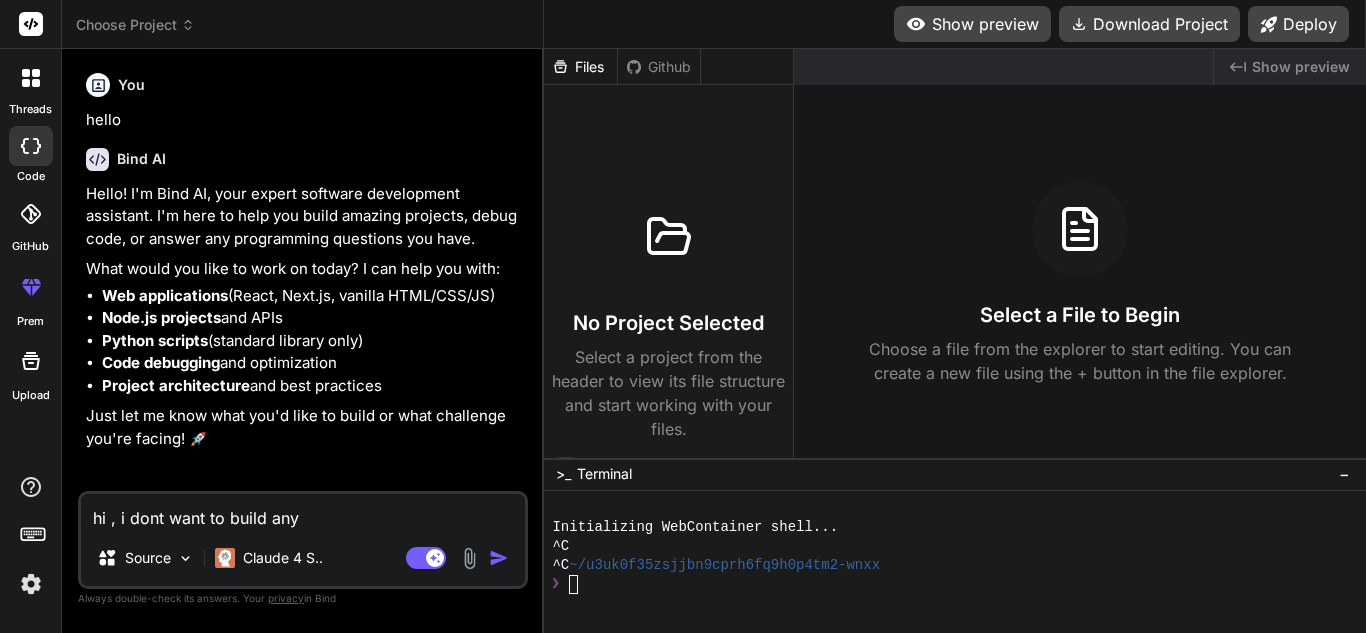 type on "hi , i dont want to build any" 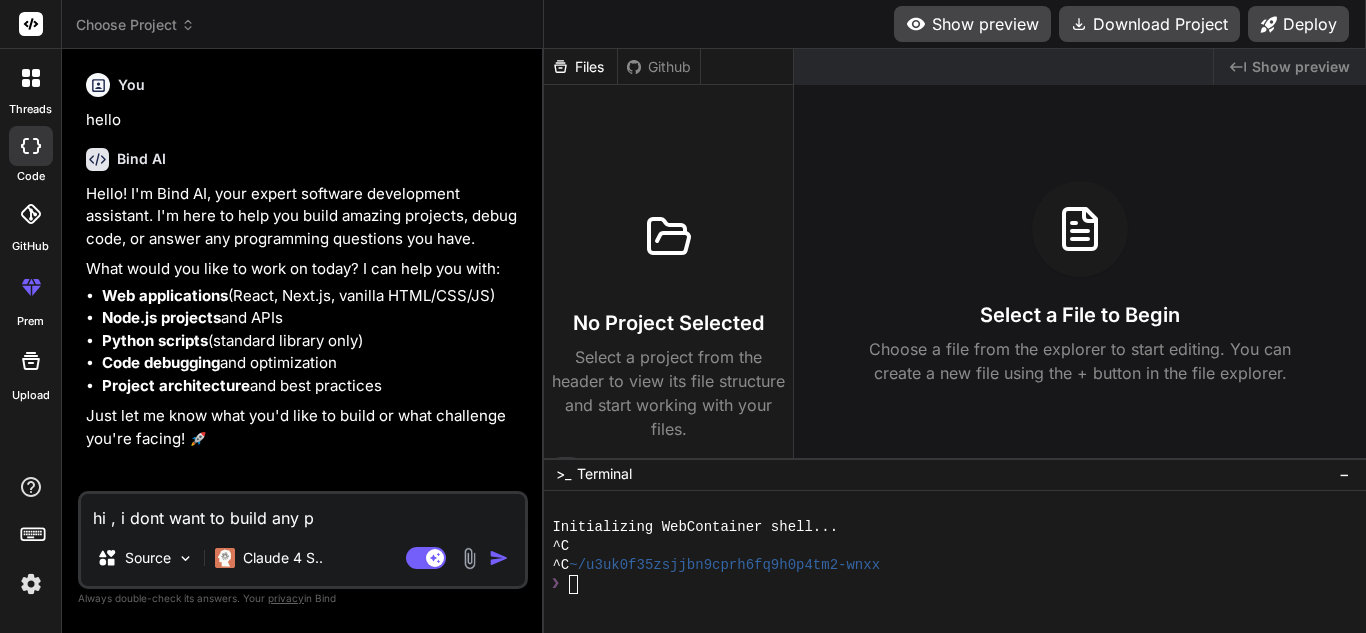 type on "x" 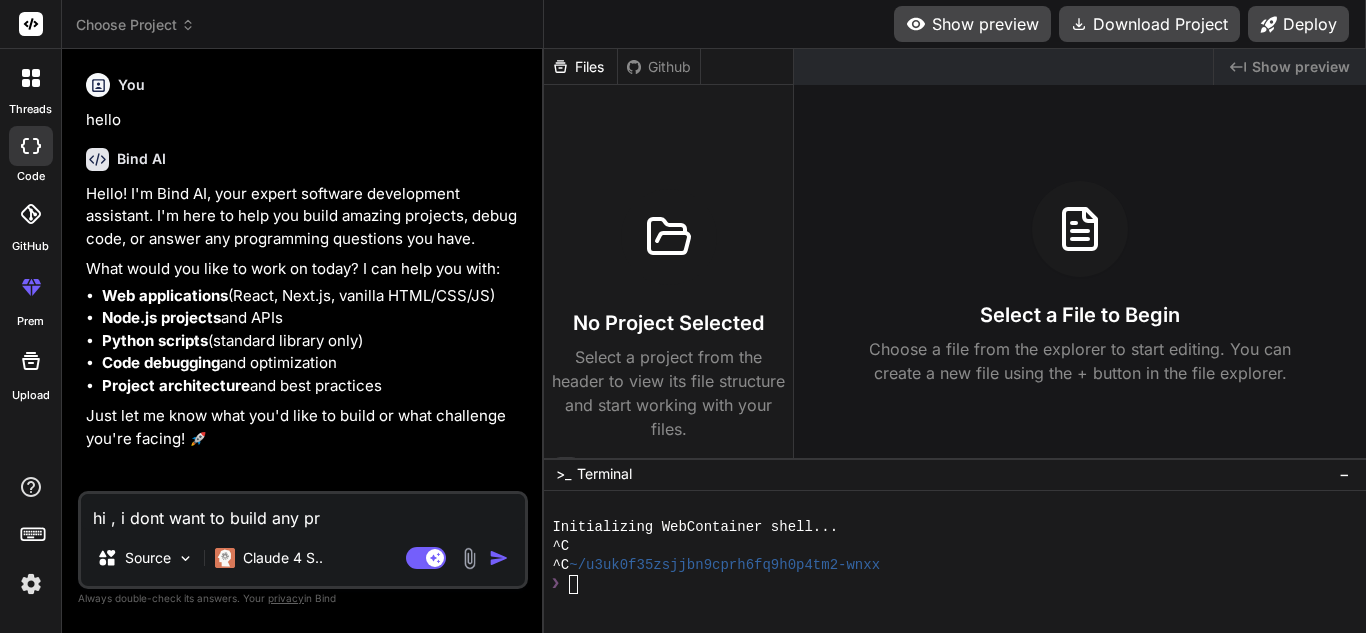 type on "hi , i dont want to build any pro" 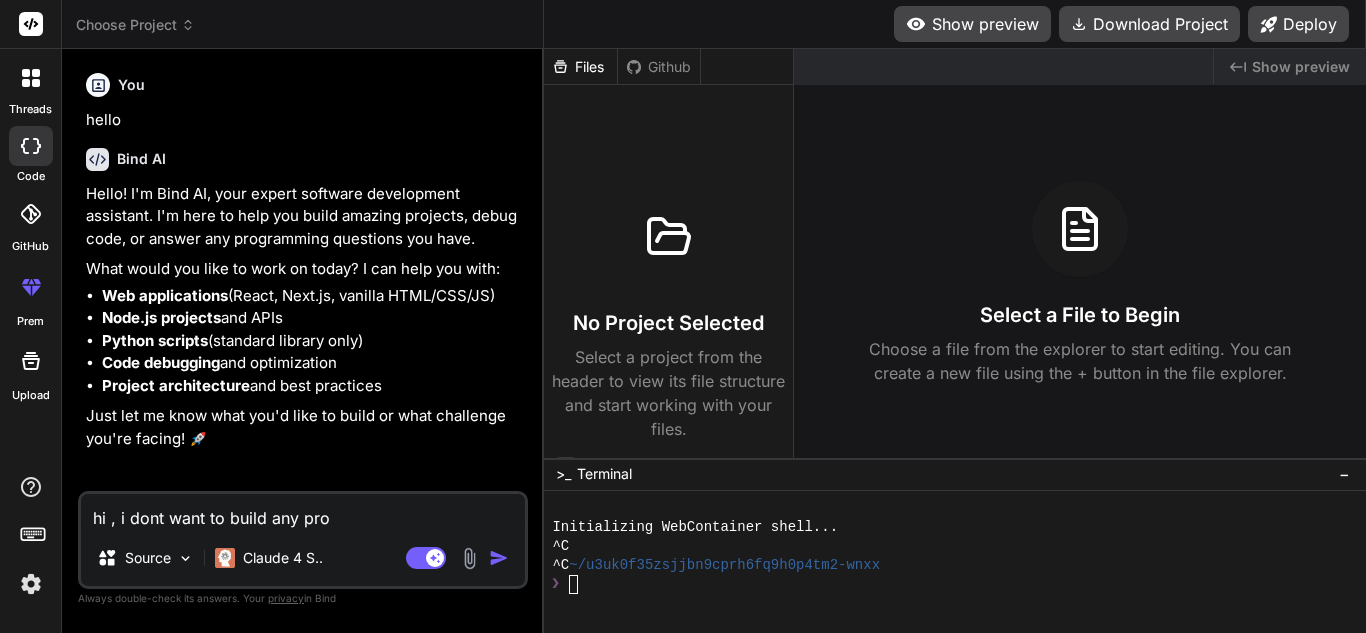 type on "hi , i dont want to build any proj" 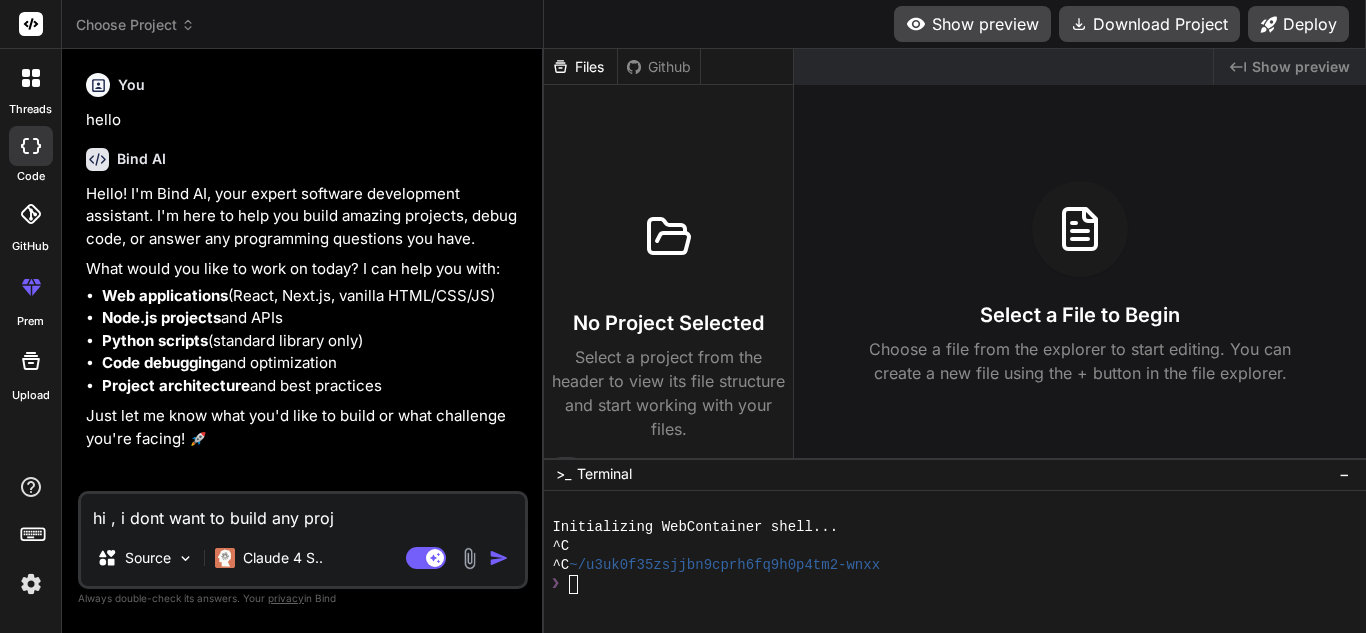 type on "hi , i dont want to build any proje" 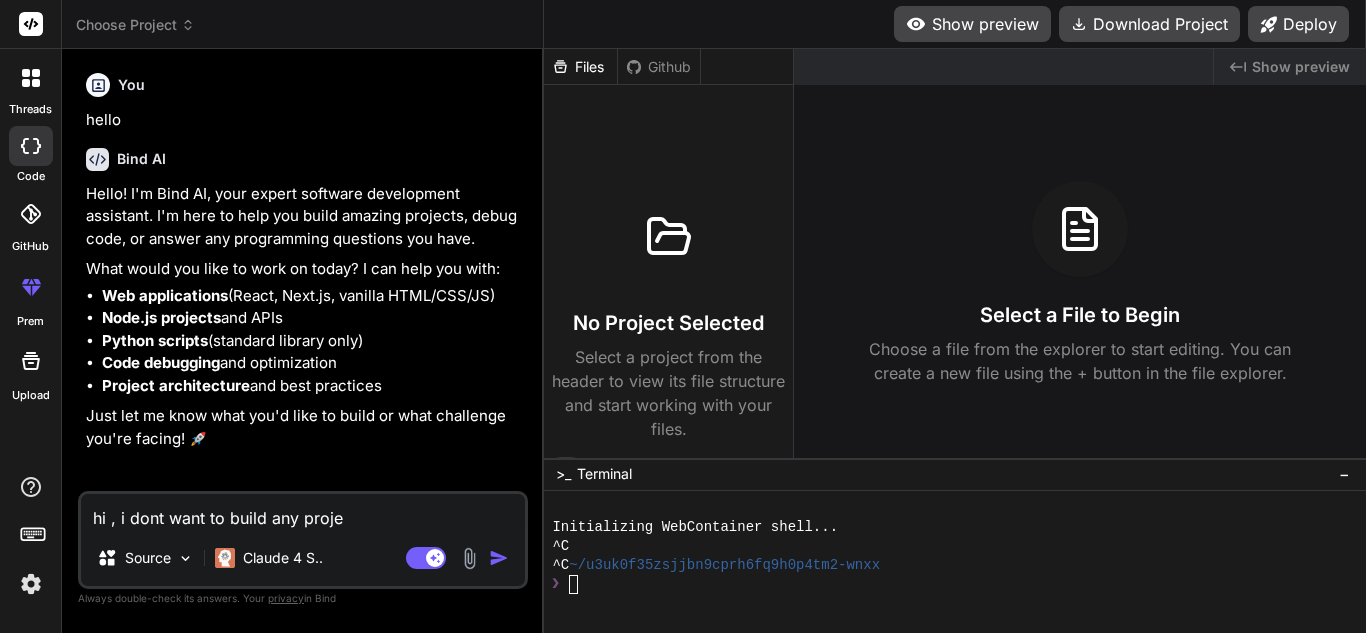 type on "hi , i dont want to build any projec" 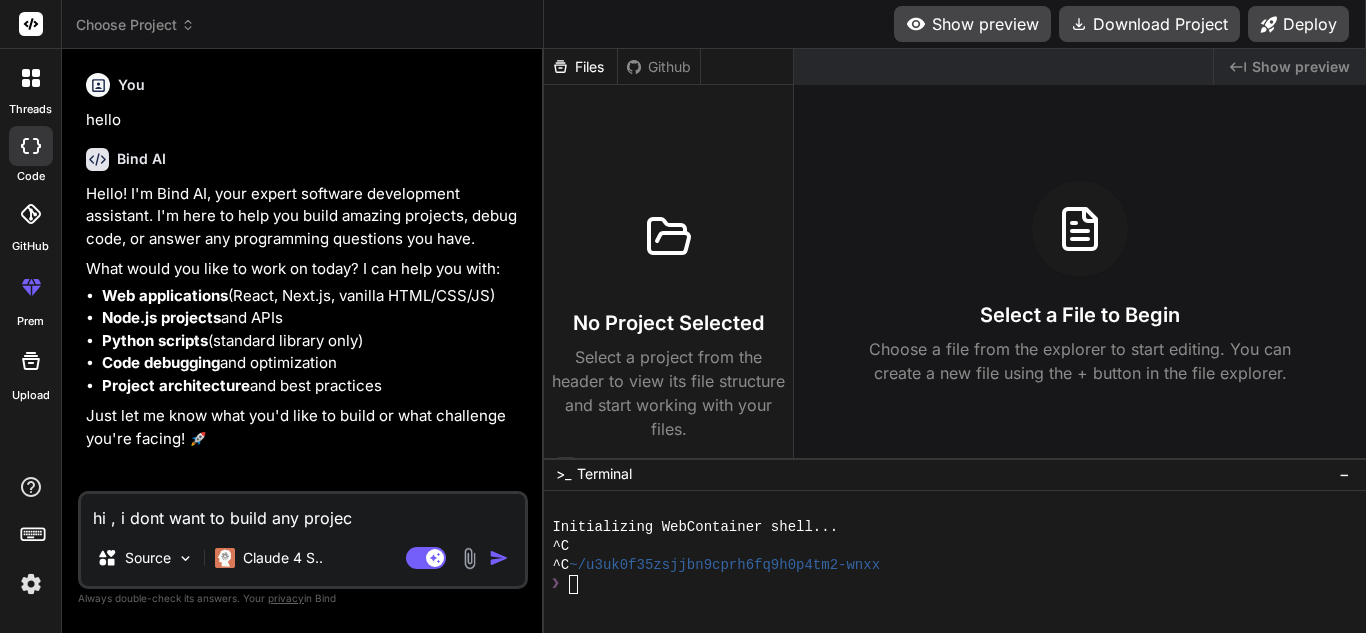 type on "hi , i dont want to build any project" 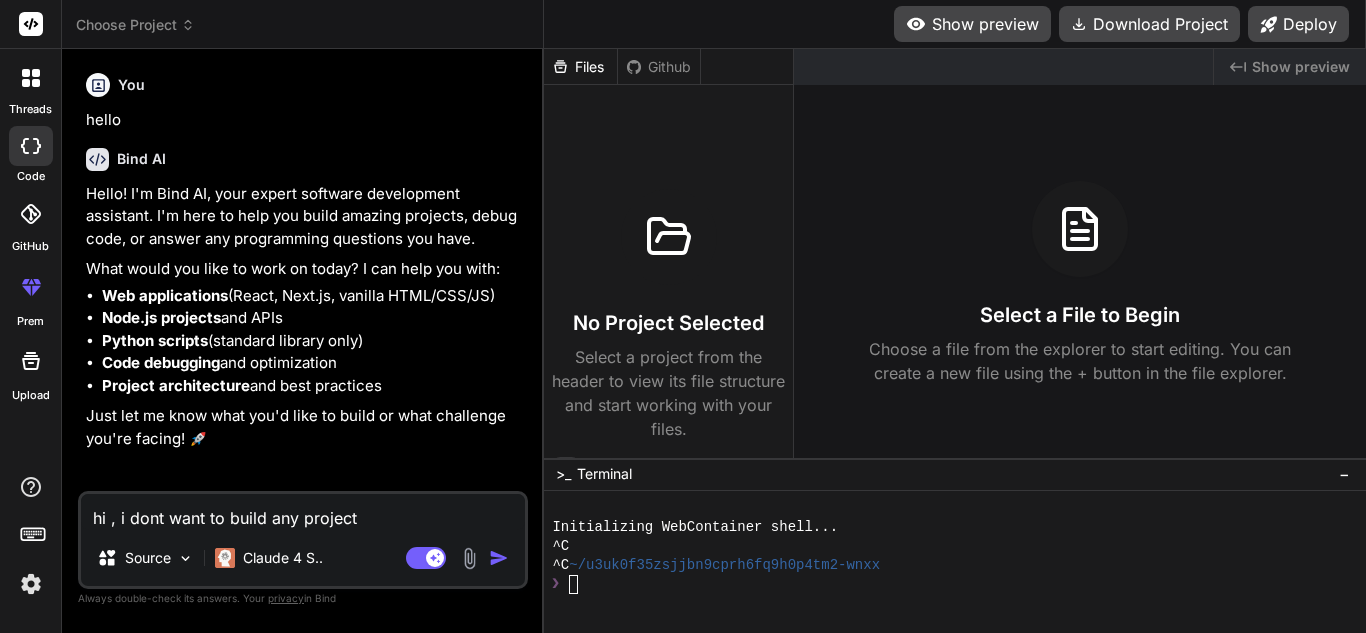 type on "hi , i dont want to build any project" 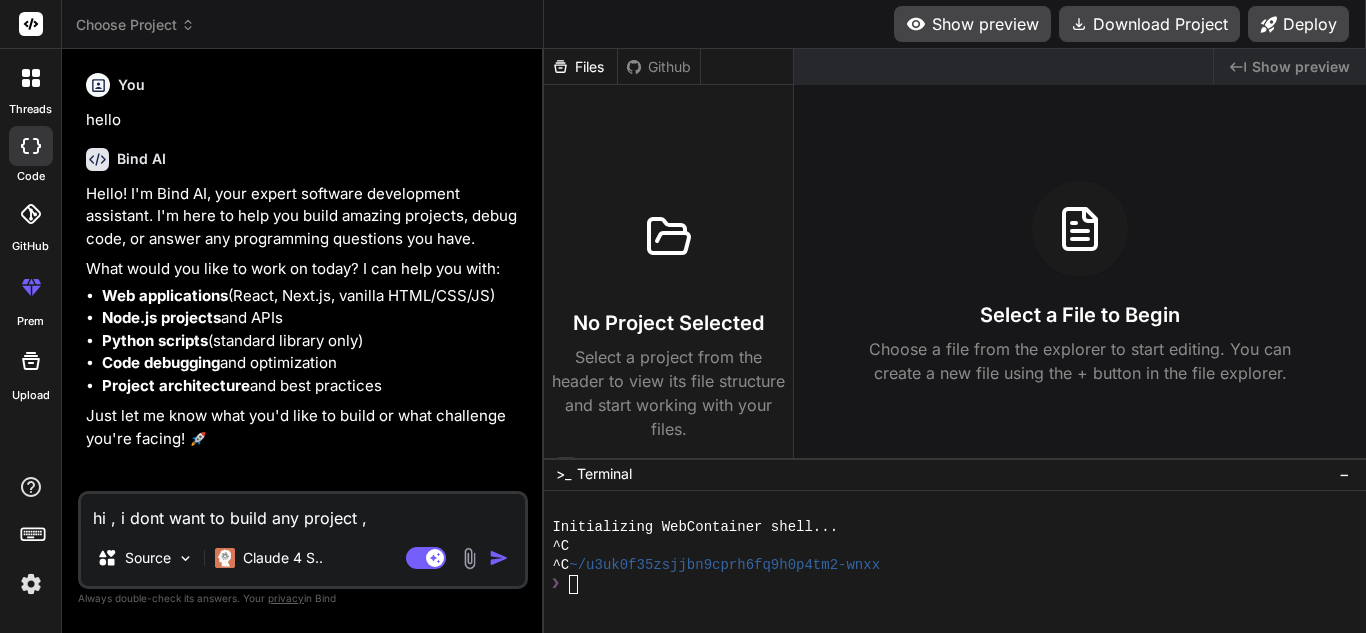 type on "x" 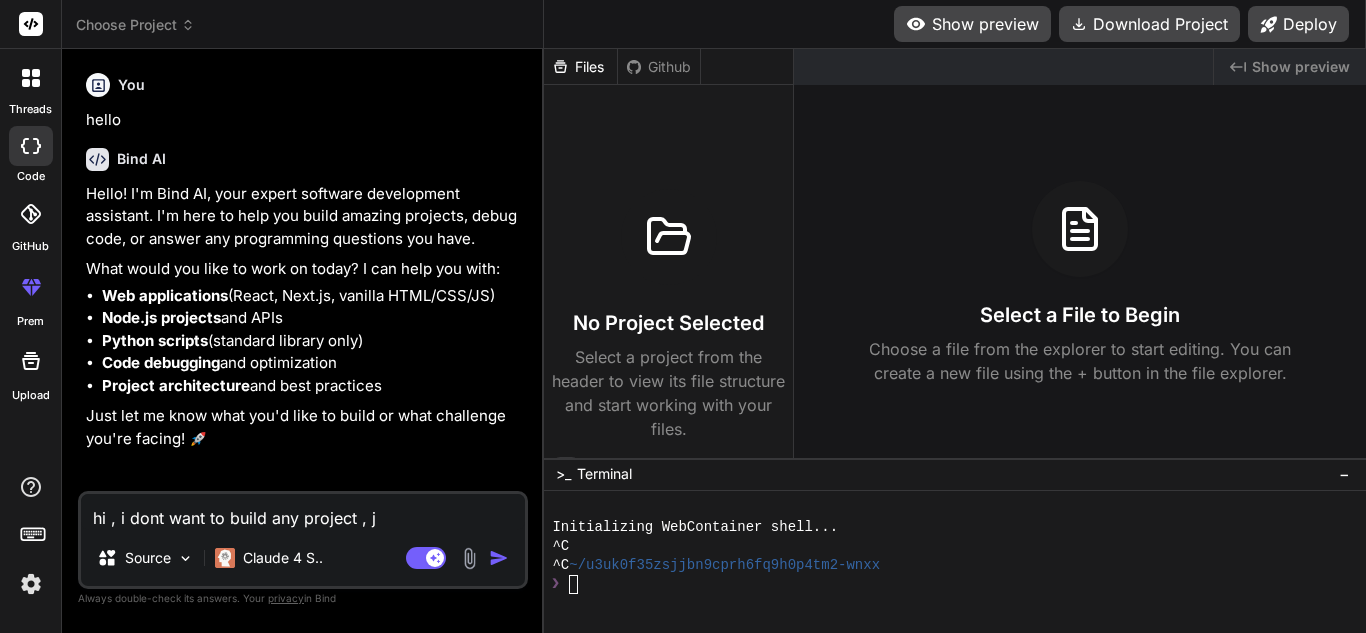 type on "hi , i dont want to build any project , ju" 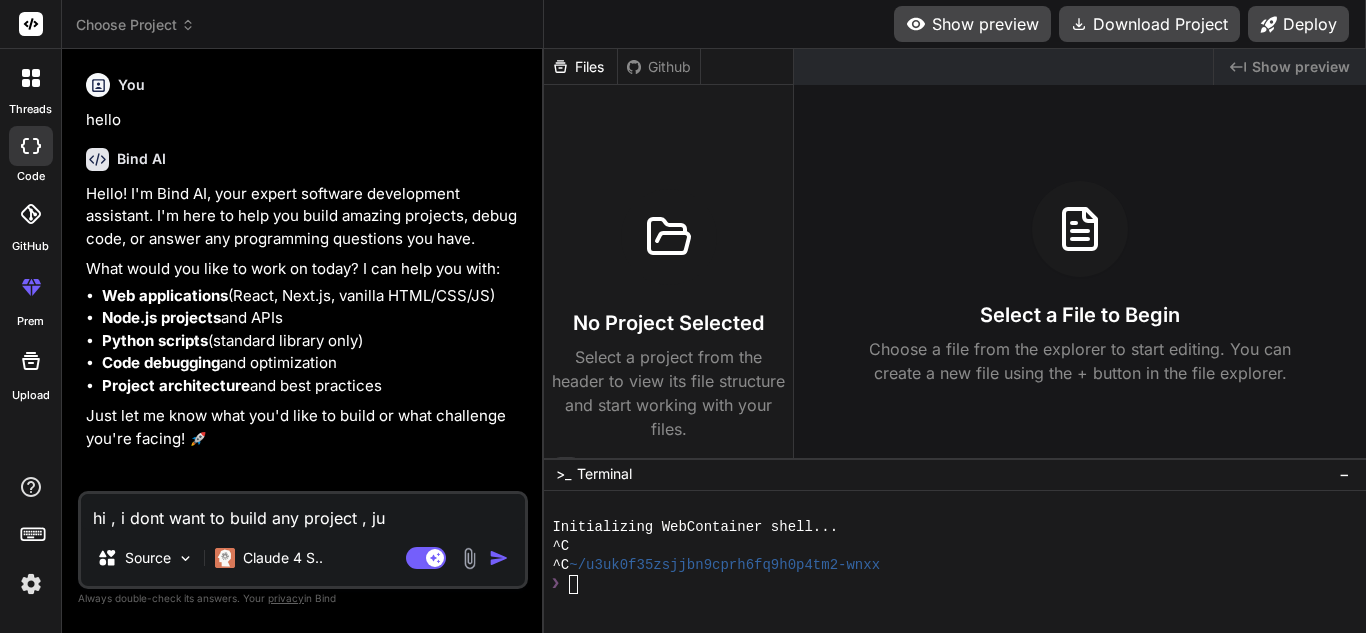 type on "hi , i dont want to build any project , jus" 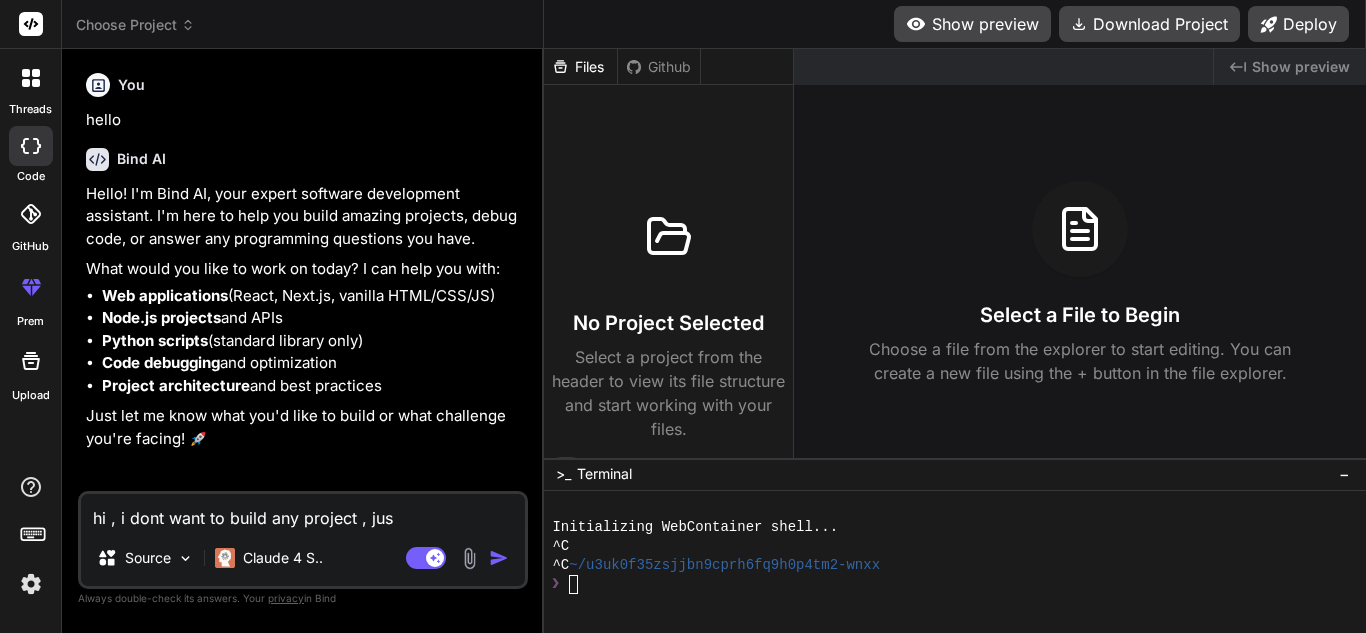type on "hi , i dont want to build any project , just" 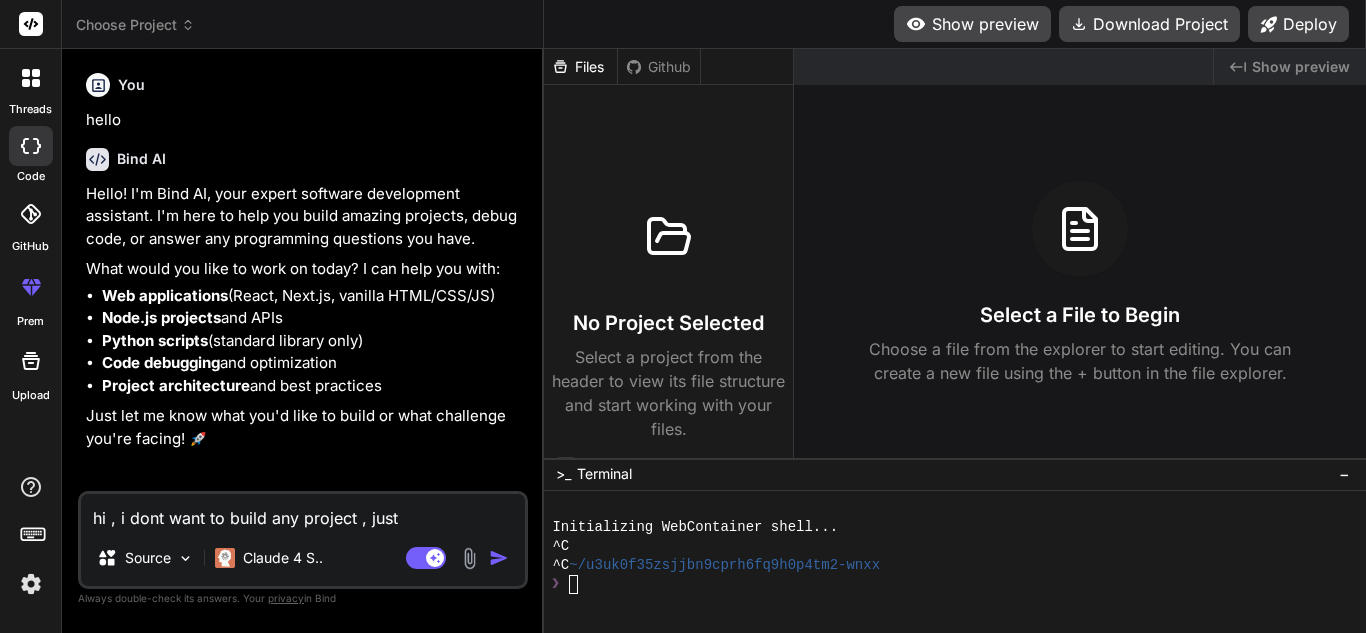 type on "hi , i dont want to build any project , just" 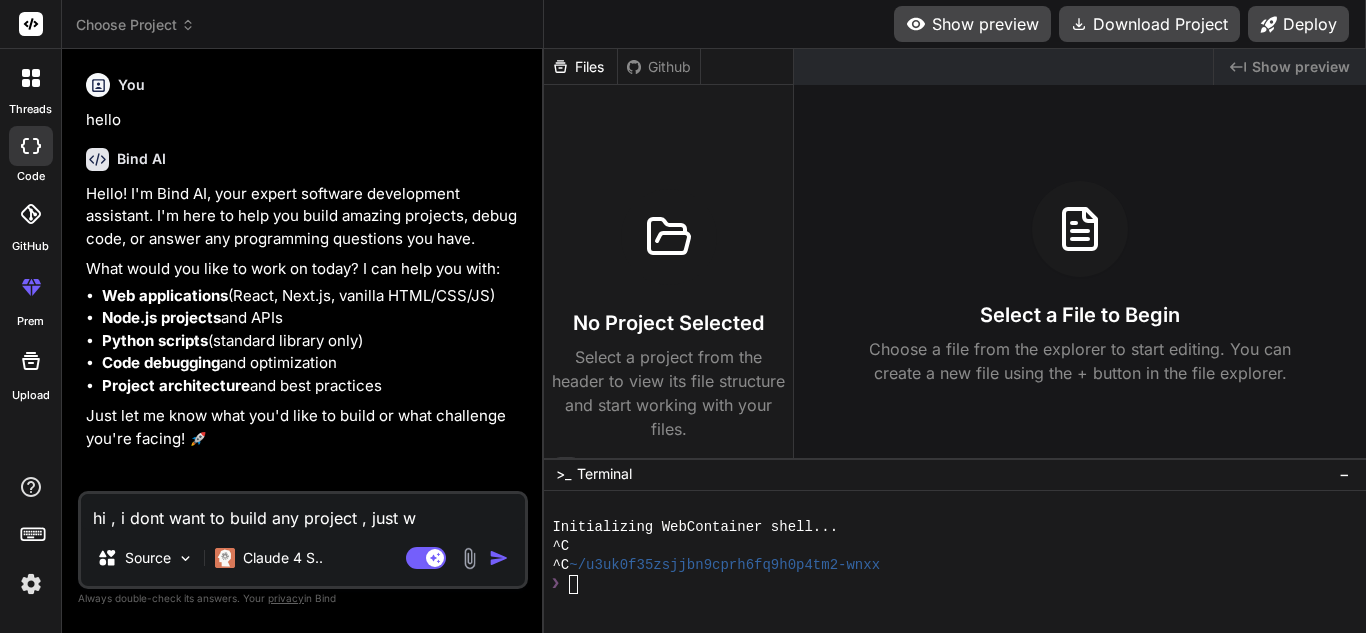 type on "hi , i dont want to build any project , just wa" 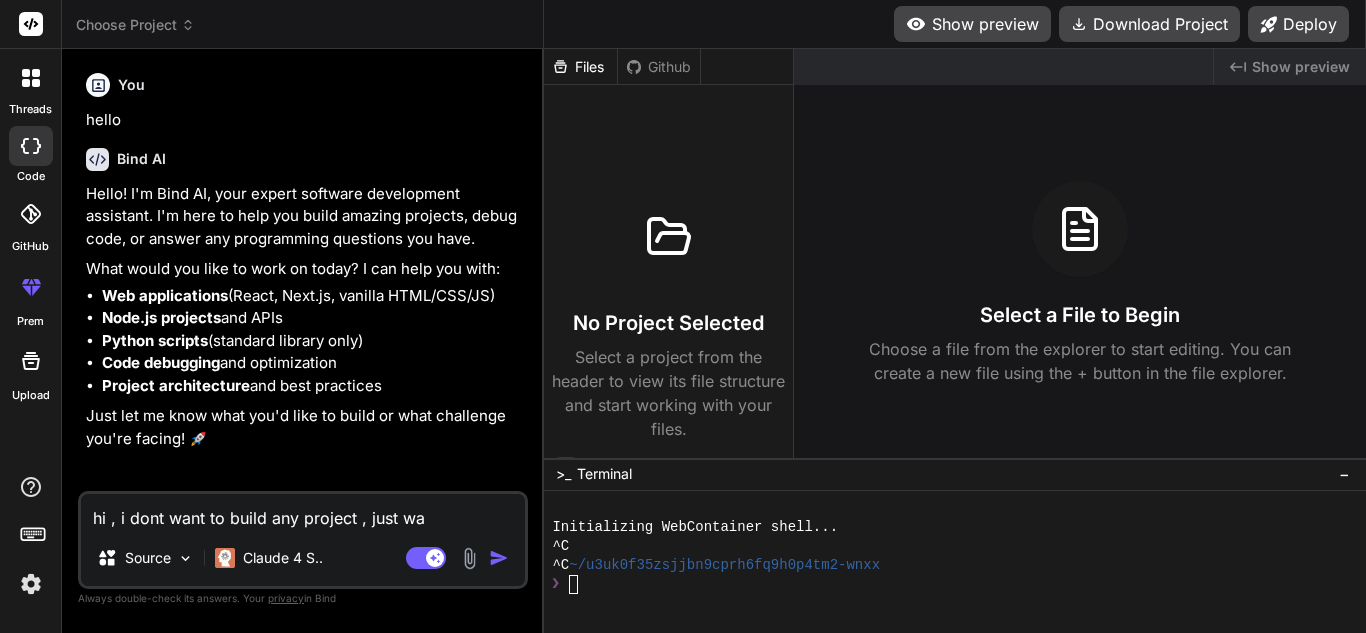 type on "hi , i dont want to build any project , just wan" 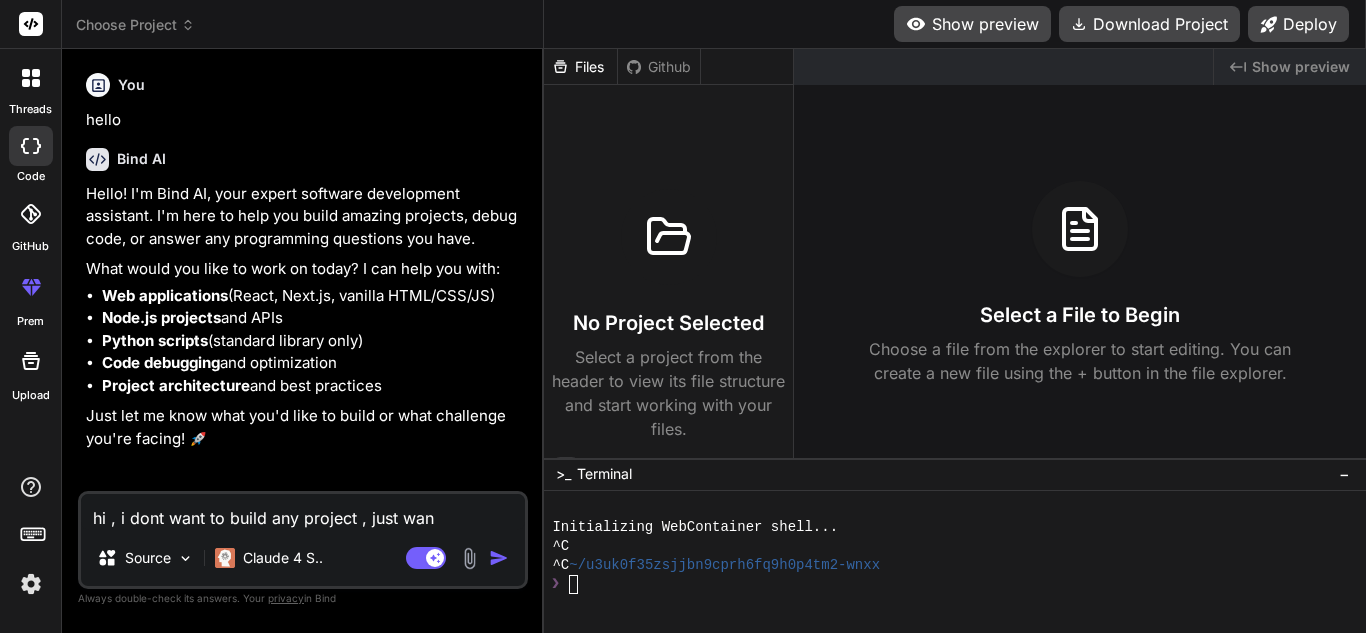 type on "hi , i dont want to build any project , just want" 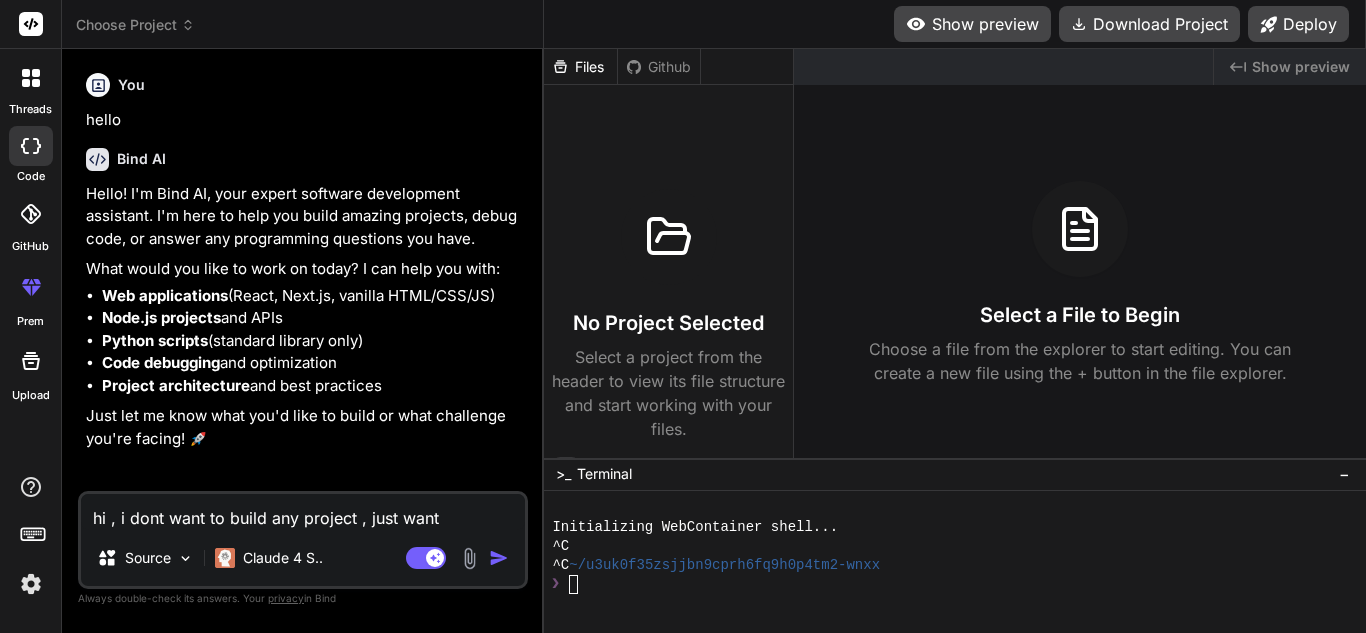 type on "hi , i dont want to build any project , just want" 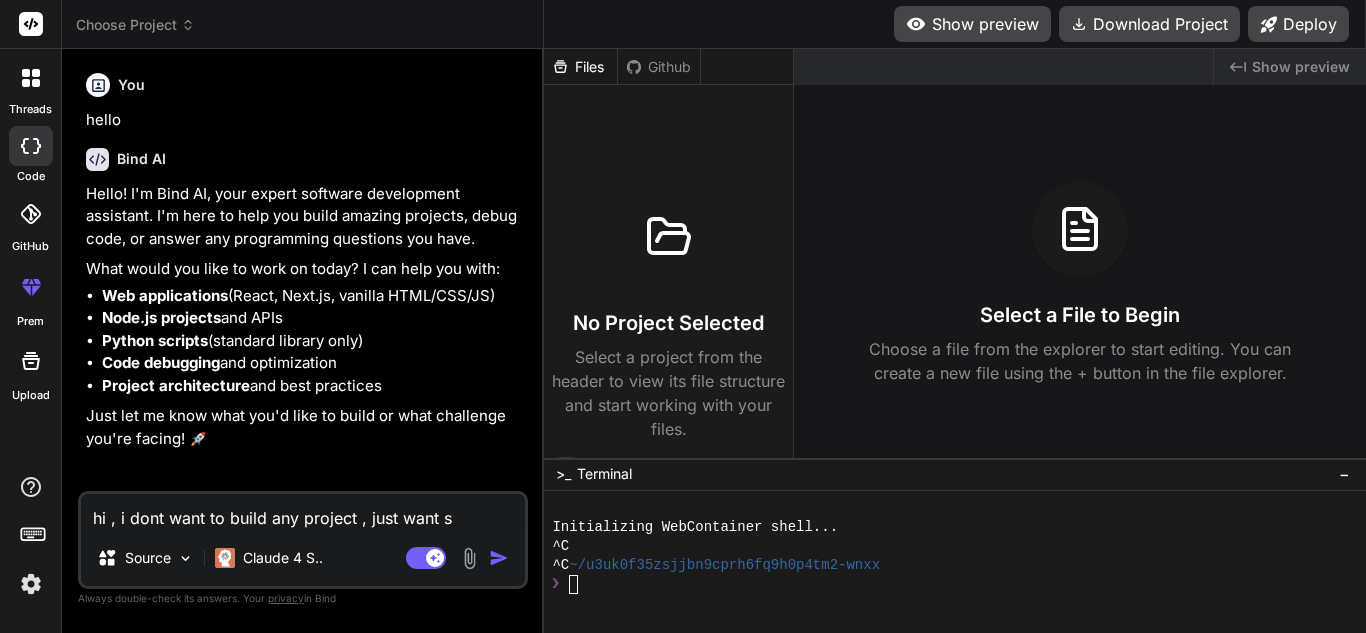 type on "hi , i dont want to build any project , just want so" 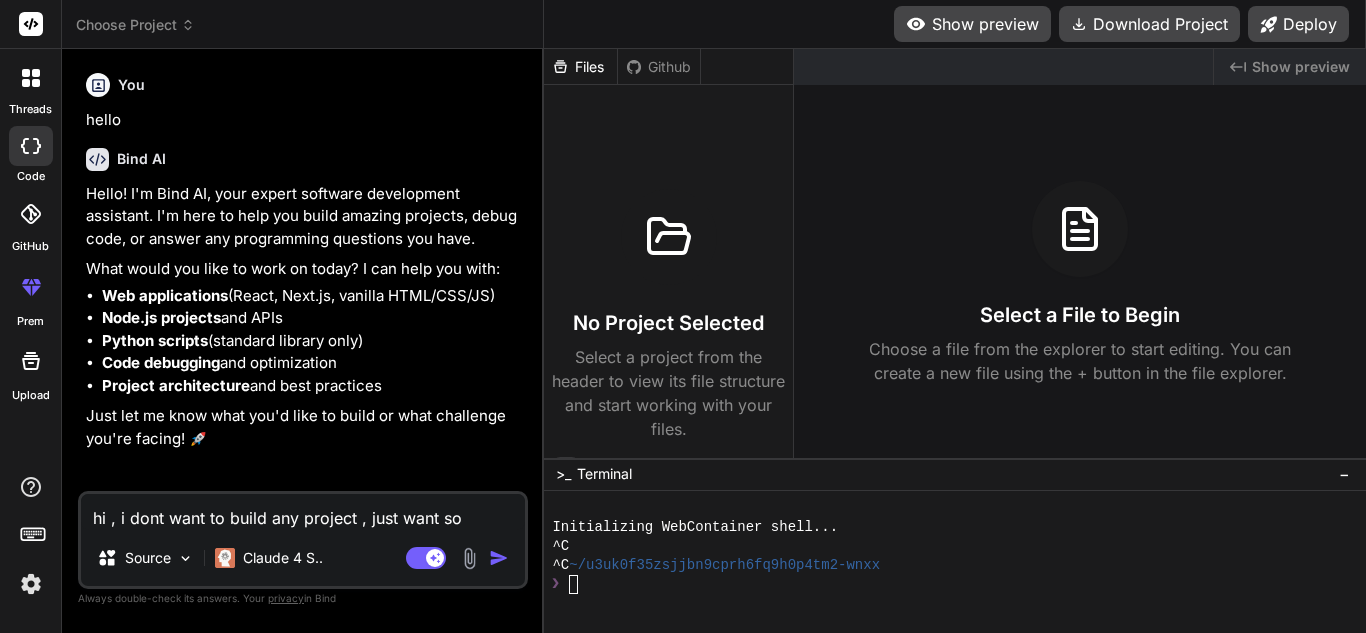 type on "hi , i dont want to build any project , just want som" 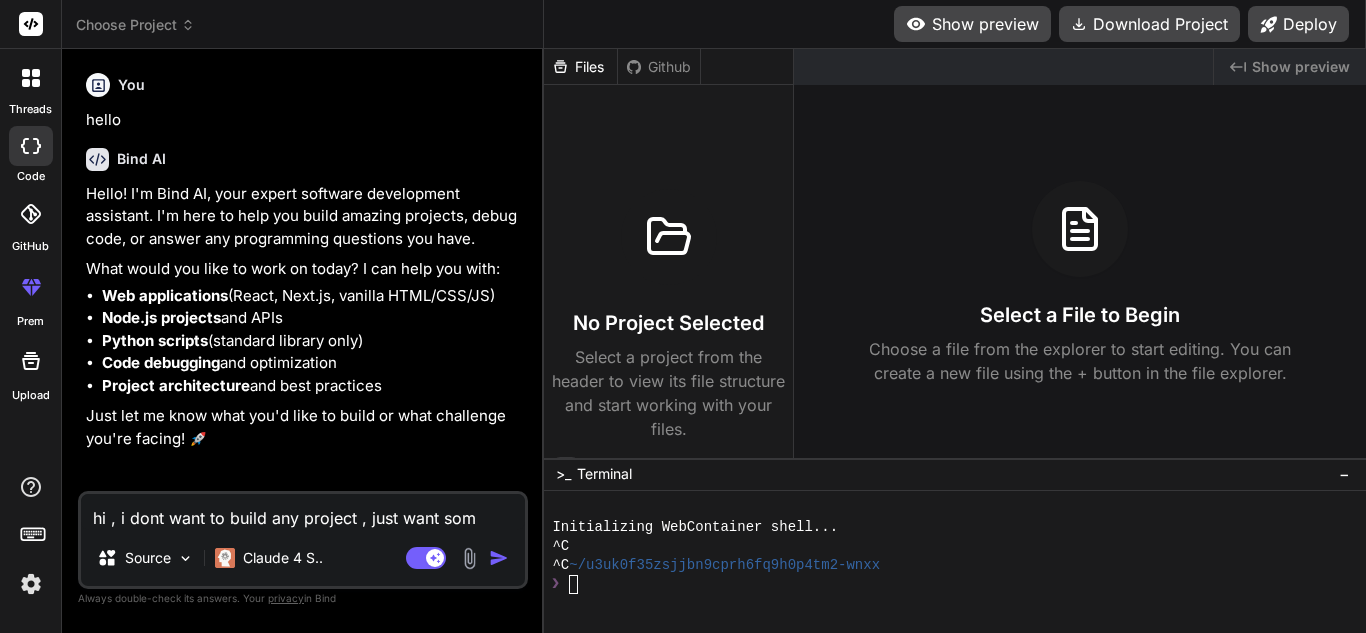 type on "hi , i dont want to build any project , just want some" 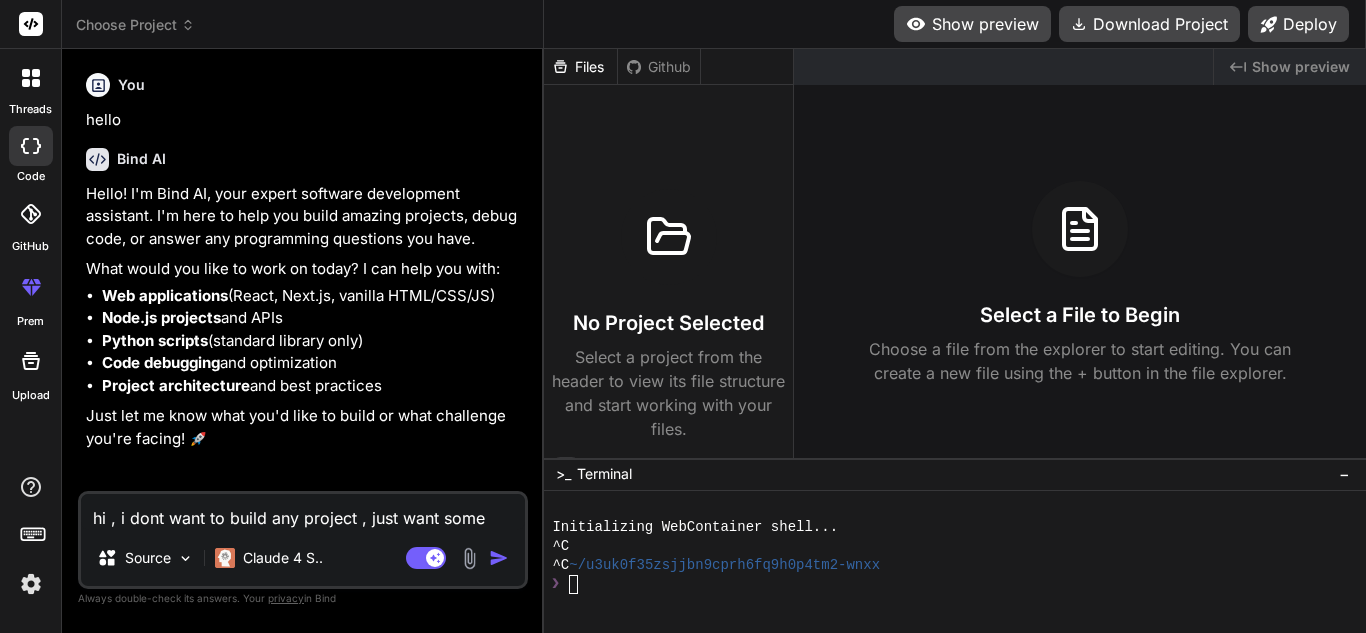 type on "hi , i dont want to build any project , just want some" 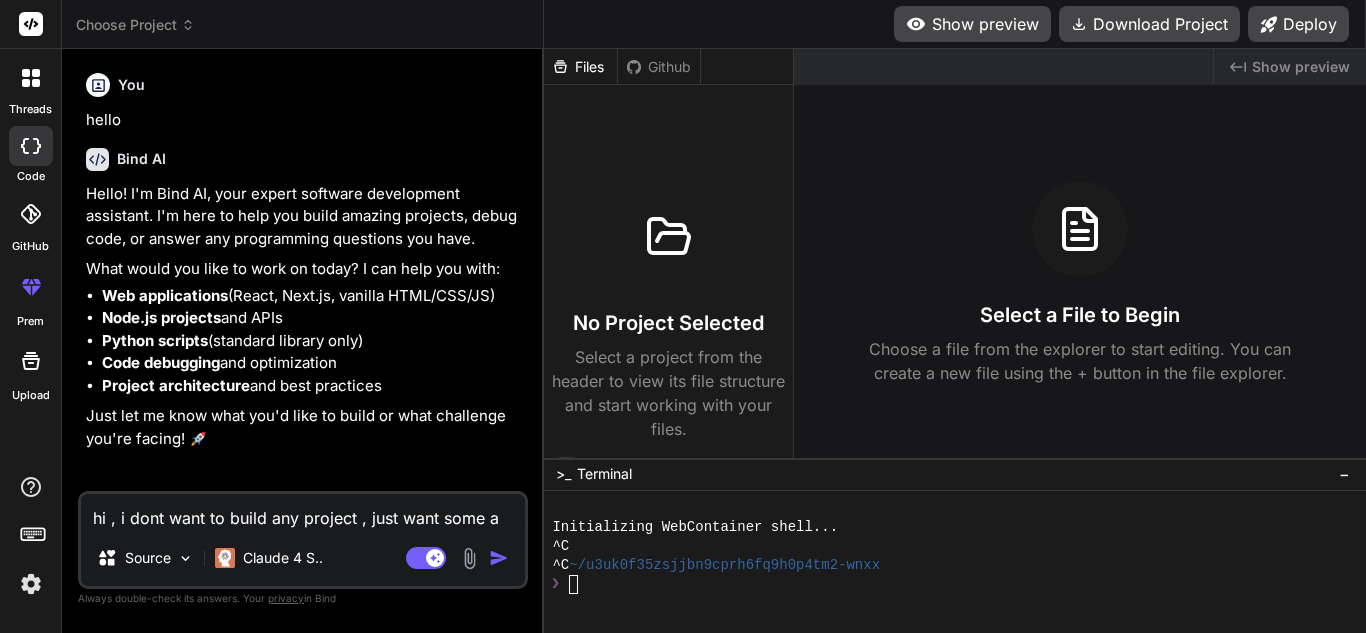 type on "hi , i dont want to build any project , just want some an" 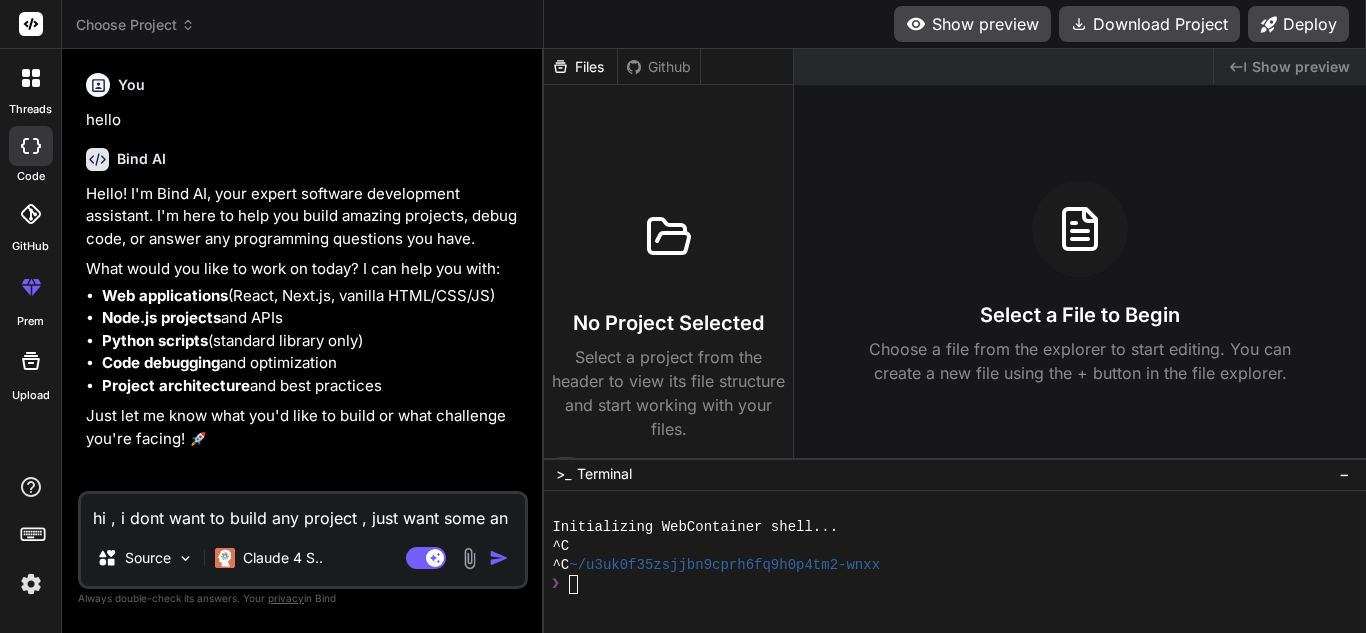 type on "hi , i dont want to build any project , just want some ans" 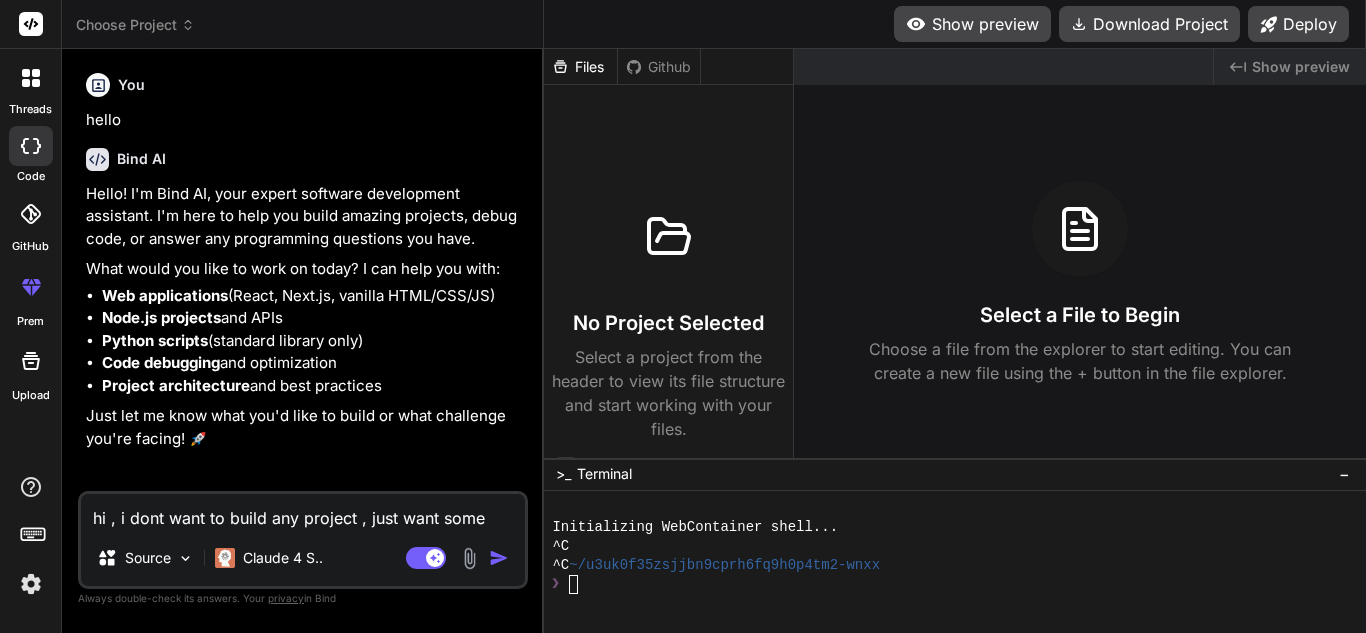 type on "hi , i dont want to build any project , just want some answ" 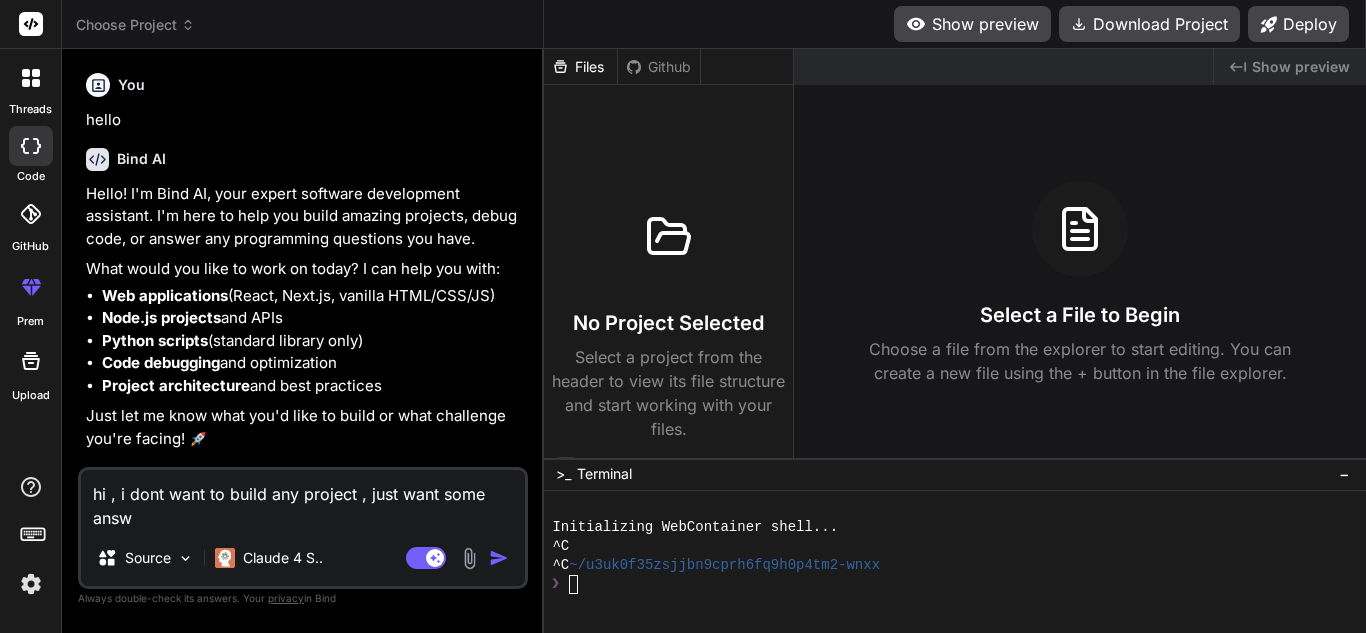 type on "hi , i dont want to build any project , just want some answ" 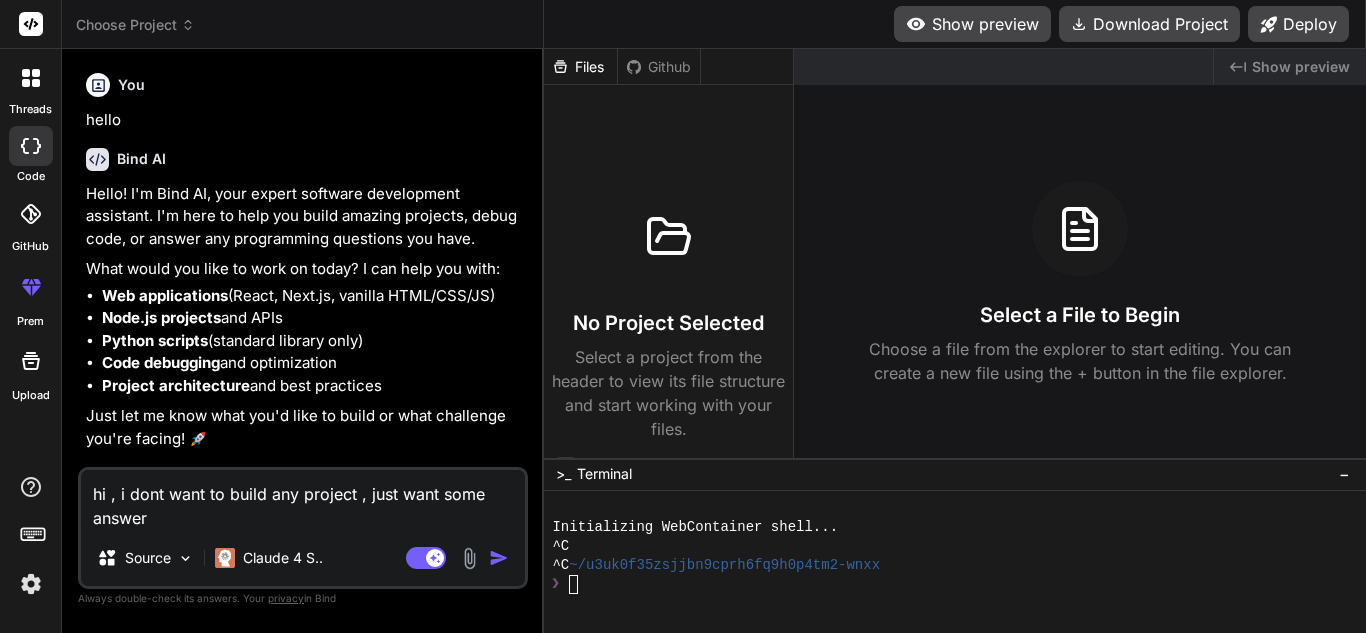 type on "x" 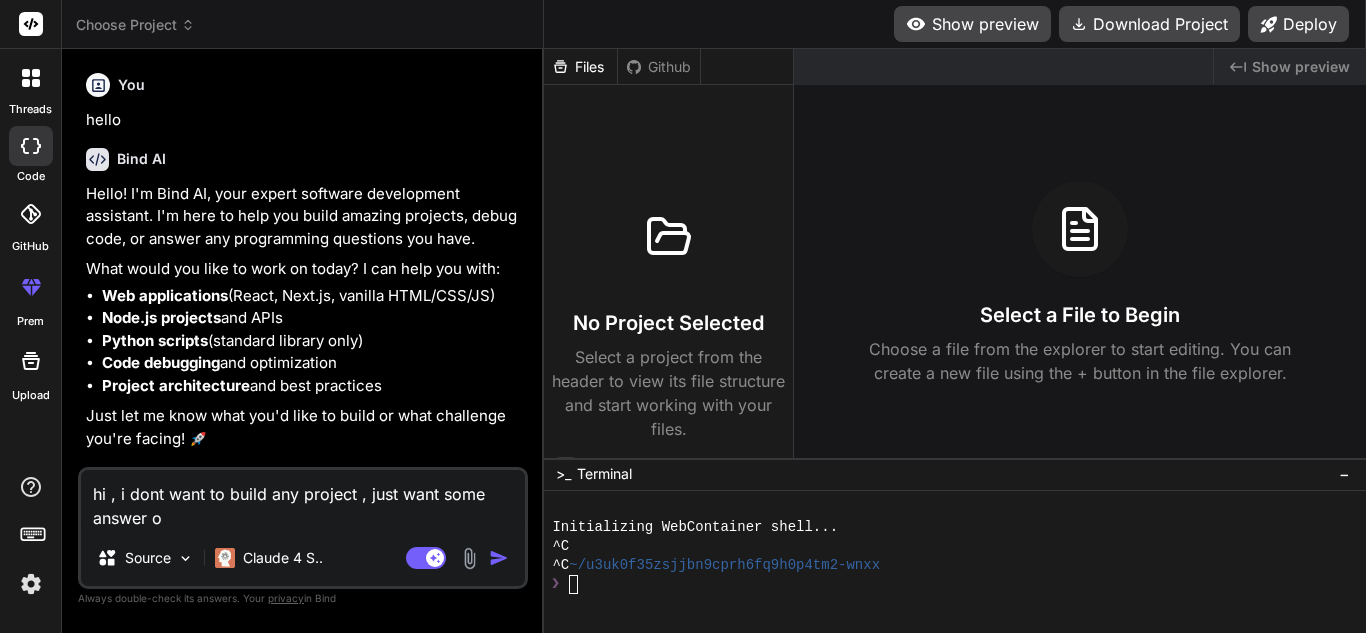 type on "hi , i dont want to build any project , just want some answer of" 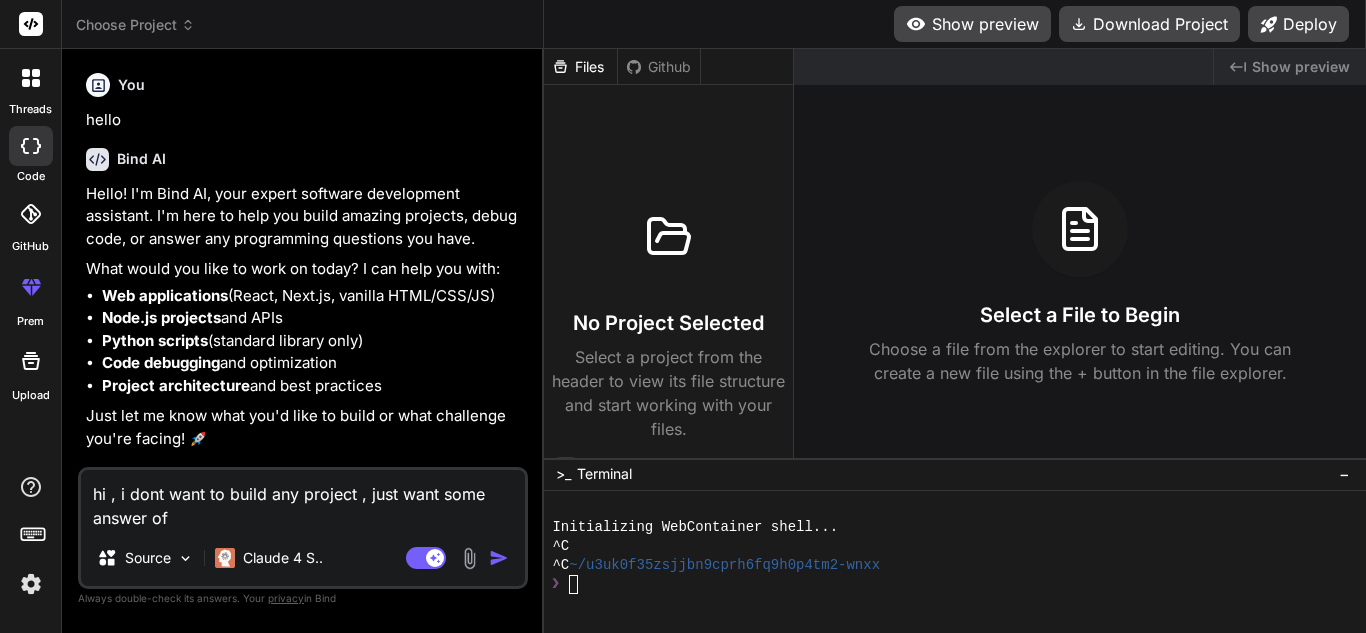type on "hi , i dont want to build any project , just want some answer of" 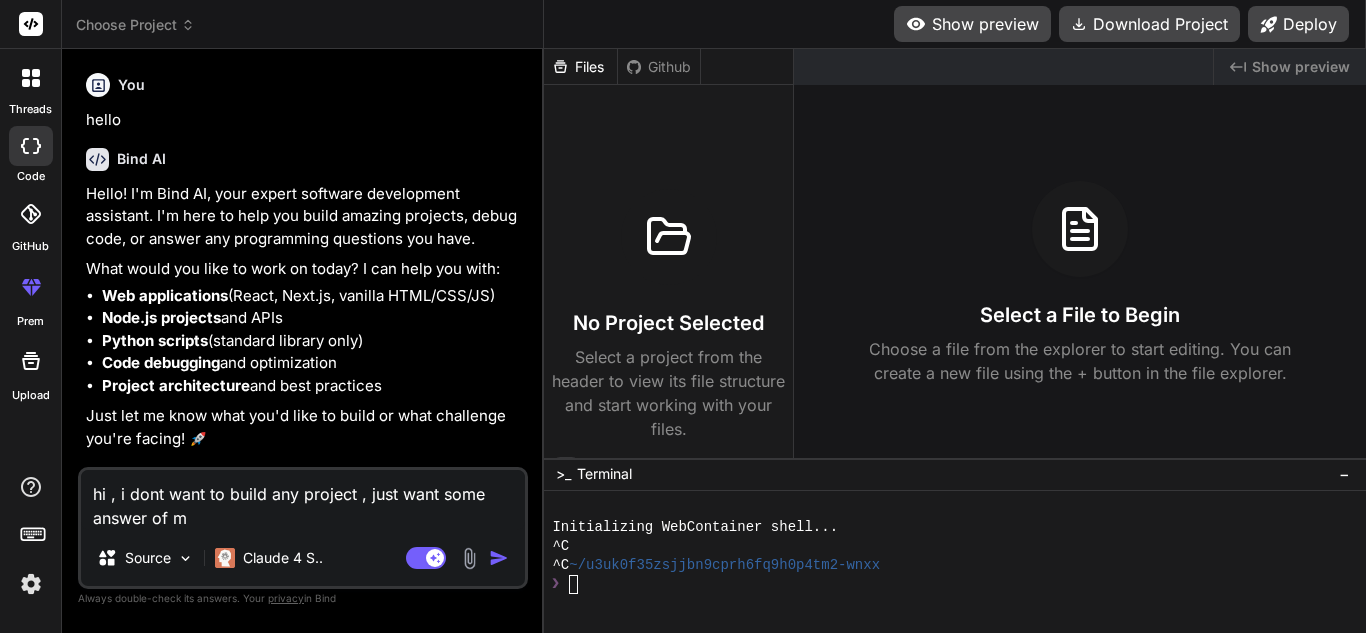 type on "hi , i dont want to build any project , just want some answer of my" 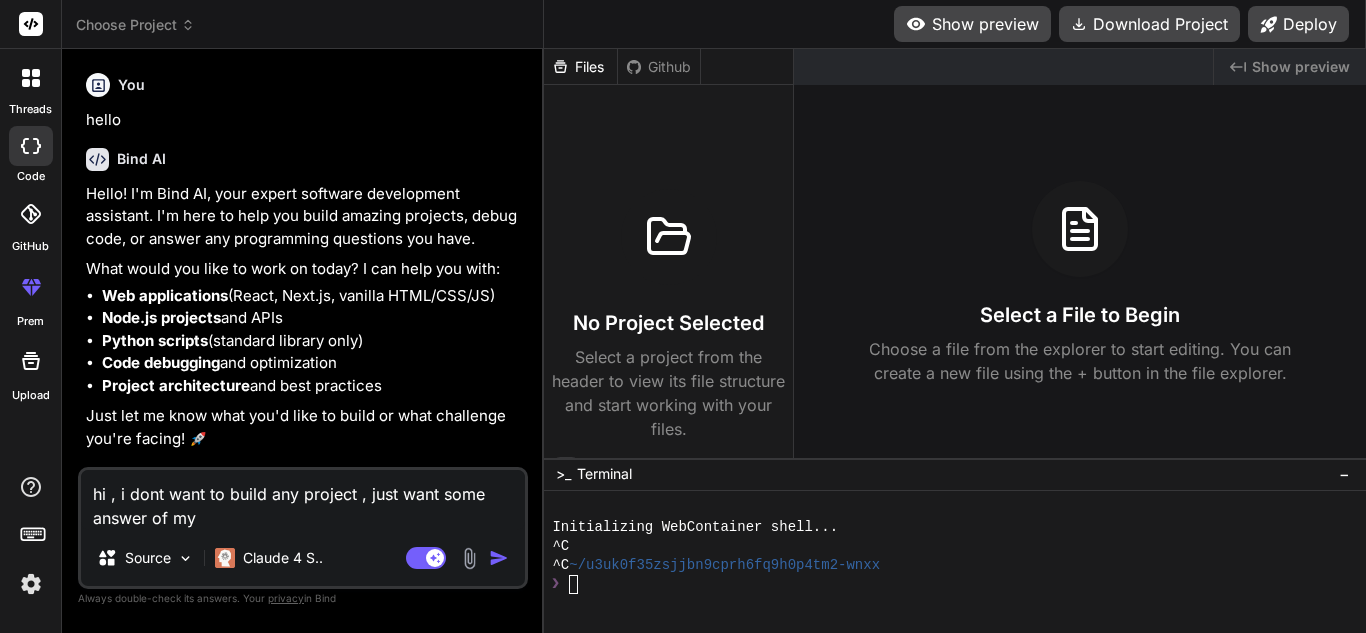 type on "hi , i dont want to build any project , just want some answer of my" 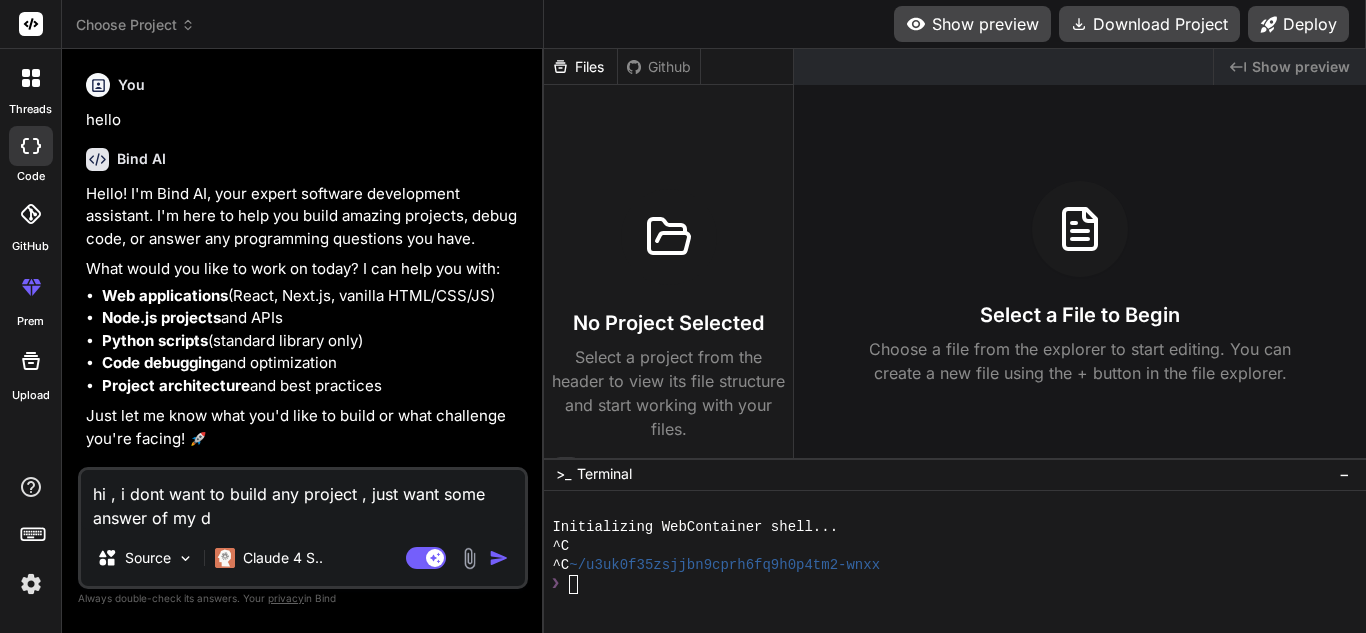 type on "hi , i dont want to build any project , just want some answer of my do" 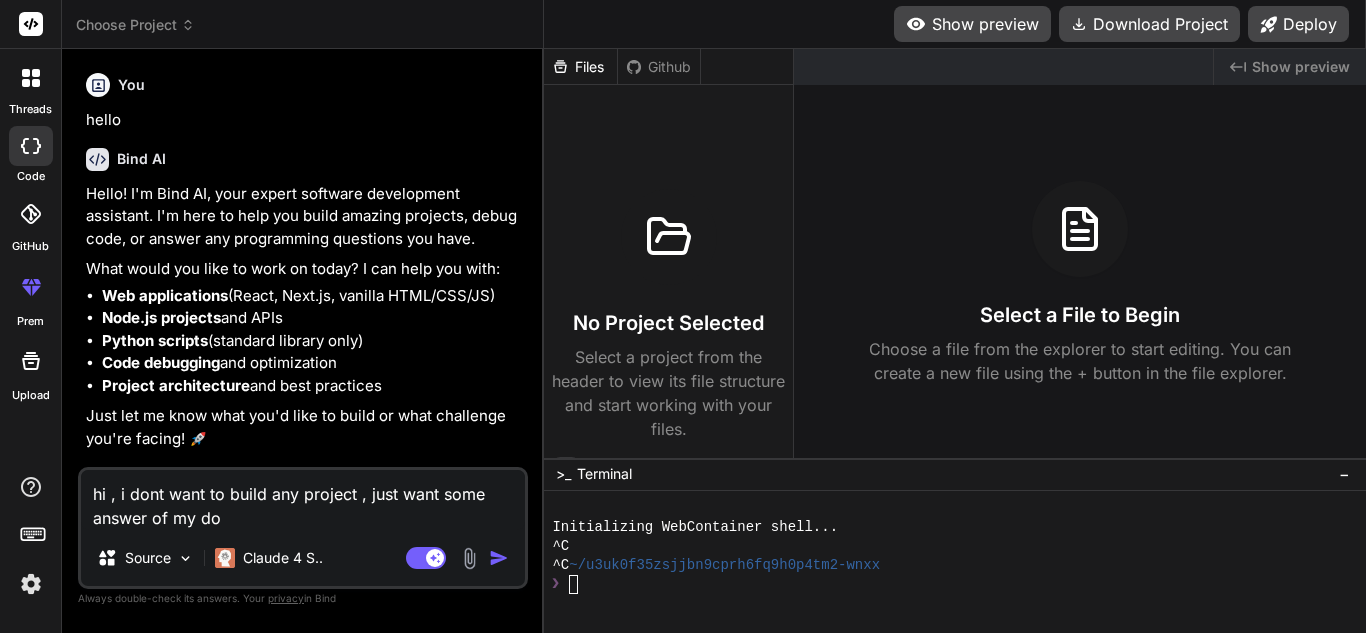 type on "x" 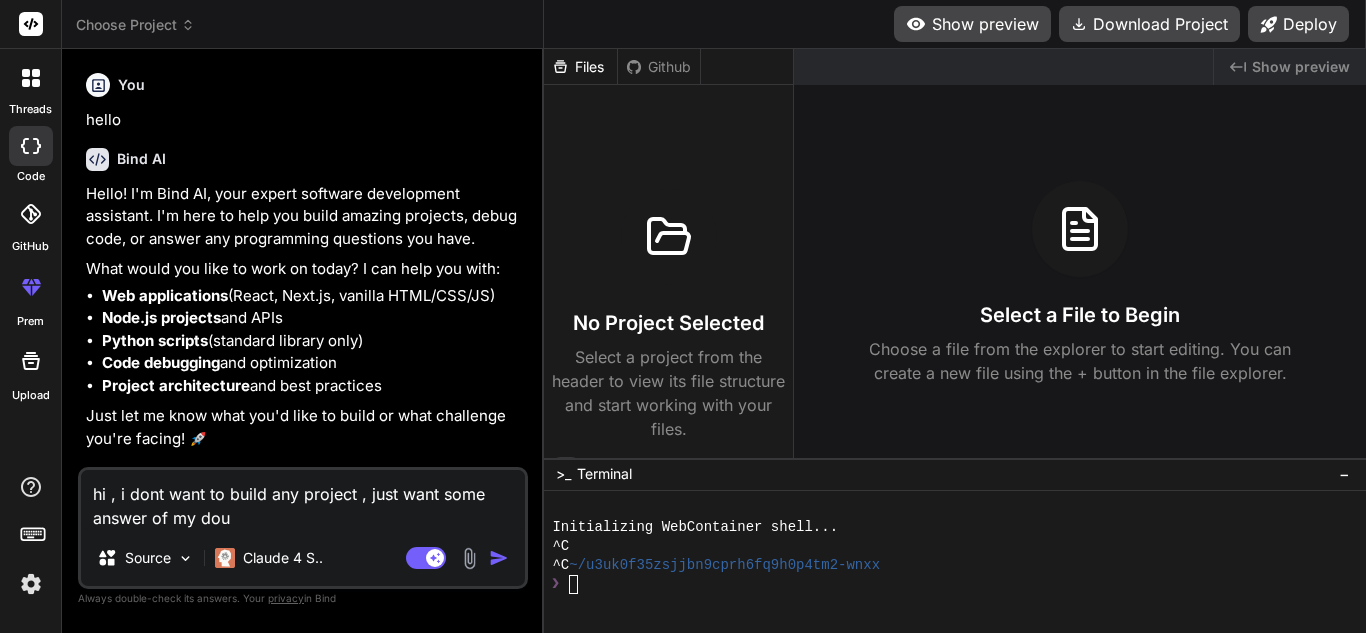 type on "hi , i dont want to build any project , just want some answer of my doub" 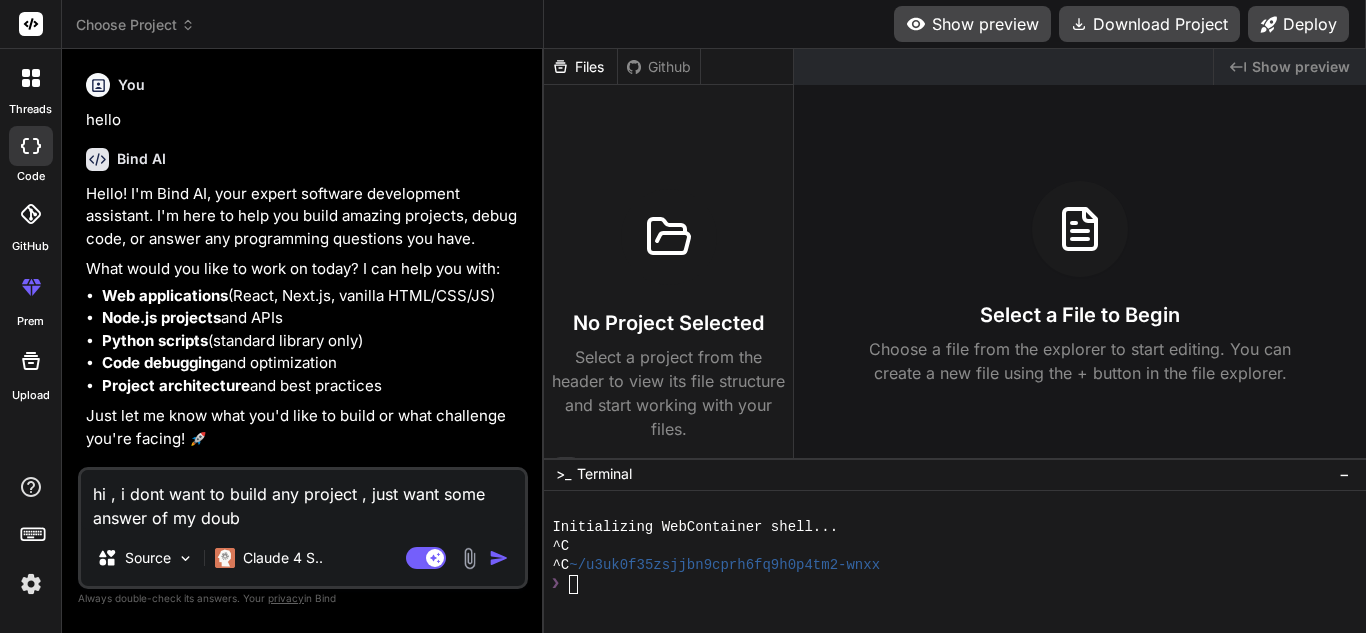 type on "hi , i dont want to build any project , just want some answer of my doubt" 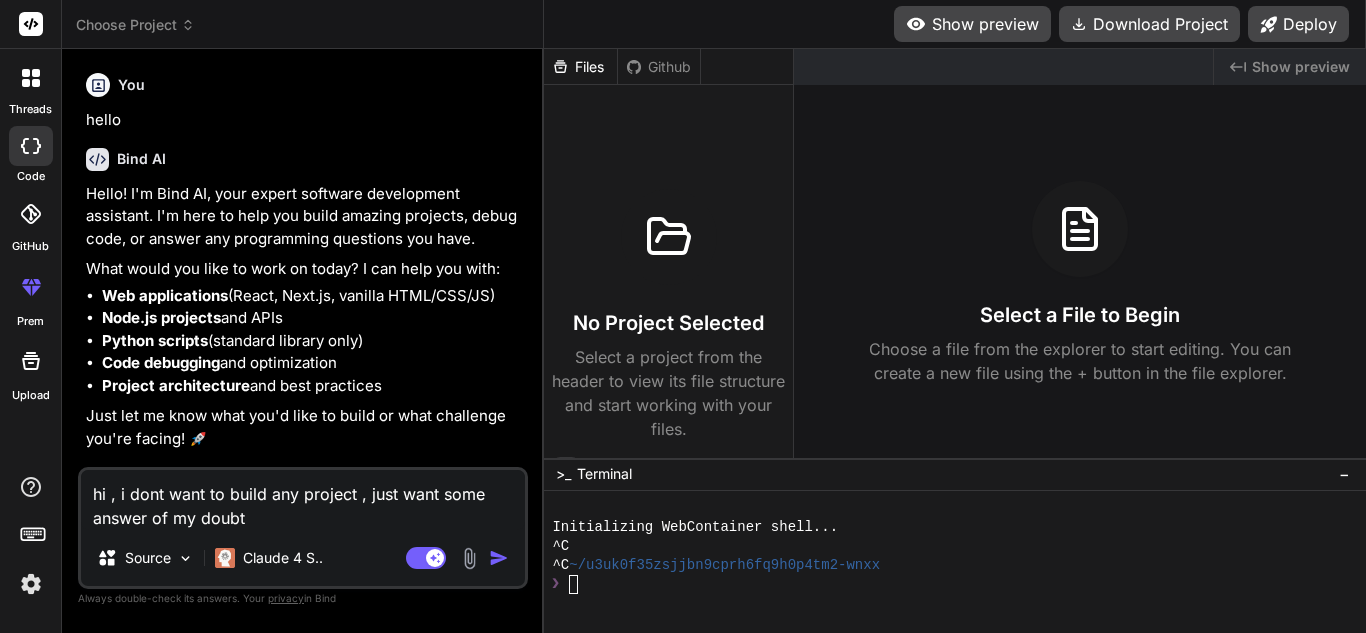 type on "x" 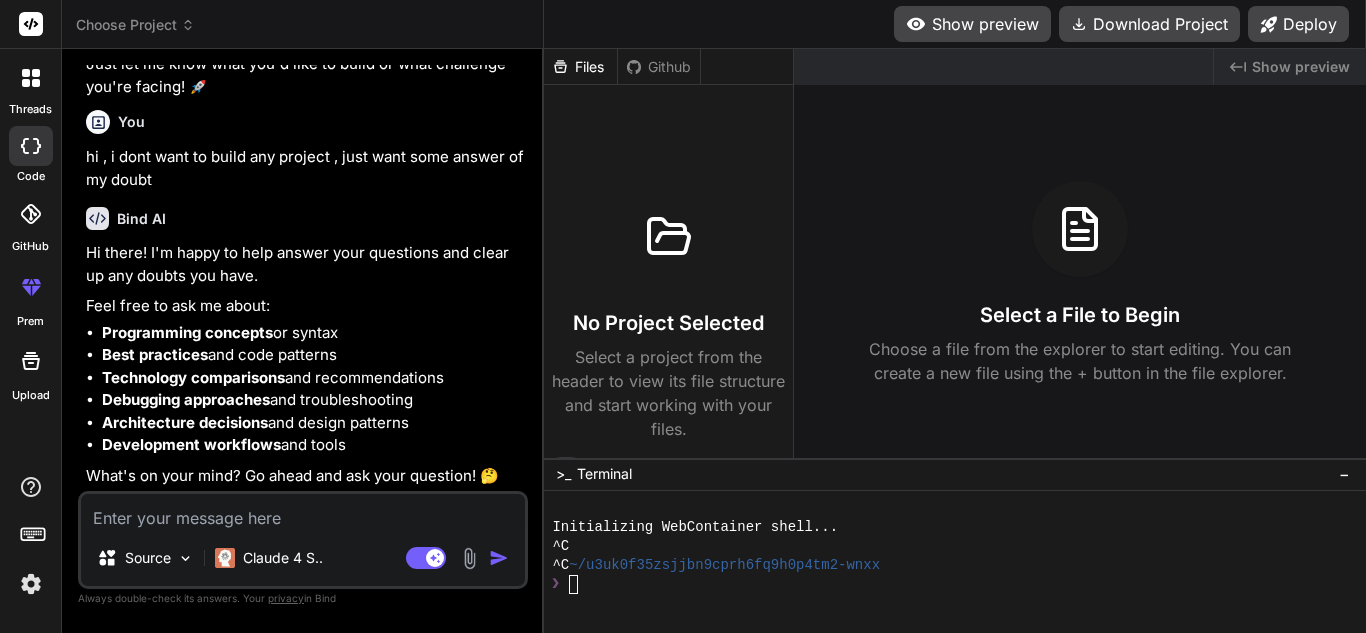 scroll, scrollTop: 352, scrollLeft: 0, axis: vertical 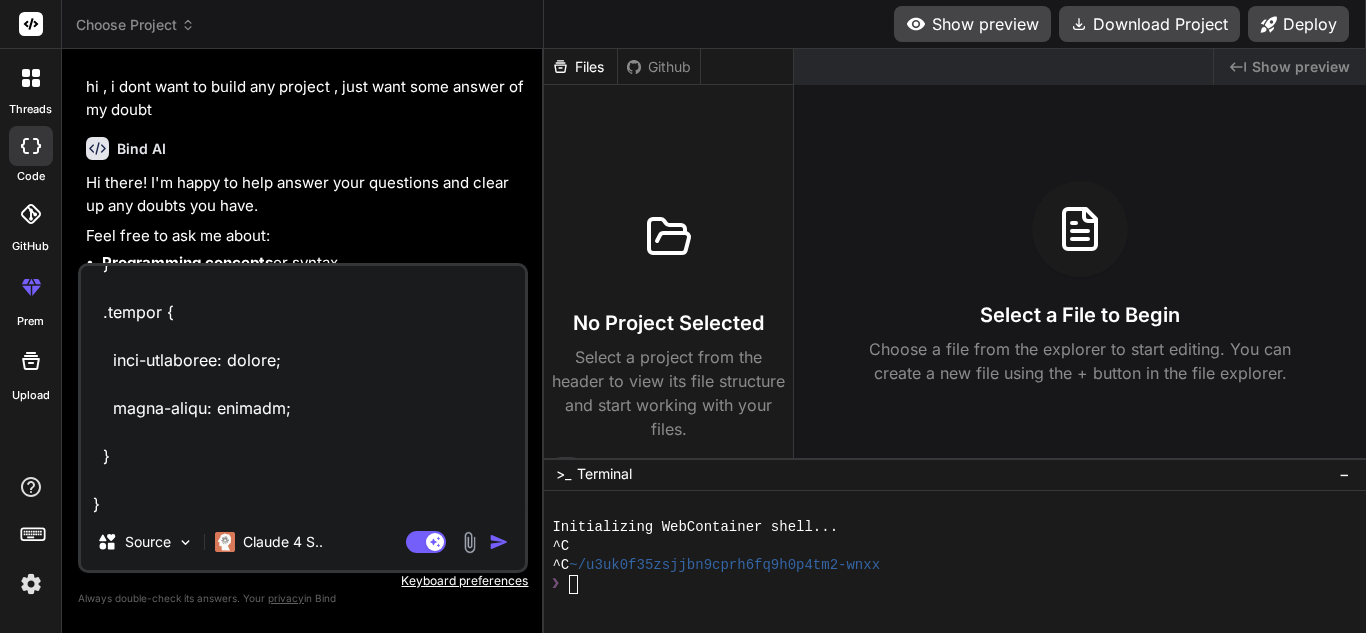 type on "/* src/styles/App.css */
/* =====================================================
CUSTOMIZABLE VARIABLES
You can change the colors and fonts here easily.
=====================================================
*/
:root {
--background-color: #ffffff; /* Dark background */
--card-color: #ffffff;      /* Slightly lighter card background */
--text-primary: #000000;    /* White text */
--text-secondary: #000003;  /* Grey text for secondary info */
--accent-color: #4f53e6;    /* Accent color for buttons and highlights */
--border-color: #3a3d5a;    /* Border color for elements */
--input-bg-color: #ffffff;  /* Background for inputs/selects */
--font-family: 'Segoe UI', 'Roboto', 'Helvetica Neue', sans-serif;
}
/* ===================================================== */
body {
margin: 0;
font-family: var(--font-family);
background-color: var(--background-color);
color: var(--text-primary);
}
.app-container {
padding: 1.5rem;
}
/* Header Styles */
.header {
..." 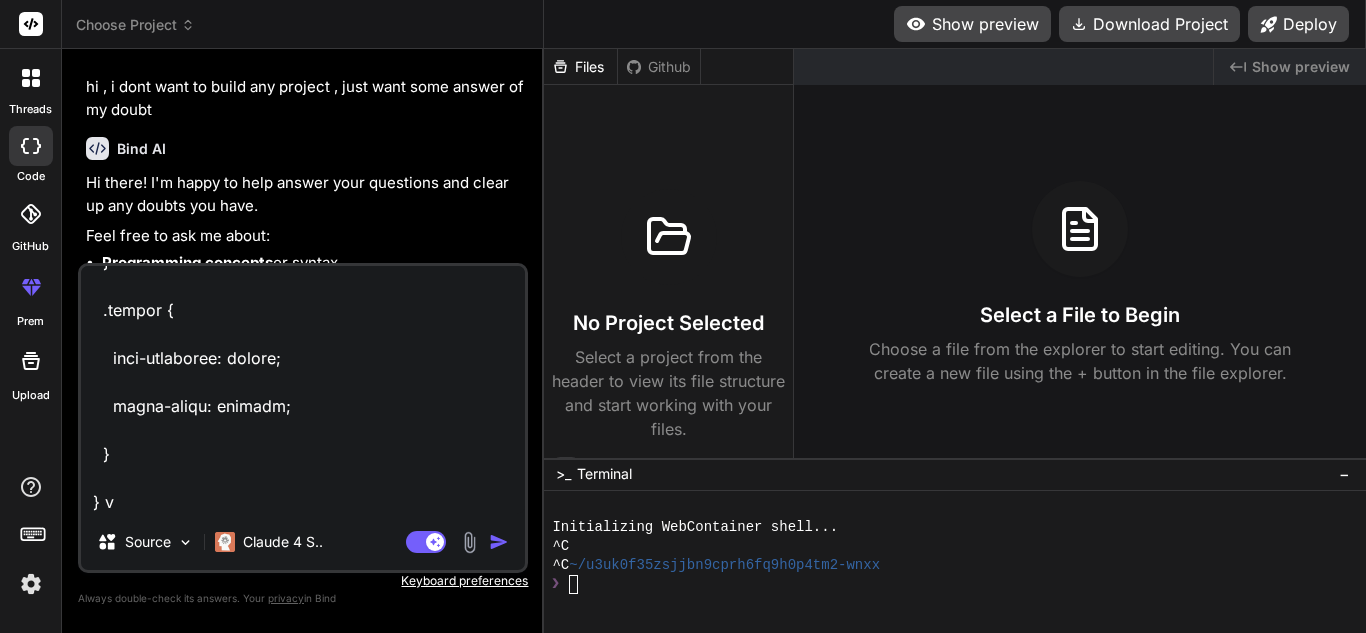 type on "/* src/styles/App.css */
/* =====================================================
CUSTOMIZABLE VARIABLES
You can change the colors and fonts here easily.
=====================================================
*/
:root {
--background-color: #ffffff; /* Dark background */
--card-color: #ffffff;      /* Slightly lighter card background */
--text-primary: #000000;    /* White text */
--text-secondary: #000003;  /* Grey text for secondary info */
--accent-color: #4f53e6;    /* Accent color for buttons and highlights */
--border-color: #3a3d5a;    /* Border color for elements */
--input-bg-color: #ffffff;  /* Background for inputs/selects */
--font-family: 'Segoe UI', 'Roboto', 'Helvetica Neue', sans-serif;
}
/* ===================================================== */
body {
margin: 0;
font-family: var(--font-family);
background-color: var(--background-color);
color: var(--text-primary);
}
.app-container {
padding: 1.5rem;
}
/* Header Styles */
.header {
..." 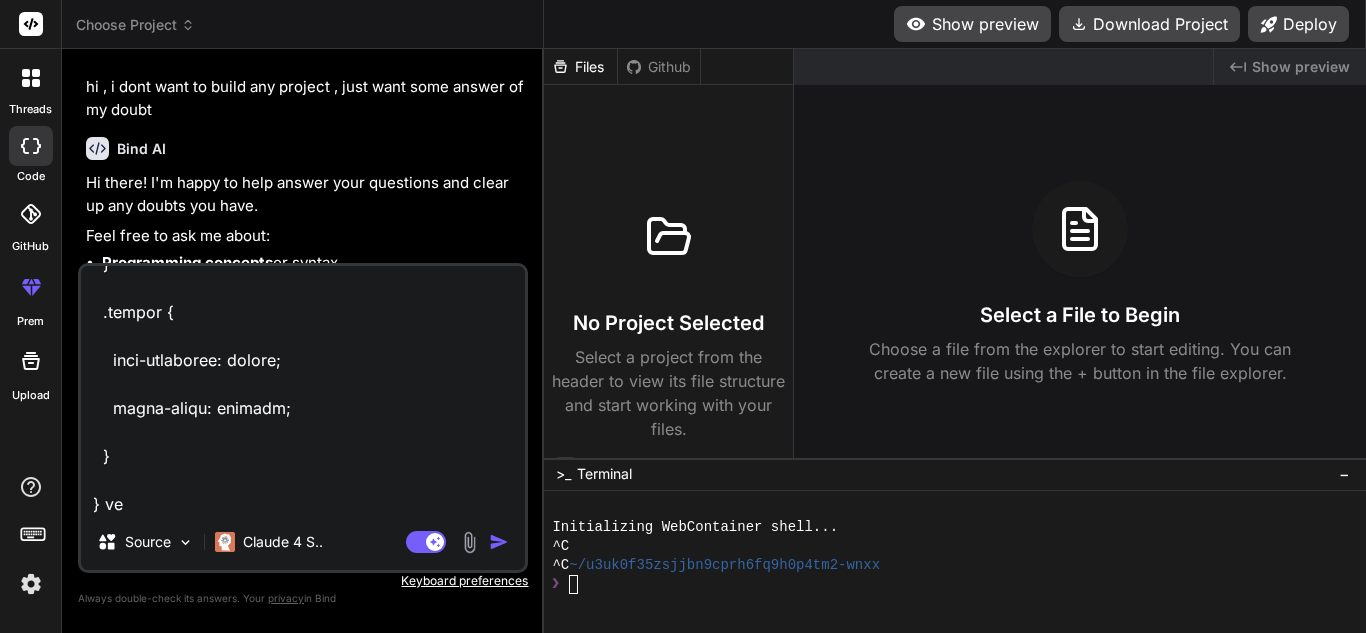 type on "x" 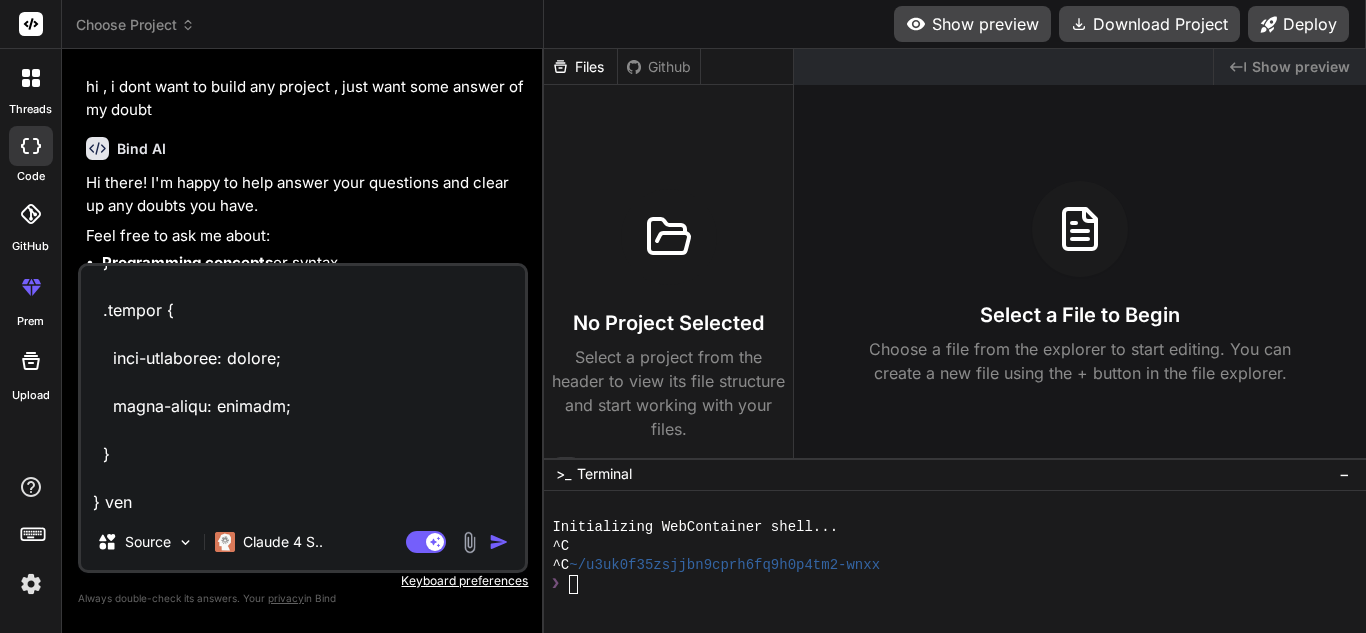 type on "/* src/styles/App.css */
/* =====================================================
CUSTOMIZABLE VARIABLES
You can change the colors and fonts here easily.
=====================================================
*/
:root {
--background-color: #ffffff; /* Dark background */
--card-color: #ffffff;      /* Slightly lighter card background */
--text-primary: #000000;    /* White text */
--text-secondary: #000003;  /* Grey text for secondary info */
--accent-color: #4f53e6;    /* Accent color for buttons and highlights */
--border-color: #3a3d5a;    /* Border color for elements */
--input-bg-color: #ffffff;  /* Background for inputs/selects */
--font-family: 'Segoe UI', 'Roboto', 'Helvetica Neue', sans-serif;
}
/* ===================================================== */
body {
margin: 0;
font-family: var(--font-family);
background-color: var(--background-color);
color: var(--text-primary);
}
.app-container {
padding: 1.5rem;
}
/* Header Styles */
.header {
..." 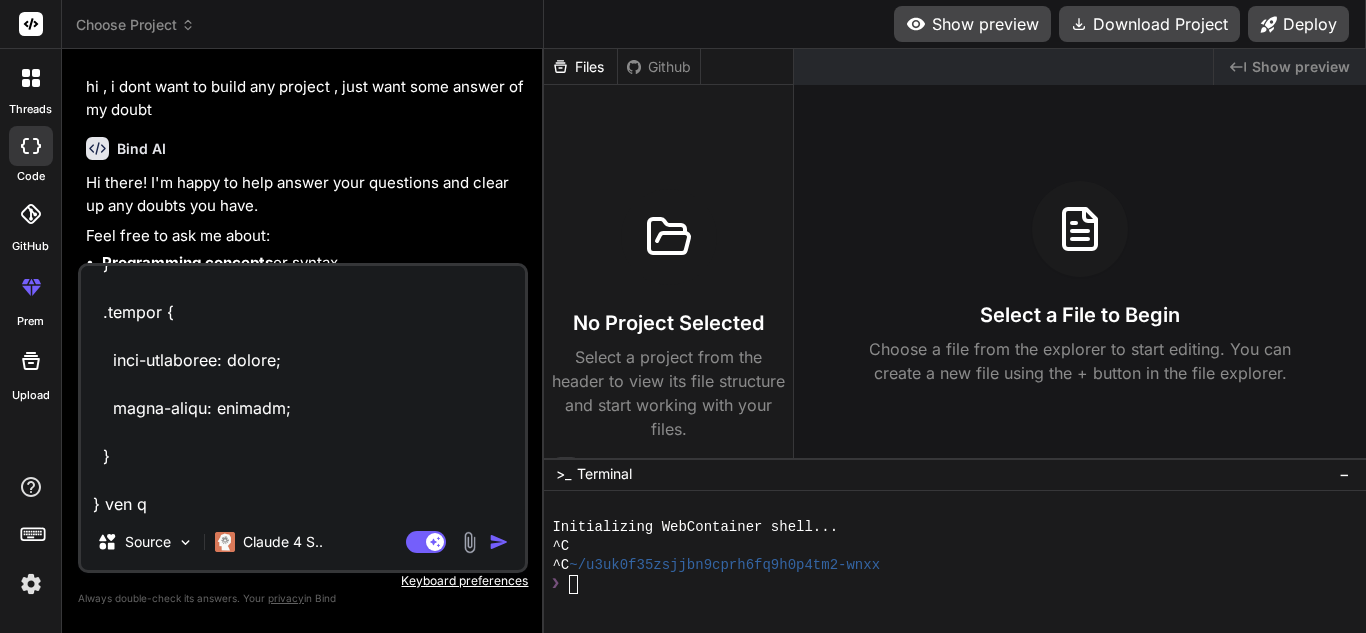 type on "/* src/styles/App.css */
/* =====================================================
CUSTOMIZABLE VARIABLES
You can change the colors and fonts here easily.
=====================================================
*/
:root {
--background-color: #ffffff; /* Dark background */
--card-color: #ffffff;      /* Slightly lighter card background */
--text-primary: #000000;    /* White text */
--text-secondary: #000003;  /* Grey text for secondary info */
--accent-color: #4f53e6;    /* Accent color for buttons and highlights */
--border-color: #3a3d5a;    /* Border color for elements */
--input-bg-color: #ffffff;  /* Background for inputs/selects */
--font-family: 'Segoe UI', 'Roboto', 'Helvetica Neue', sans-serif;
}
/* ===================================================== */
body {
margin: 0;
font-family: var(--font-family);
background-color: var(--background-color);
color: var(--text-primary);
}
.app-container {
padding: 1.5rem;
}
/* Header Styles */
.header {
..." 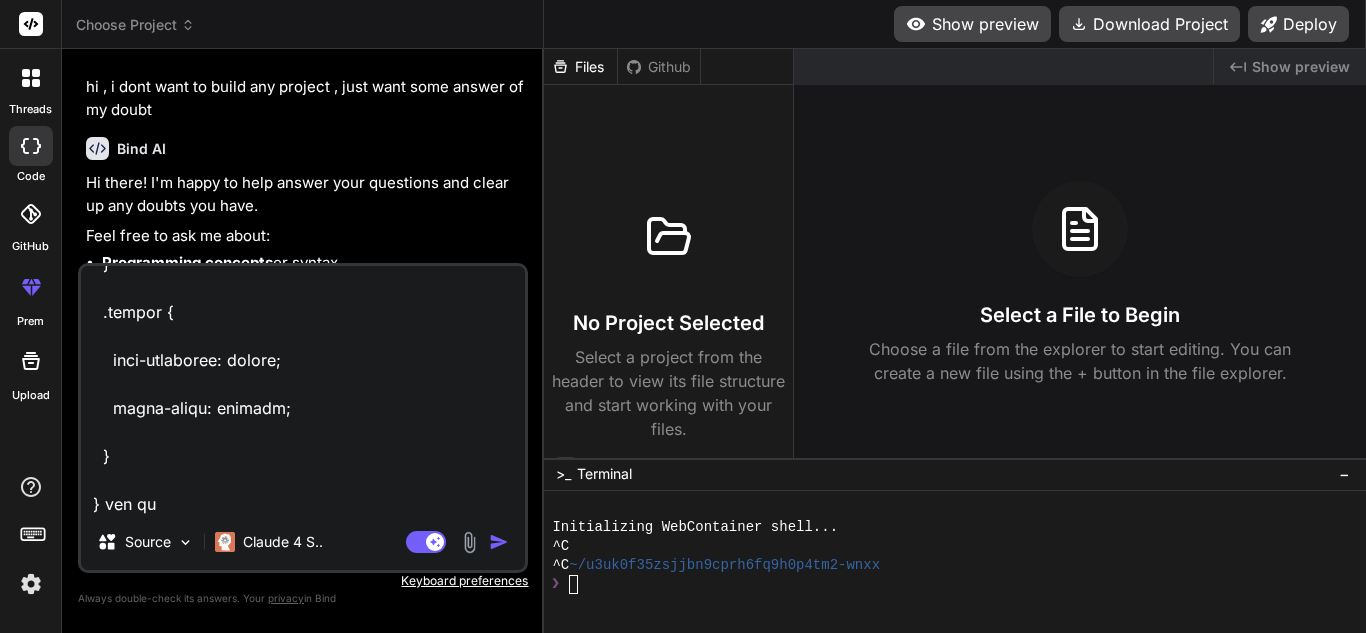type on "/* src/styles/App.css */
/* =====================================================
CUSTOMIZABLE VARIABLES
You can change the colors and fonts here easily.
=====================================================
*/
:root {
--background-color: #ffffff; /* Dark background */
--card-color: #ffffff;      /* Slightly lighter card background */
--text-primary: #000000;    /* White text */
--text-secondary: #000003;  /* Grey text for secondary info */
--accent-color: #4f53e6;    /* Accent color for buttons and highlights */
--border-color: #3a3d5a;    /* Border color for elements */
--input-bg-color: #ffffff;  /* Background for inputs/selects */
--font-family: 'Segoe UI', 'Roboto', 'Helvetica Neue', sans-serif;
}
/* ===================================================== */
body {
margin: 0;
font-family: var(--font-family);
background-color: var(--background-color);
color: var(--text-primary);
}
.app-container {
padding: 1.5rem;
}
/* Header Styles */
.header {
..." 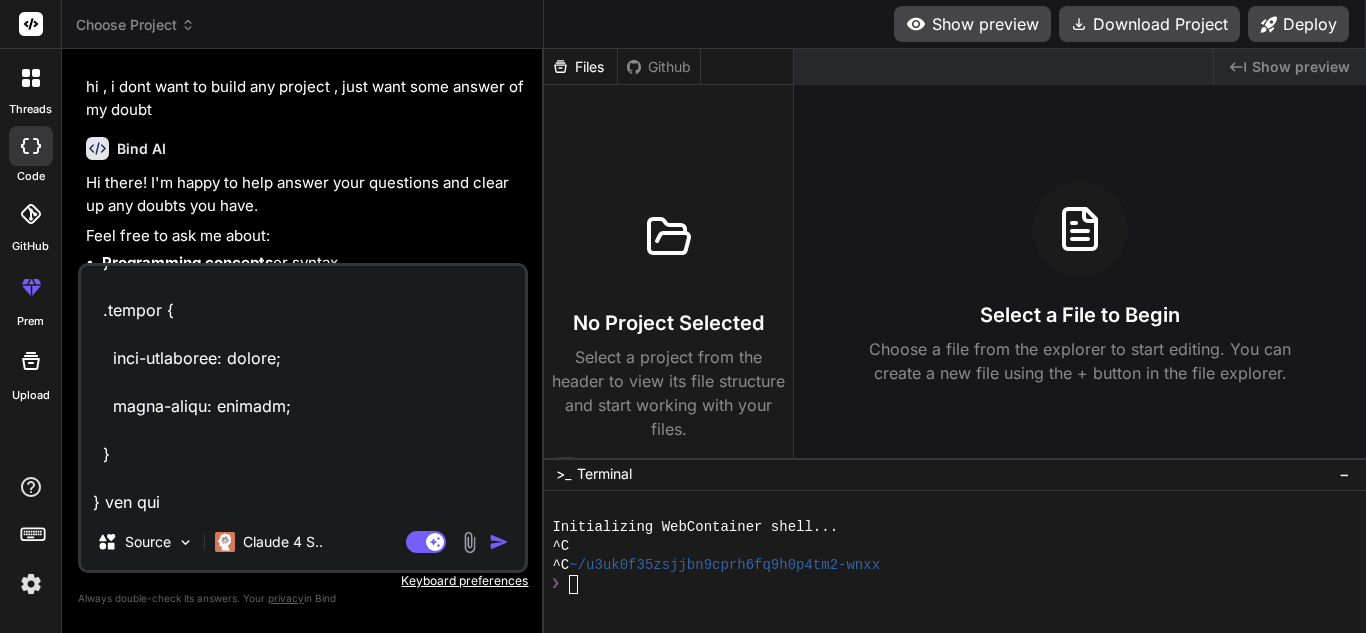 type on "/* src/styles/App.css */
/* =====================================================
CUSTOMIZABLE VARIABLES
You can change the colors and fonts here easily.
=====================================================
*/
:root {
--background-color: #ffffff; /* Dark background */
--card-color: #ffffff;      /* Slightly lighter card background */
--text-primary: #000000;    /* White text */
--text-secondary: #000003;  /* Grey text for secondary info */
--accent-color: #4f53e6;    /* Accent color for buttons and highlights */
--border-color: #3a3d5a;    /* Border color for elements */
--input-bg-color: #ffffff;  /* Background for inputs/selects */
--font-family: 'Segoe UI', 'Roboto', 'Helvetica Neue', sans-serif;
}
/* ===================================================== */
body {
margin: 0;
font-family: var(--font-family);
background-color: var(--background-color);
color: var(--text-primary);
}
.app-container {
padding: 1.5rem;
}
/* Header Styles */
.header {
..." 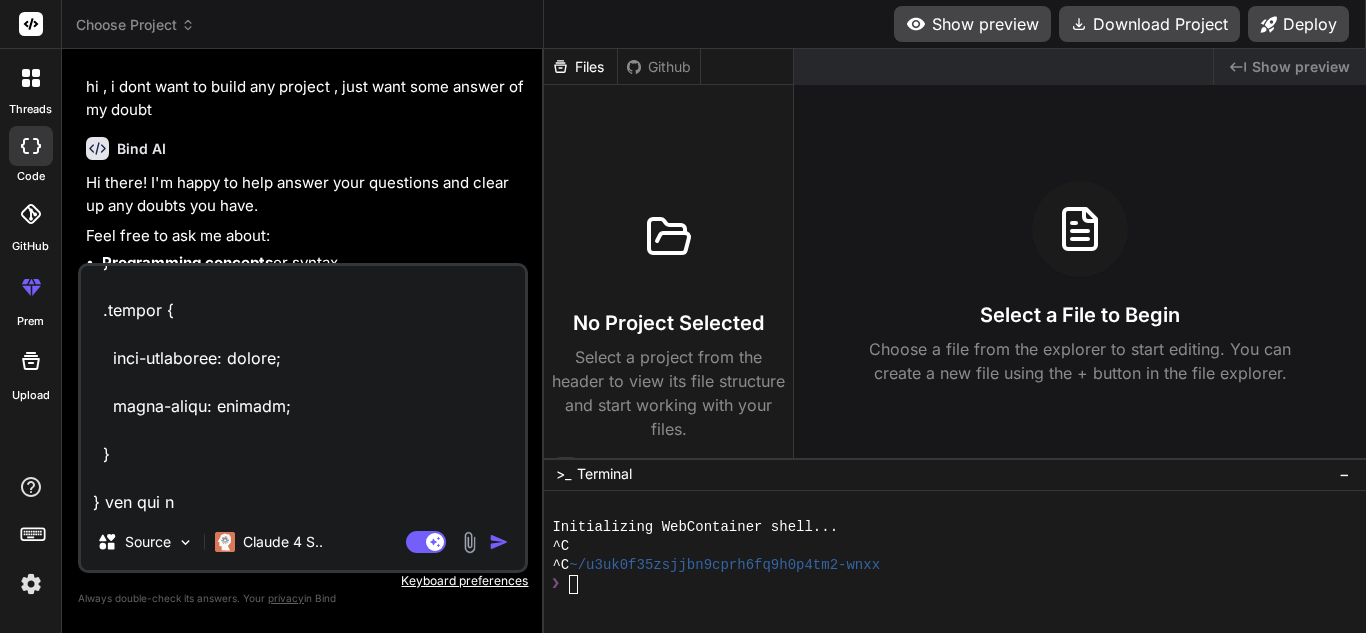 type on "/* src/styles/App.css */
/* =====================================================
CUSTOMIZABLE VARIABLES
You can change the colors and fonts here easily.
=====================================================
*/
:root {
--background-color: #ffffff; /* Dark background */
--card-color: #ffffff;      /* Slightly lighter card background */
--text-primary: #000000;    /* White text */
--text-secondary: #000003;  /* Grey text for secondary info */
--accent-color: #4f53e6;    /* Accent color for buttons and highlights */
--border-color: #3a3d5a;    /* Border color for elements */
--input-bg-color: #ffffff;  /* Background for inputs/selects */
--font-family: 'Segoe UI', 'Roboto', 'Helvetica Neue', sans-serif;
}
/* ===================================================== */
body {
margin: 0;
font-family: var(--font-family);
background-color: var(--background-color);
color: var(--text-primary);
}
.app-container {
padding: 1.5rem;
}
/* Header Styles */
.header {
..." 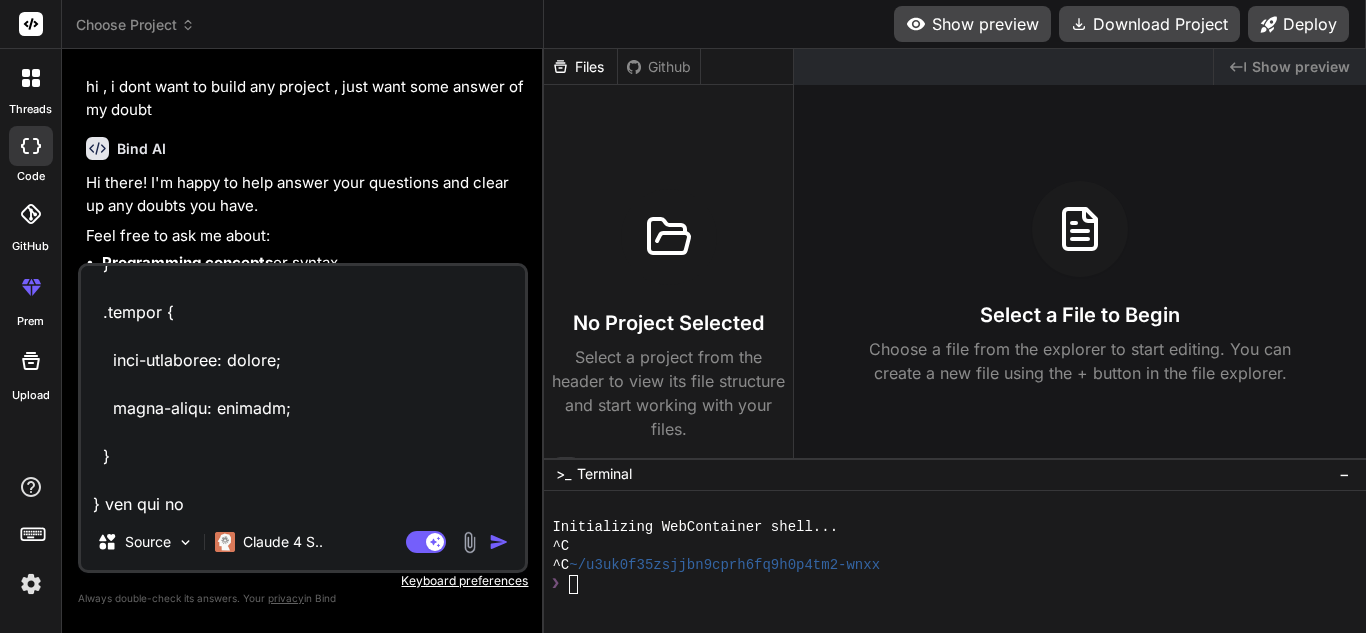 type on "x" 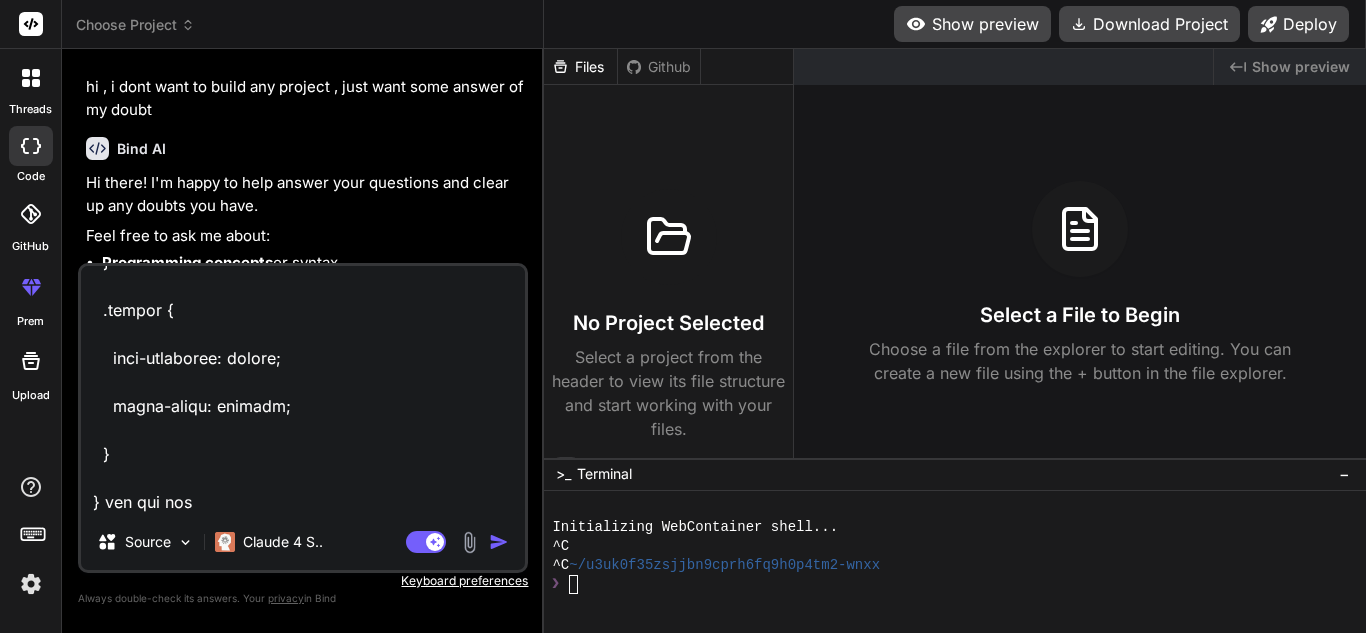 type on "x" 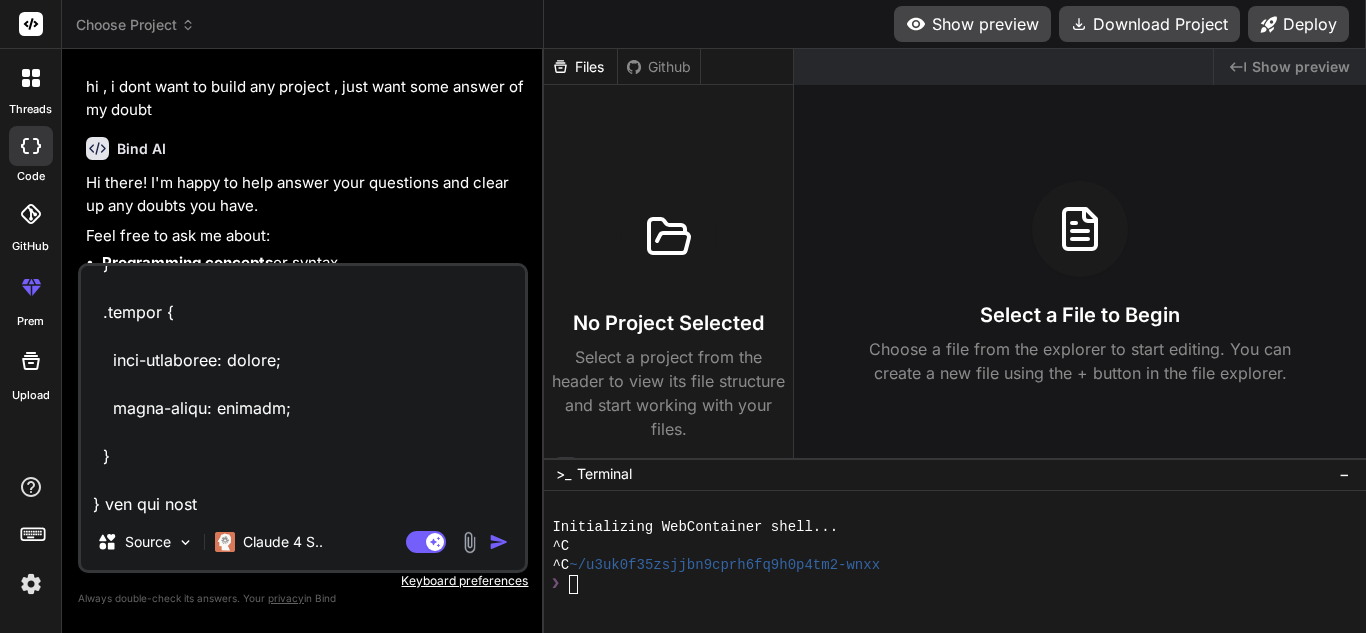 type on "/* src/styles/App.css */
/* =====================================================
CUSTOMIZABLE VARIABLES
You can change the colors and fonts here easily.
=====================================================
*/
:root {
--background-color: #ffffff; /* Dark background */
--card-color: #ffffff;      /* Slightly lighter card background */
--text-primary: #000000;    /* White text */
--text-secondary: #000003;  /* Grey text for secondary info */
--accent-color: #4f53e6;    /* Accent color for buttons and highlights */
--border-color: #3a3d5a;    /* Border color for elements */
--input-bg-color: #ffffff;  /* Background for inputs/selects */
--font-family: 'Segoe UI', 'Roboto', 'Helvetica Neue', sans-serif;
}
/* ===================================================== */
body {
margin: 0;
font-family: var(--font-family);
background-color: var(--background-color);
color: var(--text-primary);
}
.app-container {
padding: 1.5rem;
}
/* Header Styles */
.header {
..." 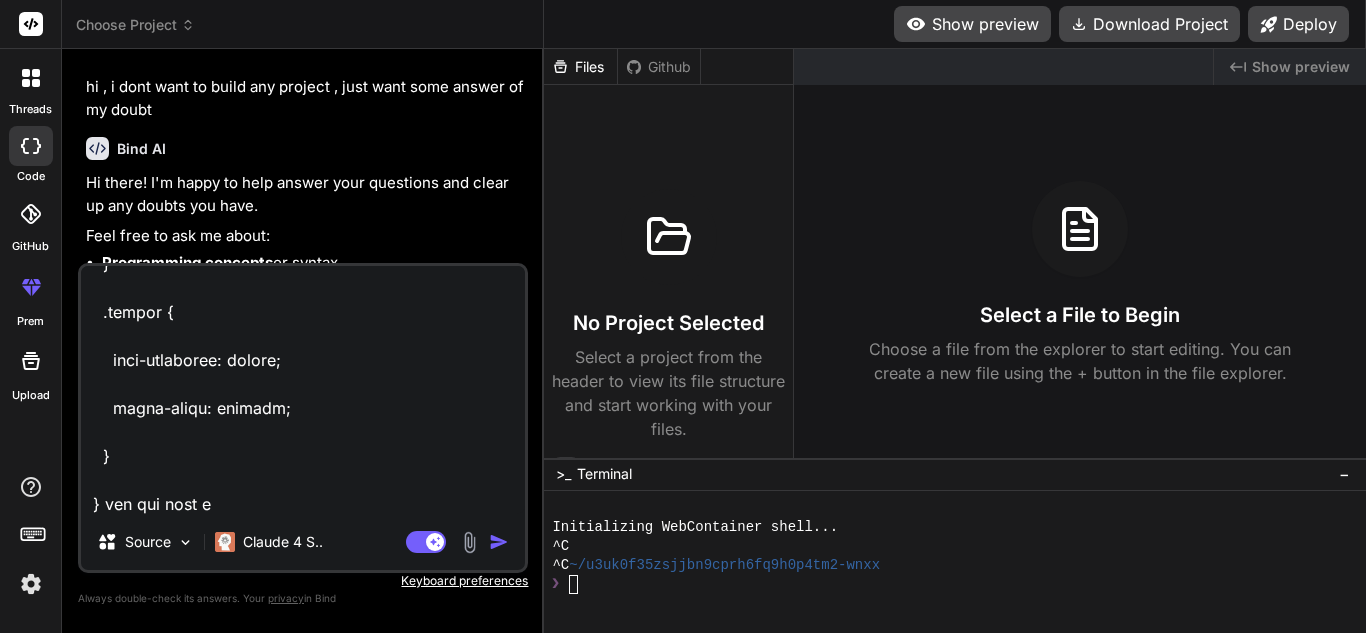 type on "/* src/styles/App.css */
/* =====================================================
CUSTOMIZABLE VARIABLES
You can change the colors and fonts here easily.
=====================================================
*/
:root {
--background-color: #ffffff; /* Dark background */
--card-color: #ffffff;      /* Slightly lighter card background */
--text-primary: #000000;    /* White text */
--text-secondary: #000003;  /* Grey text for secondary info */
--accent-color: #4f53e6;    /* Accent color for buttons and highlights */
--border-color: #3a3d5a;    /* Border color for elements */
--input-bg-color: #ffffff;  /* Background for inputs/selects */
--font-family: 'Segoe UI', 'Roboto', 'Helvetica Neue', sans-serif;
}
/* ===================================================== */
body {
margin: 0;
font-family: var(--font-family);
background-color: var(--background-color);
color: var(--text-primary);
}
.app-container {
padding: 1.5rem;
}
/* Header Styles */
.header {
..." 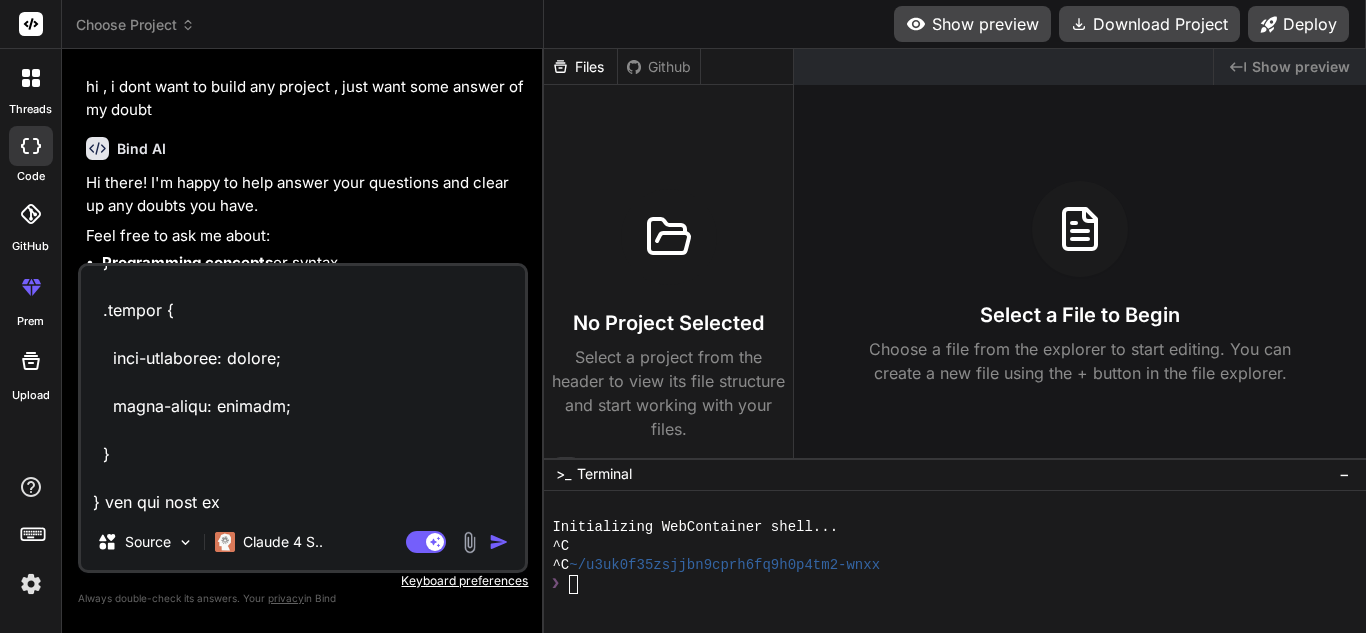 type on "x" 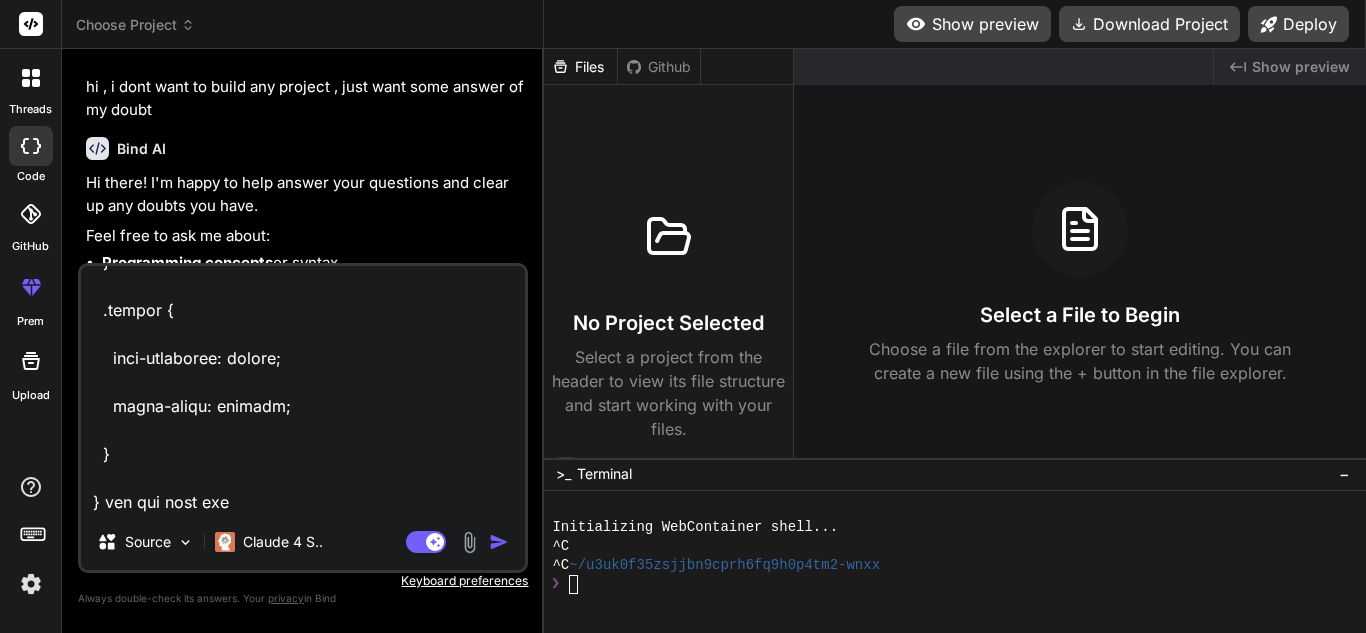 type on "/* src/styles/App.css */
/* =====================================================
CUSTOMIZABLE VARIABLES
You can change the colors and fonts here easily.
=====================================================
*/
:root {
--background-color: #ffffff; /* Dark background */
--card-color: #ffffff;      /* Slightly lighter card background */
--text-primary: #000000;    /* White text */
--text-secondary: #000003;  /* Grey text for secondary info */
--accent-color: #4f53e6;    /* Accent color for buttons and highlights */
--border-color: #3a3d5a;    /* Border color for elements */
--input-bg-color: #ffffff;  /* Background for inputs/selects */
--font-family: 'Segoe UI', 'Roboto', 'Helvetica Neue', sans-serif;
}
/* ===================================================== */
body {
margin: 0;
font-family: var(--font-family);
background-color: var(--background-color);
color: var(--text-primary);
}
.app-container {
padding: 1.5rem;
}
/* Header Styles */
.header {
..." 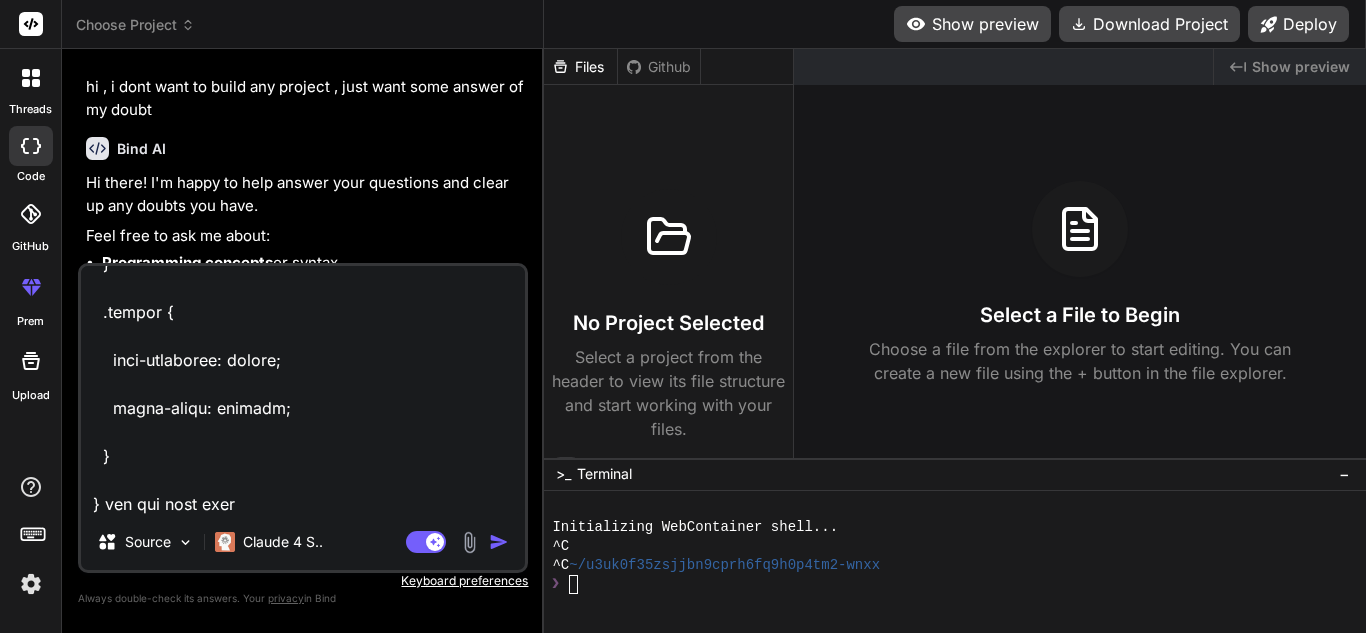 type on "/* src/styles/App.css */
/* =====================================================
CUSTOMIZABLE VARIABLES
You can change the colors and fonts here easily.
=====================================================
*/
:root {
--background-color: #ffffff; /* Dark background */
--card-color: #ffffff;      /* Slightly lighter card background */
--text-primary: #000000;    /* White text */
--text-secondary: #000003;  /* Grey text for secondary info */
--accent-color: #4f53e6;    /* Accent color for buttons and highlights */
--border-color: #3a3d5a;    /* Border color for elements */
--input-bg-color: #ffffff;  /* Background for inputs/selects */
--font-family: 'Segoe UI', 'Roboto', 'Helvetica Neue', sans-serif;
}
/* ===================================================== */
body {
margin: 0;
font-family: var(--font-family);
background-color: var(--background-color);
color: var(--text-primary);
}
.app-container {
padding: 1.5rem;
}
/* Header Styles */
.header {
..." 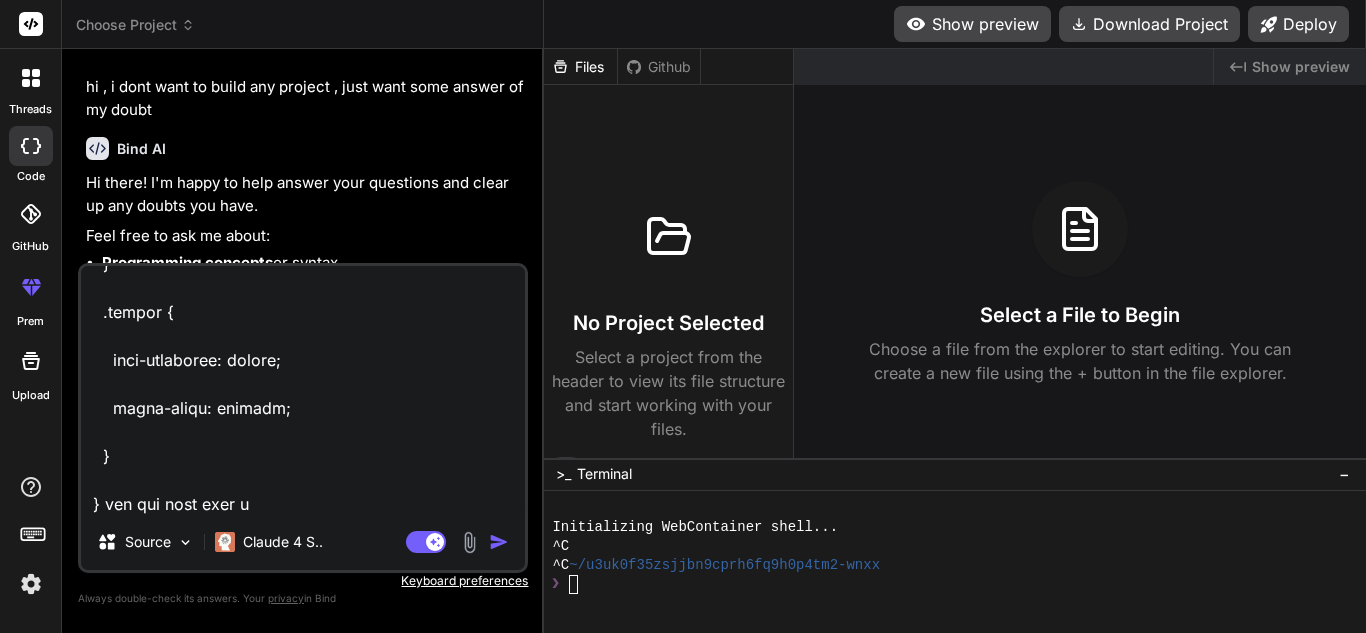 type on "/* src/styles/App.css */
/* =====================================================
CUSTOMIZABLE VARIABLES
You can change the colors and fonts here easily.
=====================================================
*/
:root {
--background-color: #ffffff; /* Dark background */
--card-color: #ffffff;      /* Slightly lighter card background */
--text-primary: #000000;    /* White text */
--text-secondary: #000003;  /* Grey text for secondary info */
--accent-color: #4f53e6;    /* Accent color for buttons and highlights */
--border-color: #3a3d5a;    /* Border color for elements */
--input-bg-color: #ffffff;  /* Background for inputs/selects */
--font-family: 'Segoe UI', 'Roboto', 'Helvetica Neue', sans-serif;
}
/* ===================================================== */
body {
margin: 0;
font-family: var(--font-family);
background-color: var(--background-color);
color: var(--text-primary);
}
.app-container {
padding: 1.5rem;
}
/* Header Styles */
.header {
..." 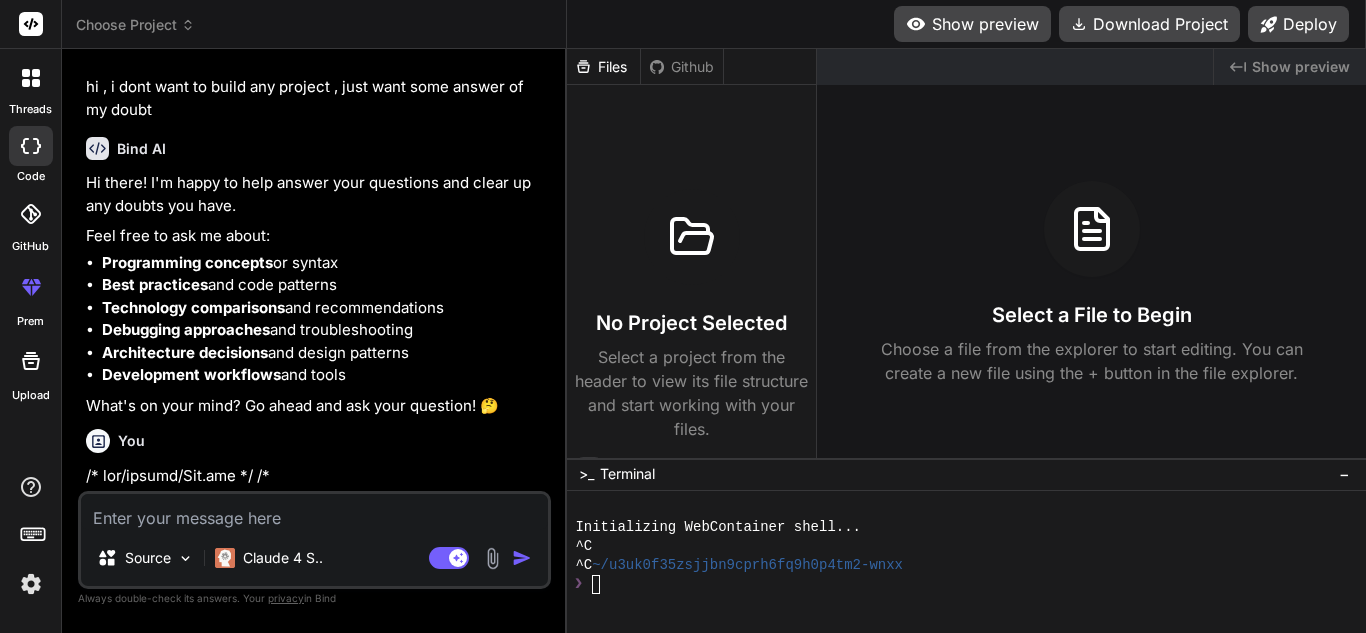 scroll, scrollTop: 0, scrollLeft: 0, axis: both 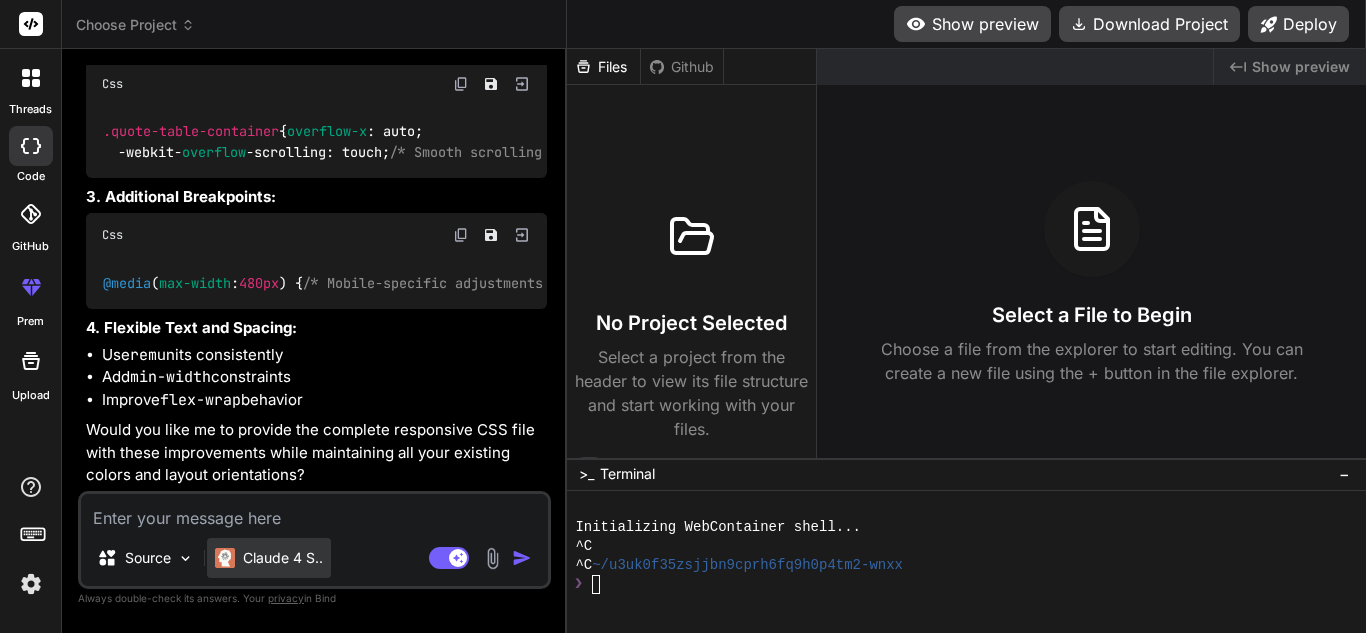 click on "Claude 4 S.." at bounding box center (283, 558) 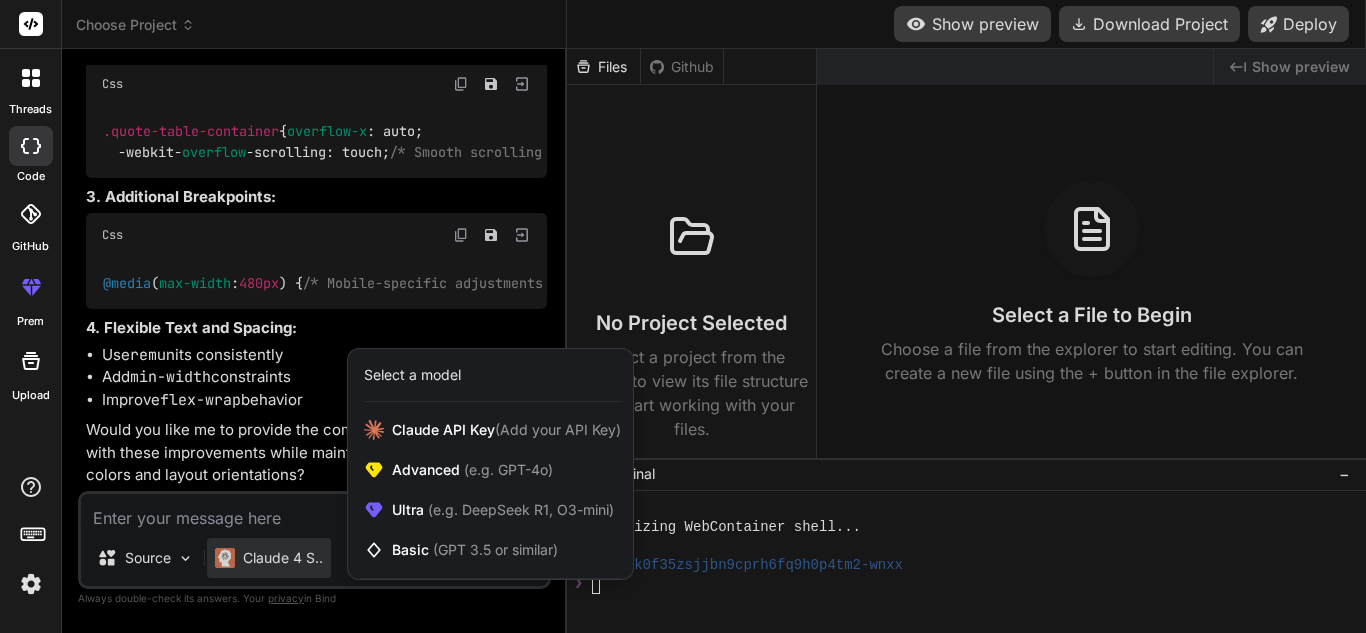 click at bounding box center (683, 316) 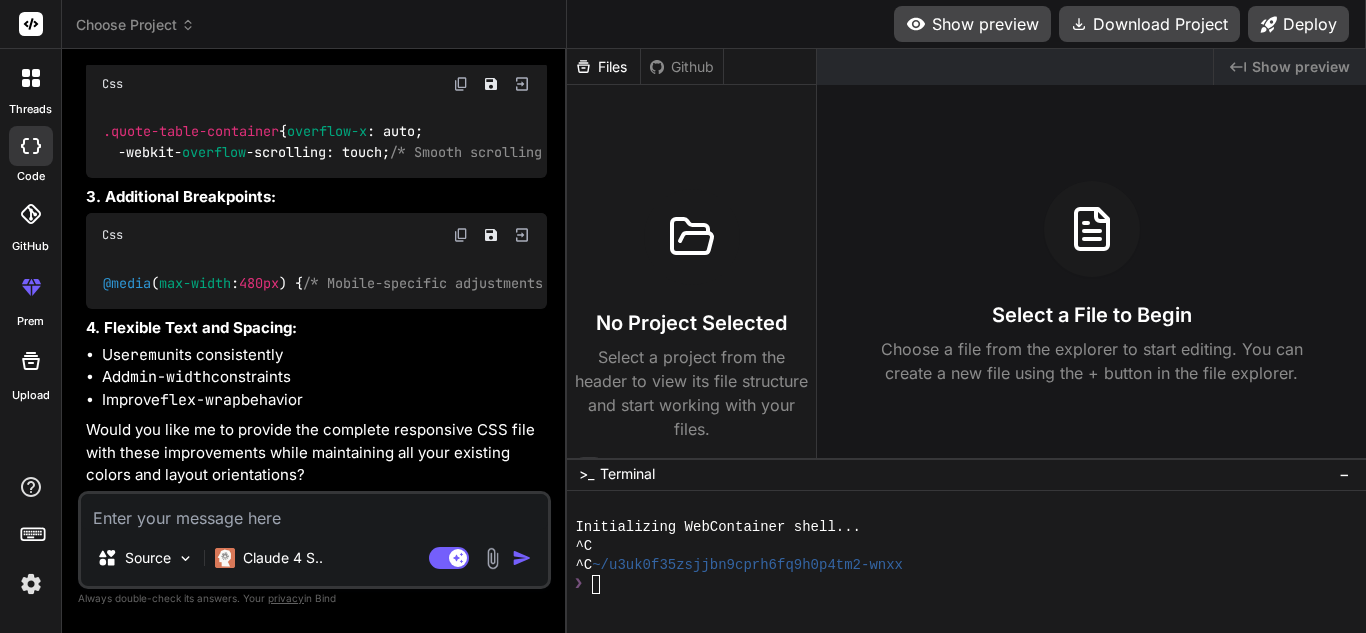 click at bounding box center (314, 512) 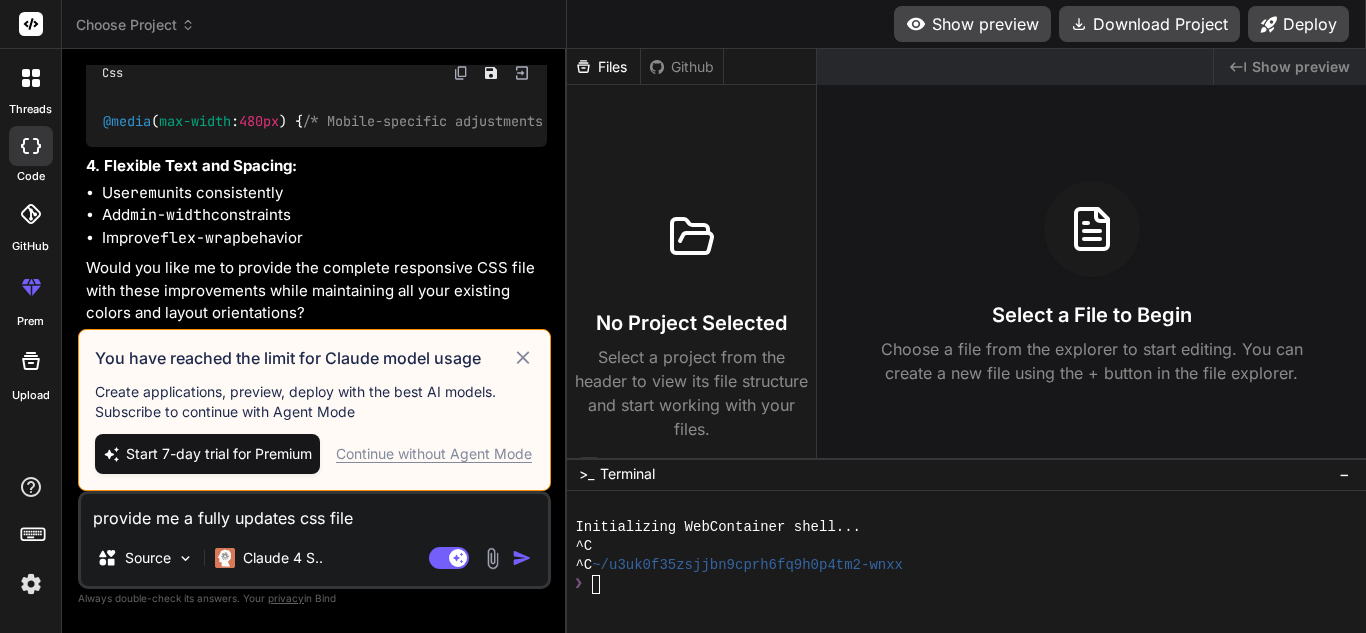 click on "Continue without Agent Mode" at bounding box center [434, 454] 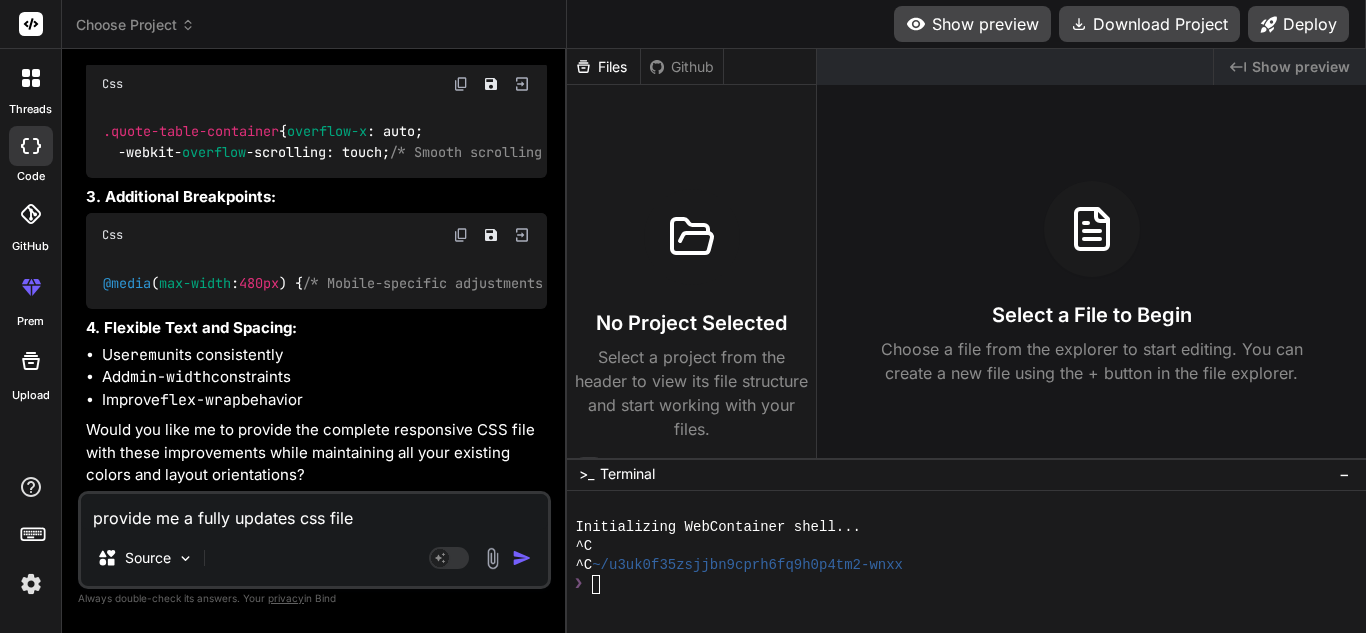 drag, startPoint x: 432, startPoint y: 492, endPoint x: 413, endPoint y: 512, distance: 27.58623 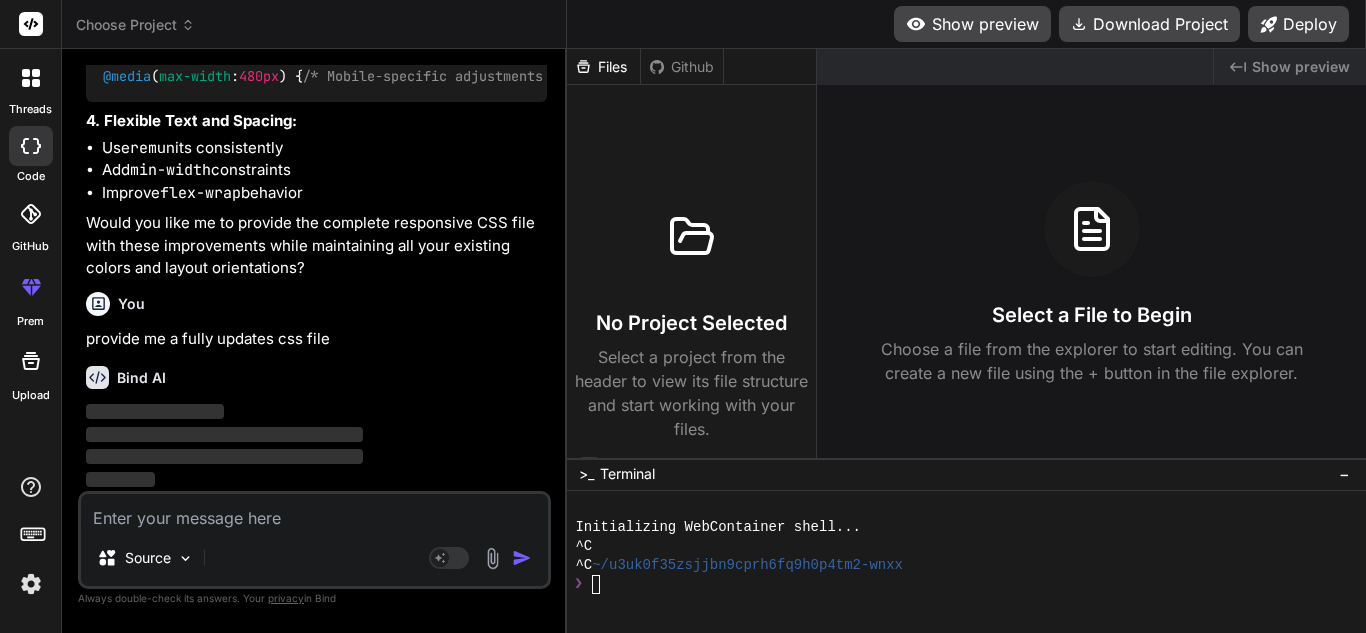scroll, scrollTop: 4334, scrollLeft: 0, axis: vertical 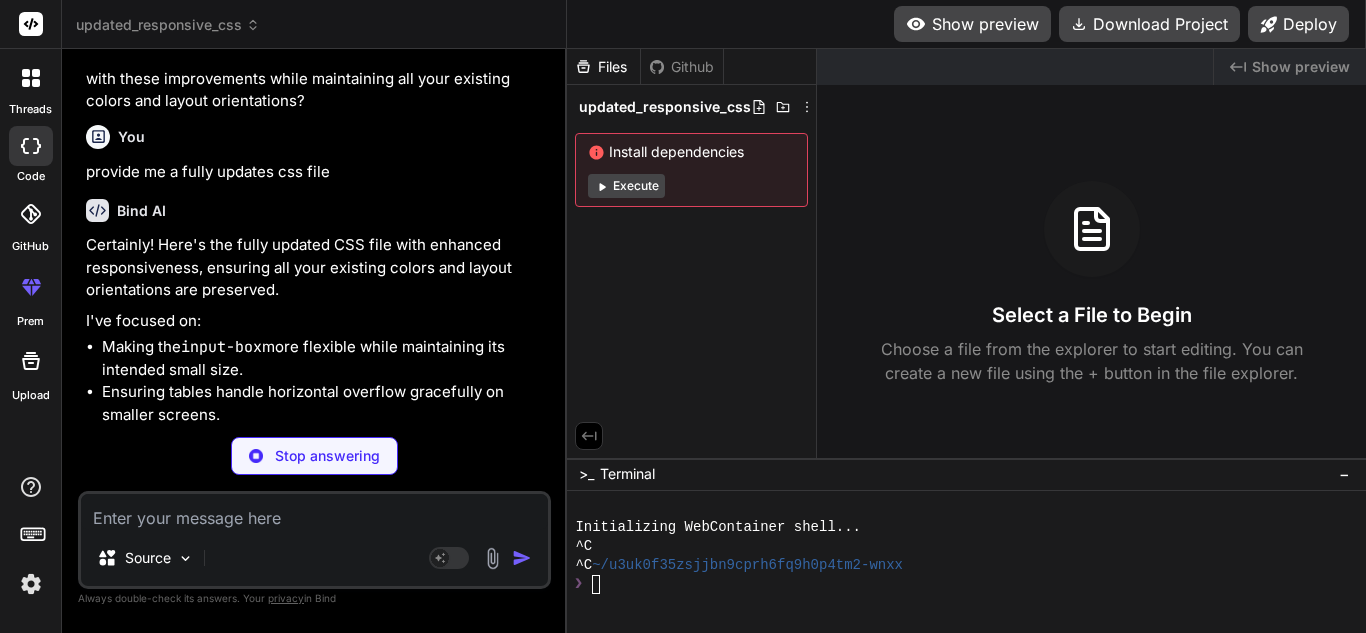 drag, startPoint x: 508, startPoint y: 439, endPoint x: 309, endPoint y: 299, distance: 243.31256 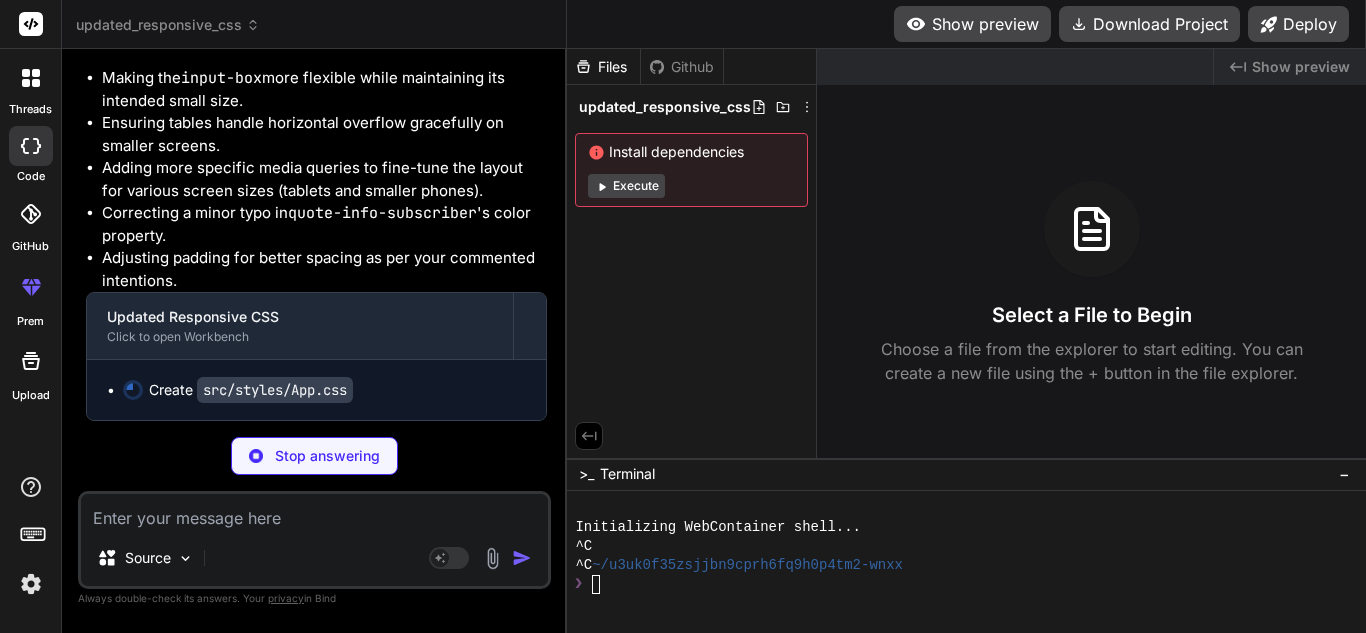 scroll, scrollTop: 4700, scrollLeft: 0, axis: vertical 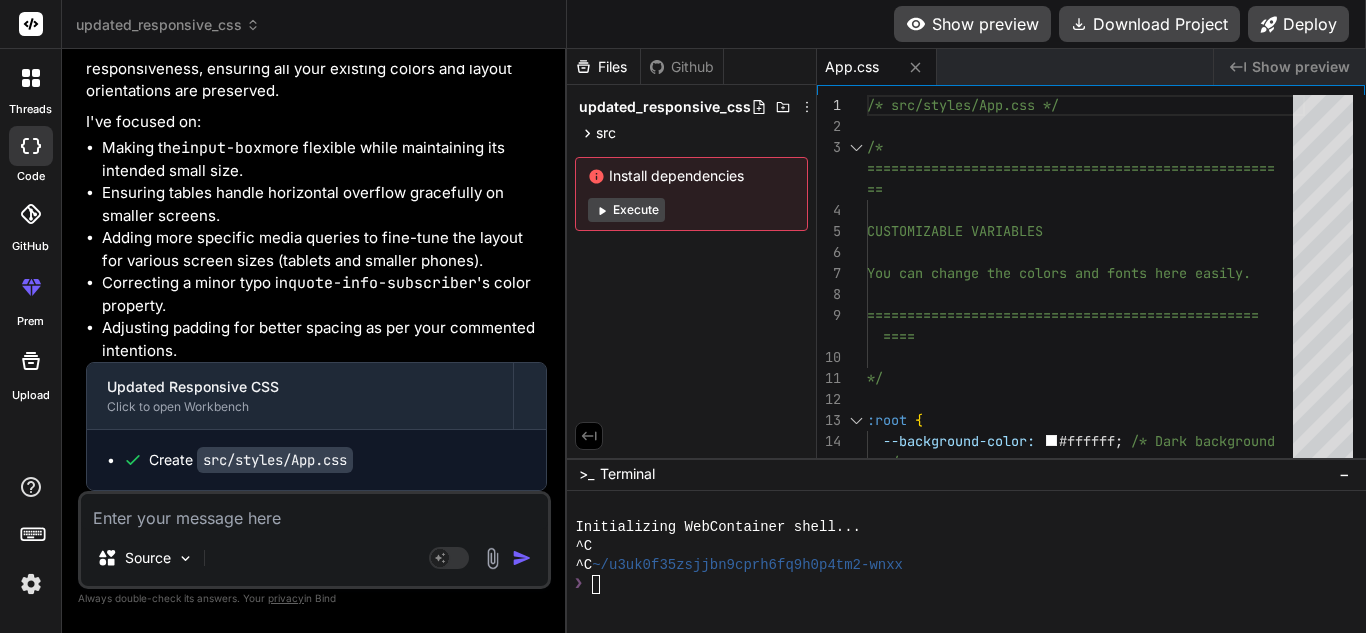 click on "src/styles/App.css" at bounding box center (275, 460) 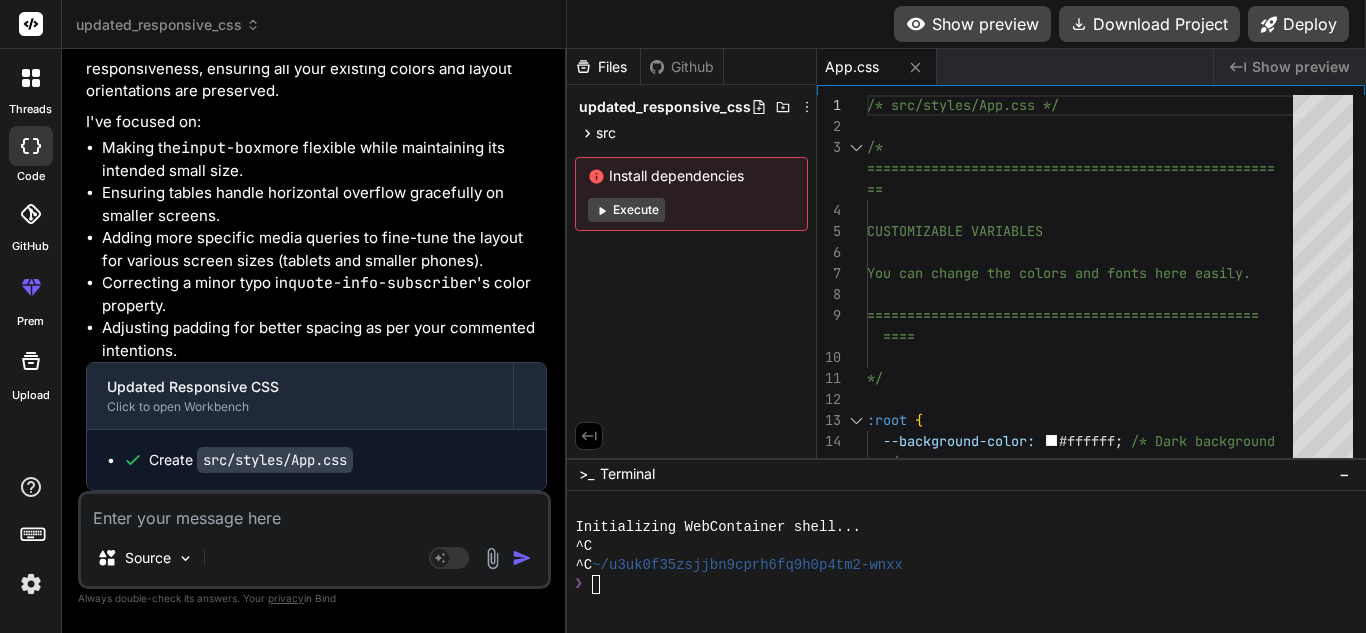 drag, startPoint x: 140, startPoint y: 458, endPoint x: 185, endPoint y: 459, distance: 45.01111 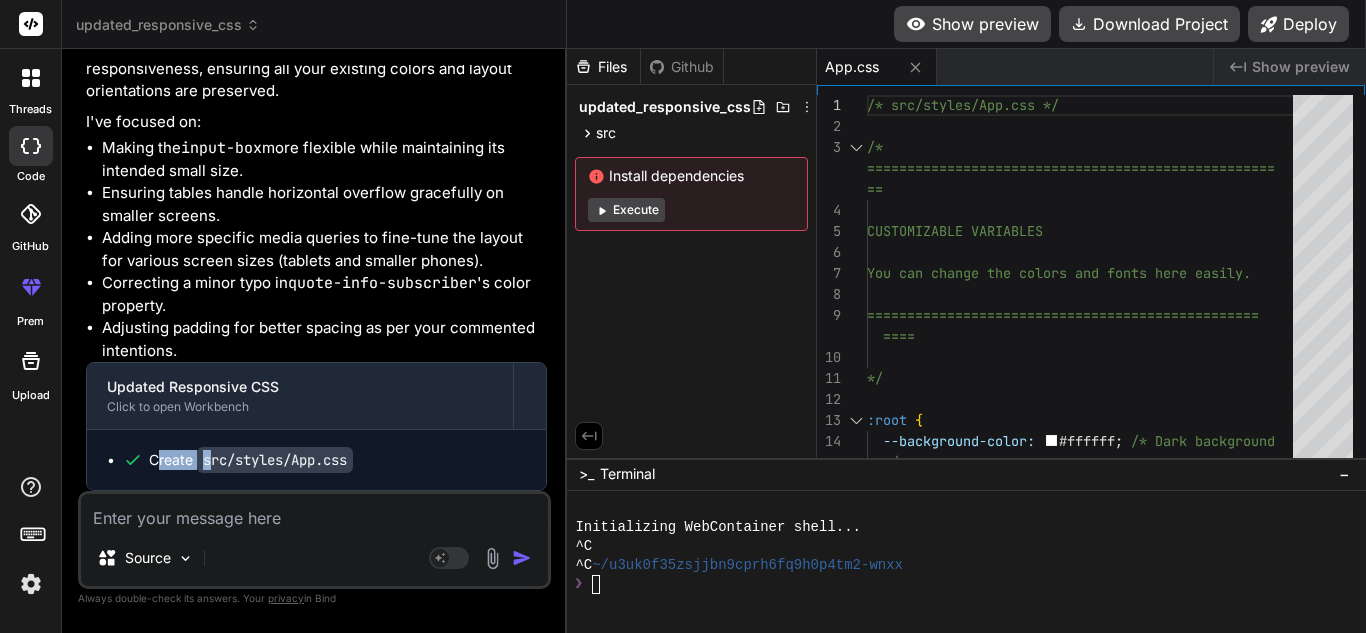drag, startPoint x: 185, startPoint y: 459, endPoint x: 236, endPoint y: 460, distance: 51.009804 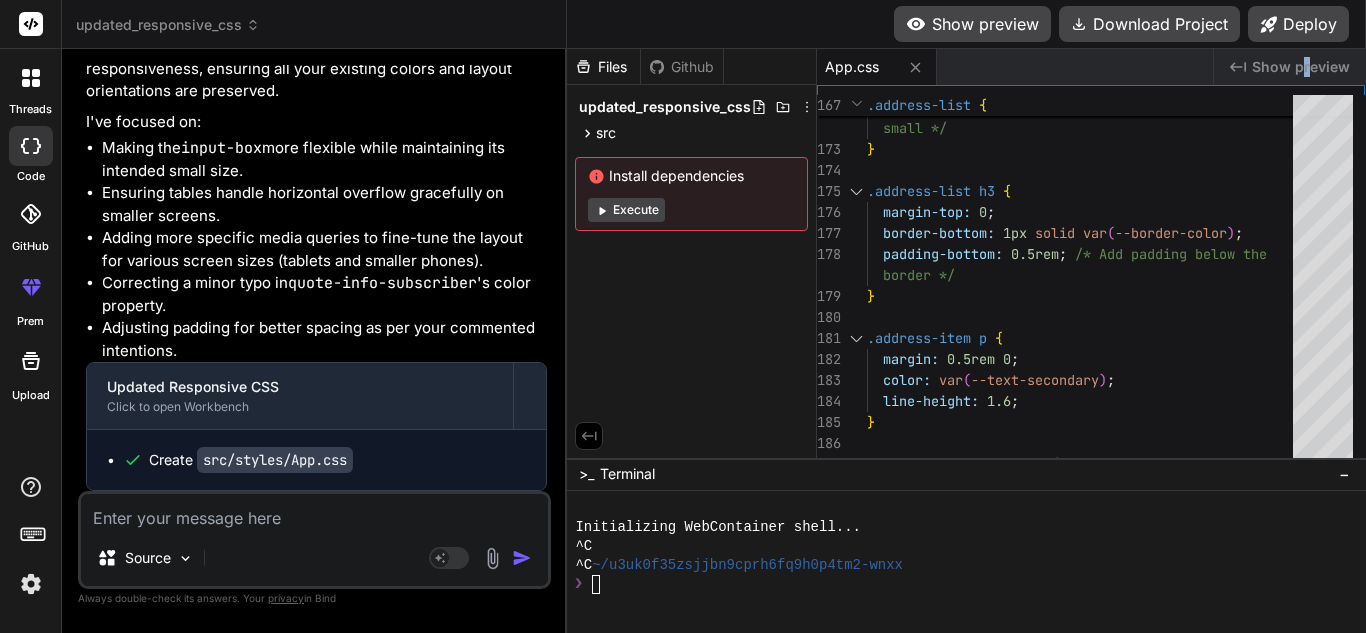 click on "Show preview" at bounding box center (1301, 67) 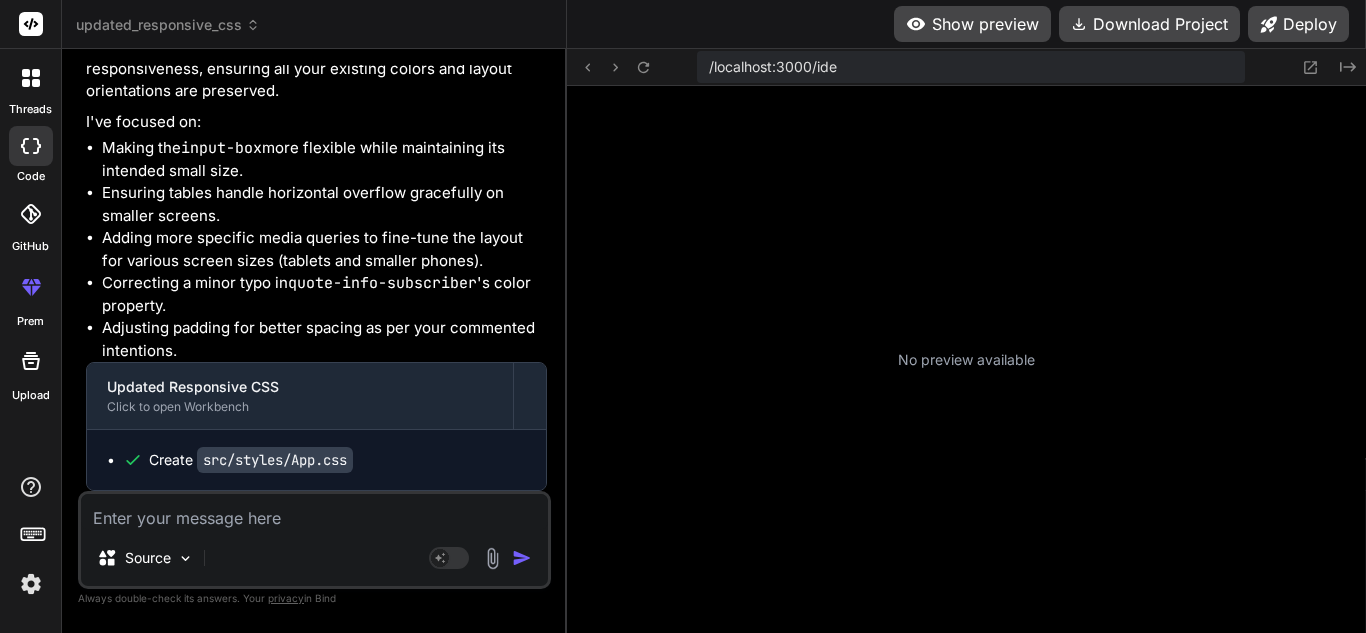 click on "Created with Pixso." 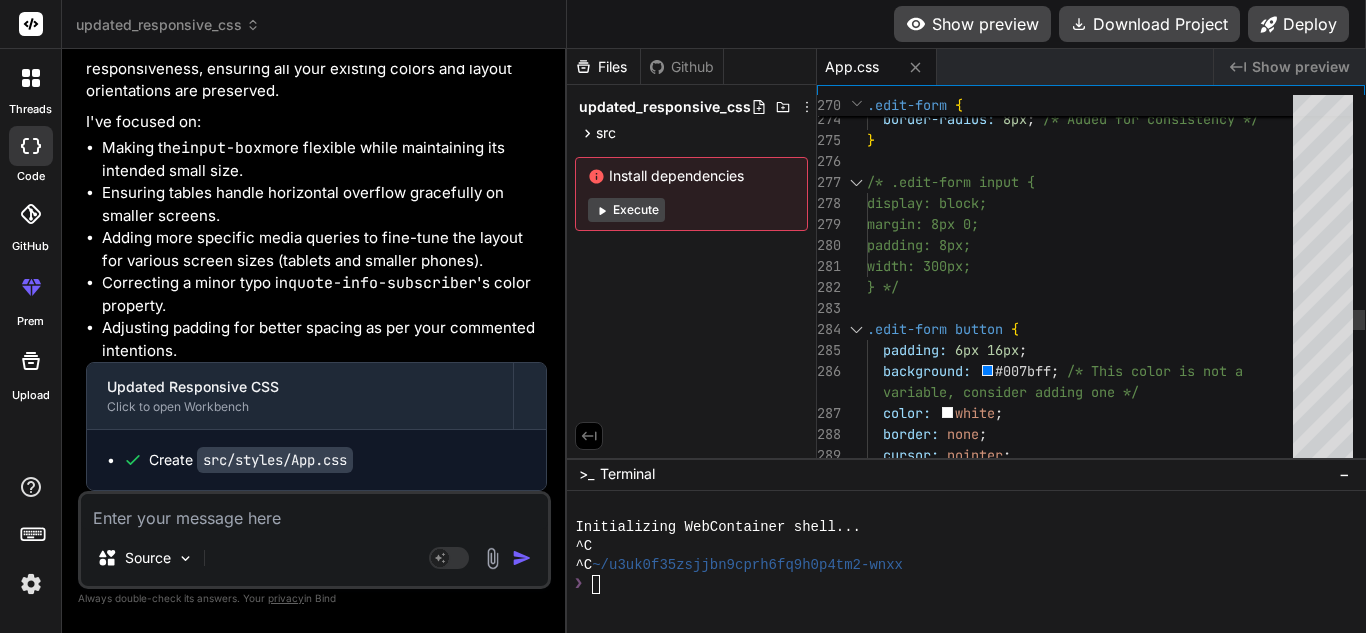 scroll, scrollTop: 0, scrollLeft: 0, axis: both 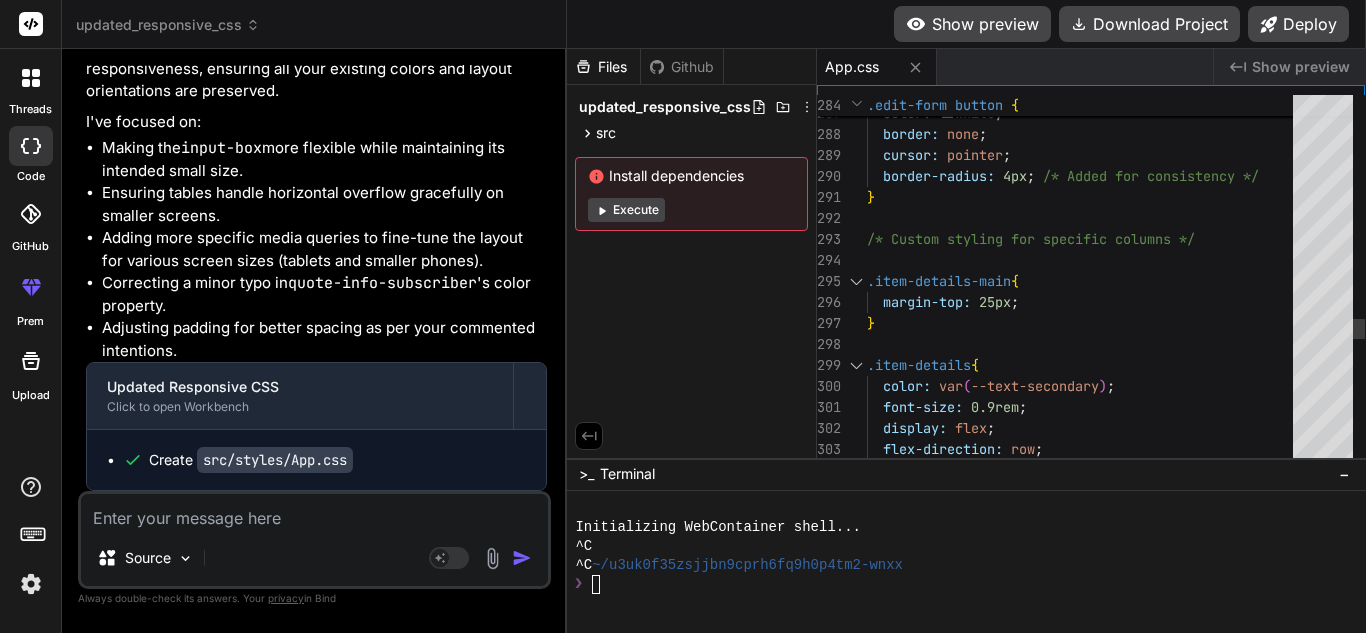 click on "variable, consider adding one */  color:   white ;   border:  none ;   cursor:  pointer ;   border-radius:  4px ;   /*Added for consistency */ } /* Custom styling for specific columns */ .item-details-main {   margin-top:  25px ; } .item-details {   color:  var ( --text-secondary ) ;   font-size:  0.9rem ;   display:  flex ;   flex-direction:  row ;   /*text-wrap:nowrap;*/   /* Removed to allow" at bounding box center [1086, -1283] 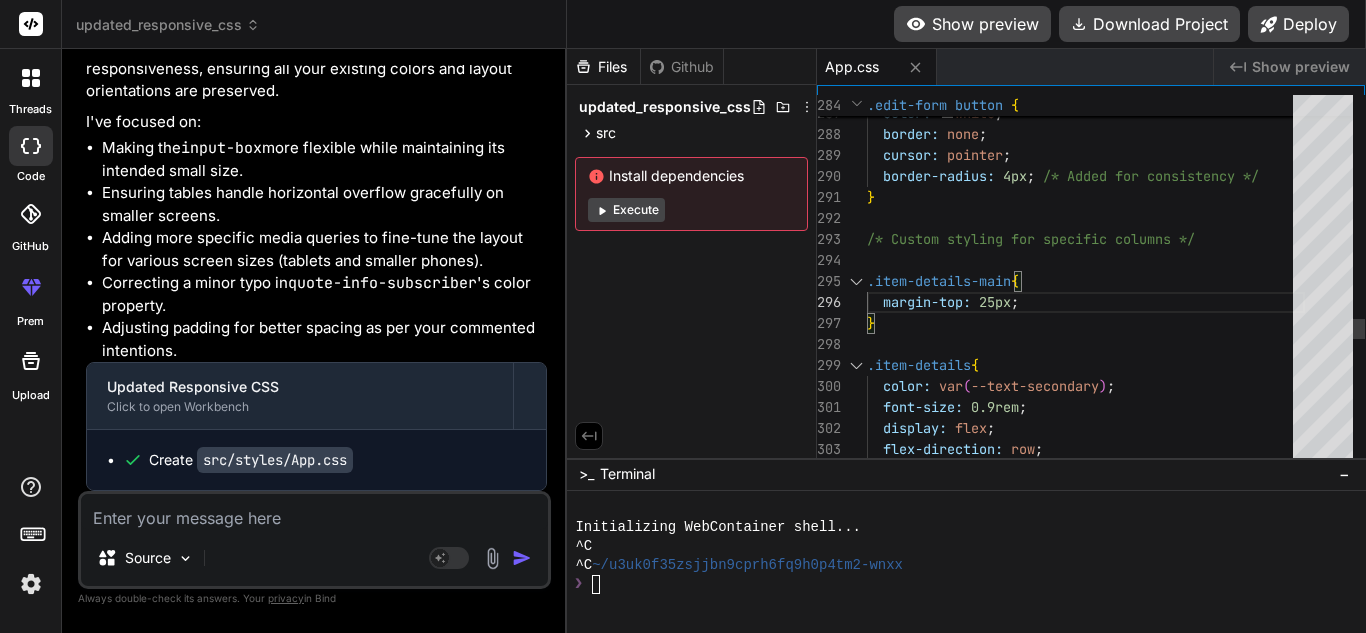 click on "variable, consider adding one */  color:   white ;   border:  none ;   cursor:  pointer ;   border-radius:  4px ;   /*Added for consistency */ } /* Custom styling for specific columns */ .item-details-main {   margin-top:  25px ; } .item-details {   color:  var ( --text-secondary ) ;   font-size:  0.9rem ;   display:  flex ;   flex-direction:  row ;   /*text-wrap:nowrap;*/   /* Removed to allow" at bounding box center (1086, -1283) 